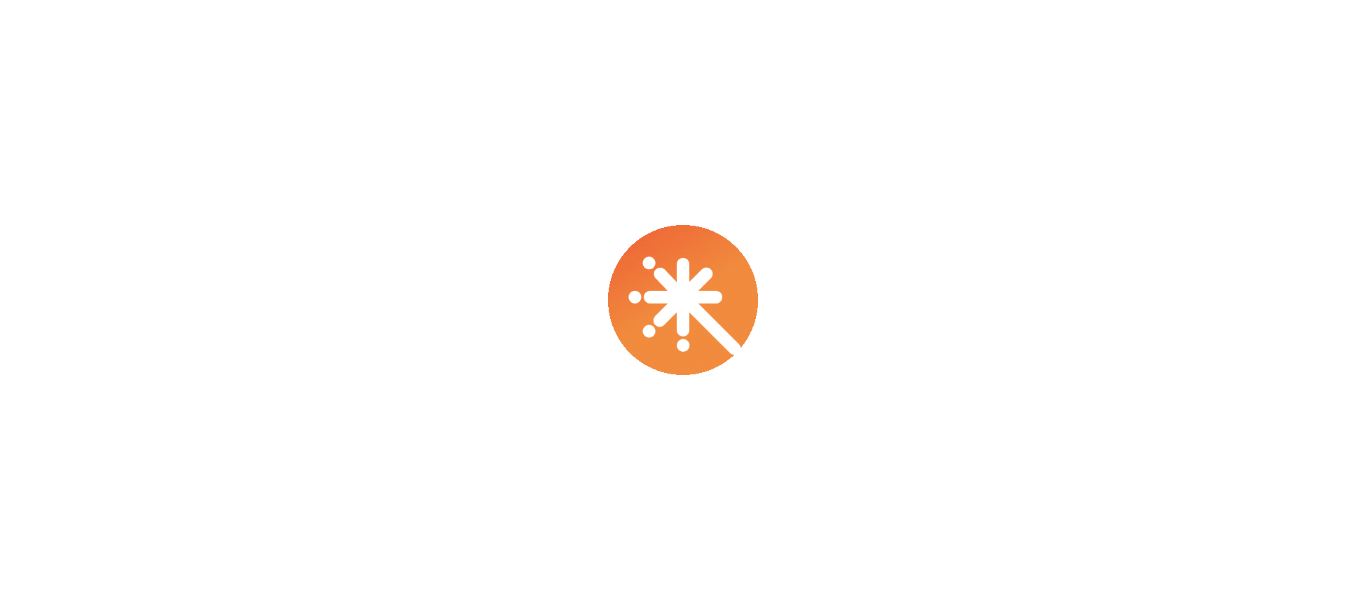 scroll, scrollTop: 0, scrollLeft: 0, axis: both 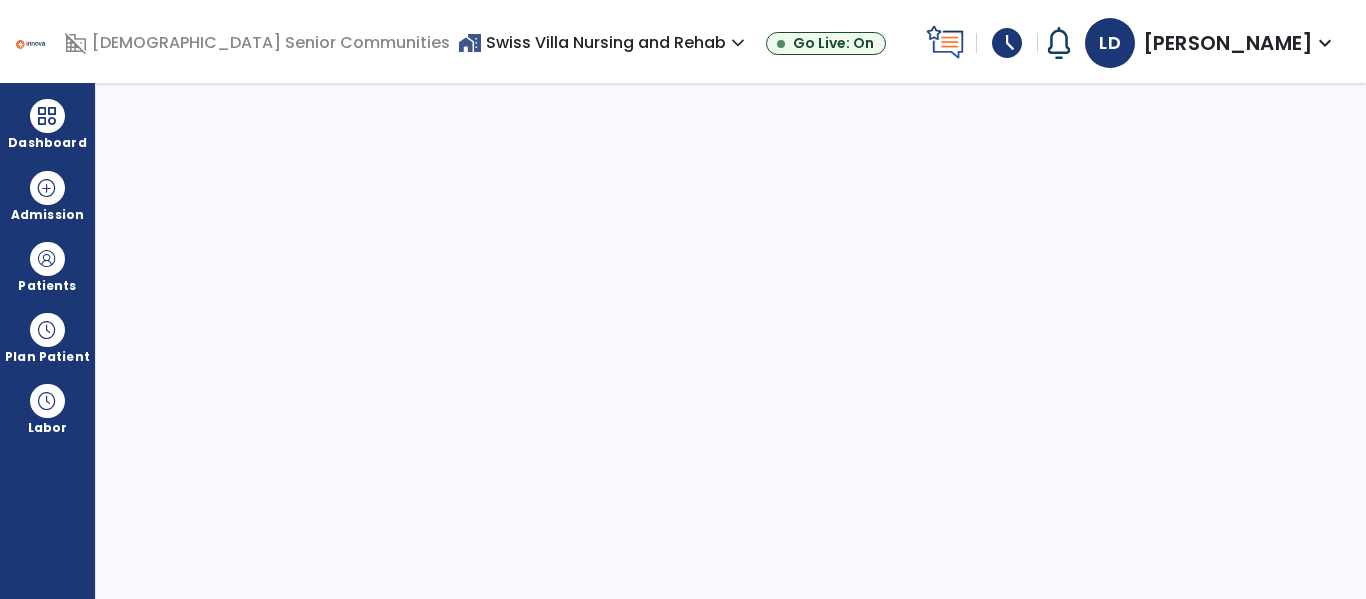 select on "****" 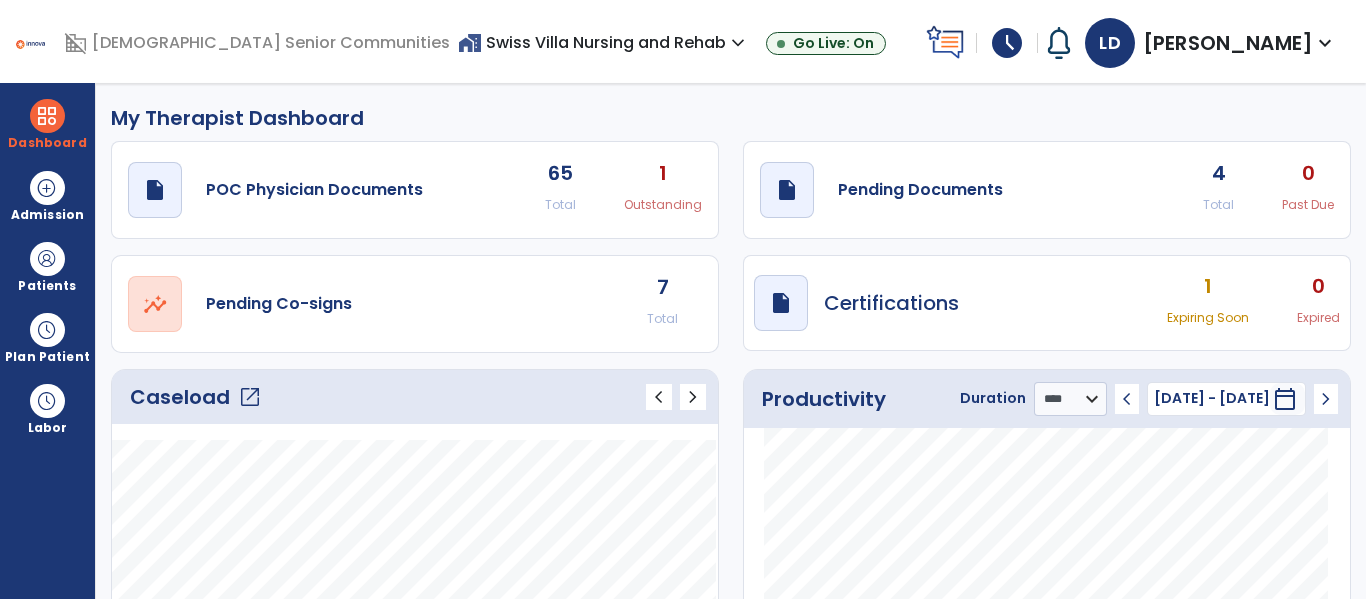 scroll, scrollTop: 0, scrollLeft: 0, axis: both 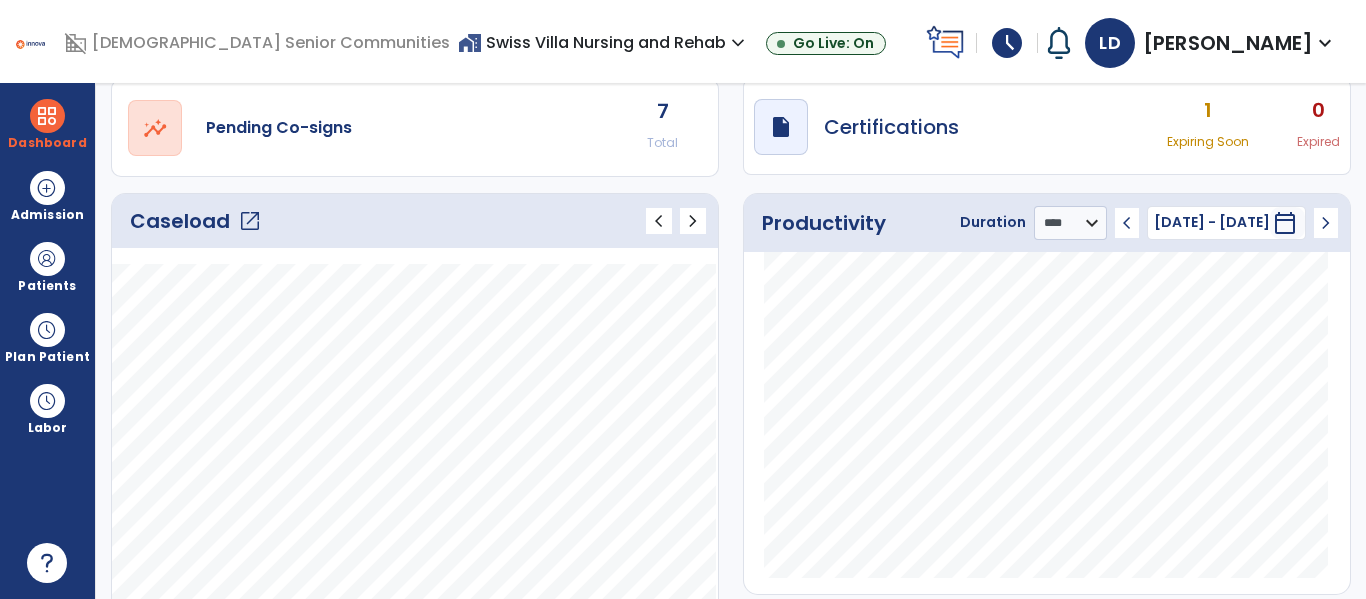 click on "open_in_new" 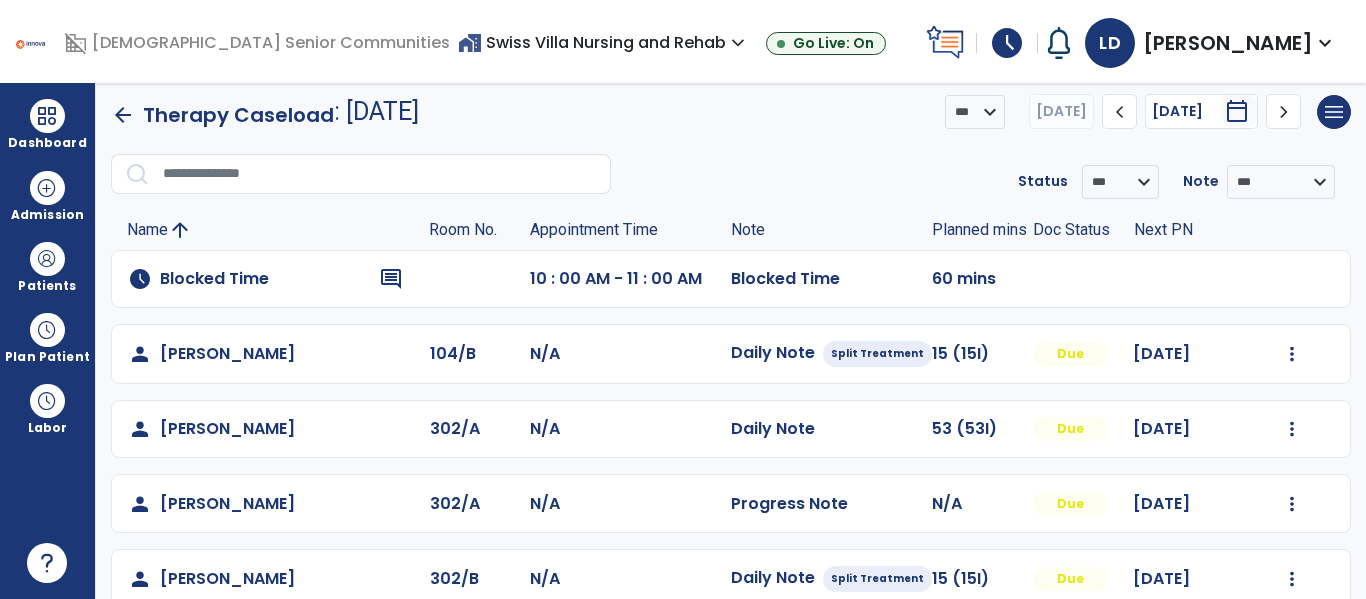 scroll, scrollTop: 43, scrollLeft: 0, axis: vertical 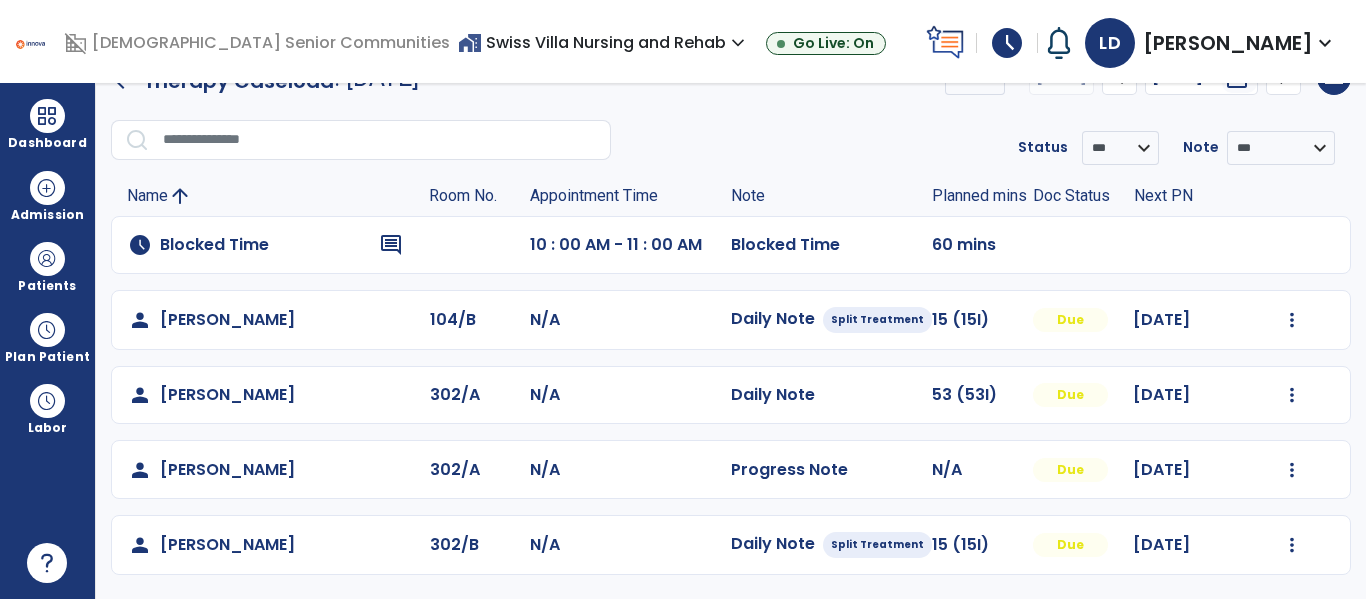 click on "Split Treatment" 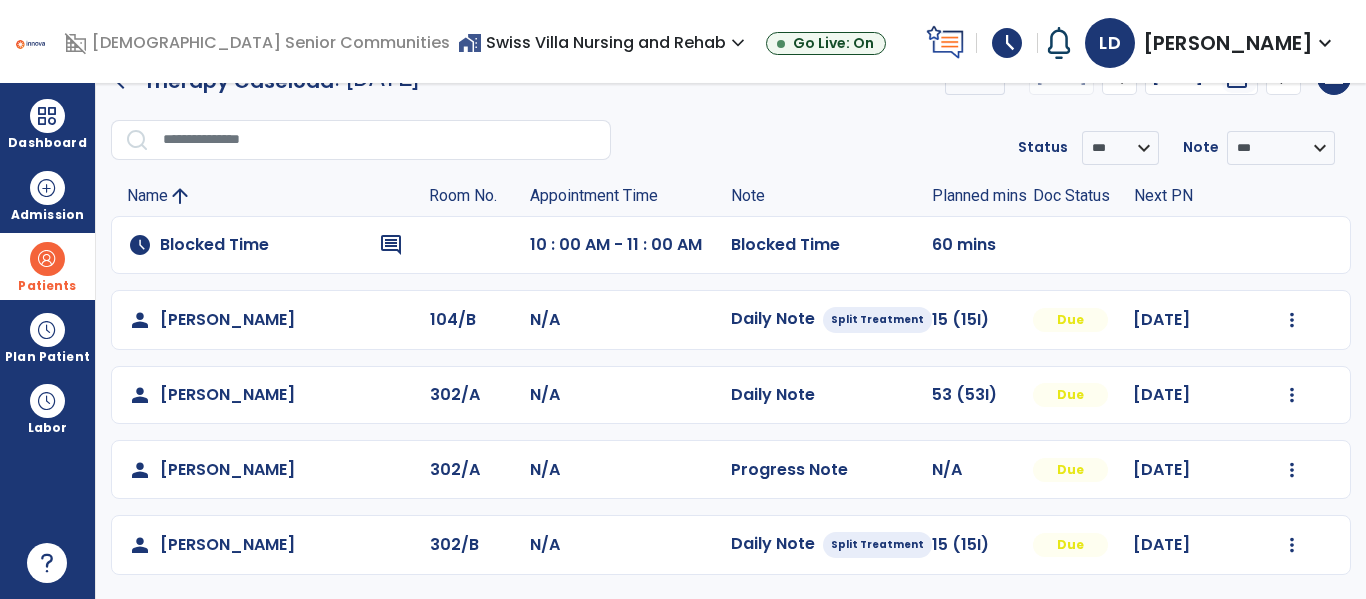 click on "Patients" at bounding box center (47, 286) 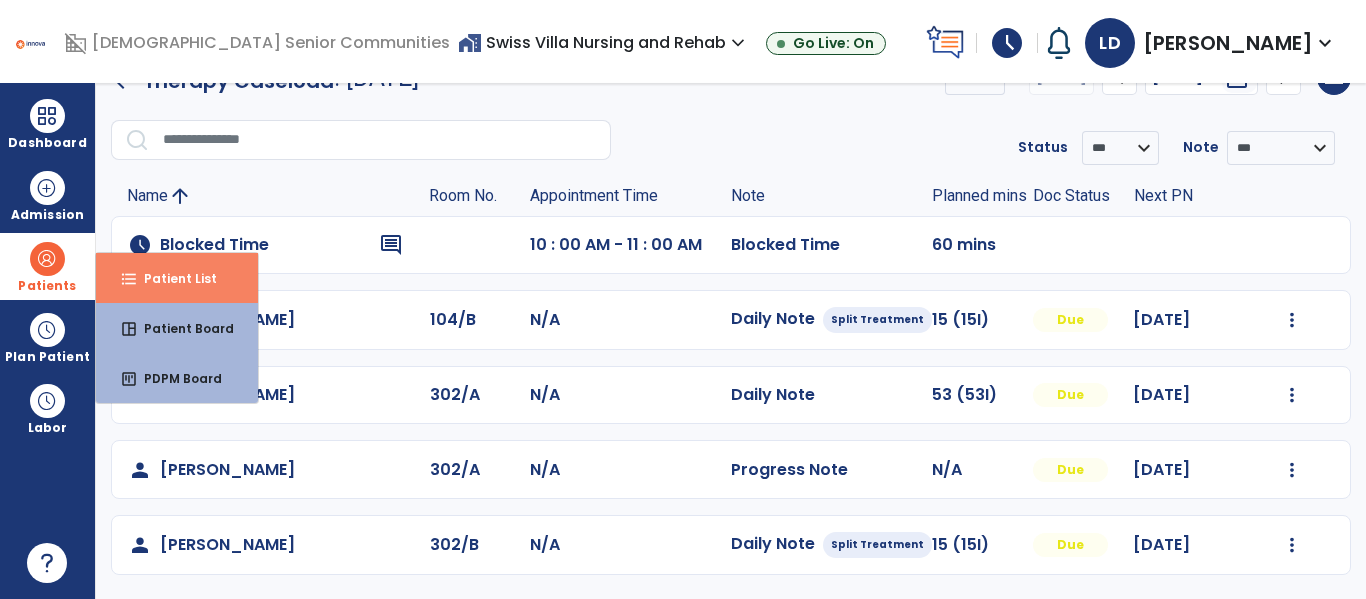 click on "format_list_bulleted  Patient List" at bounding box center (177, 278) 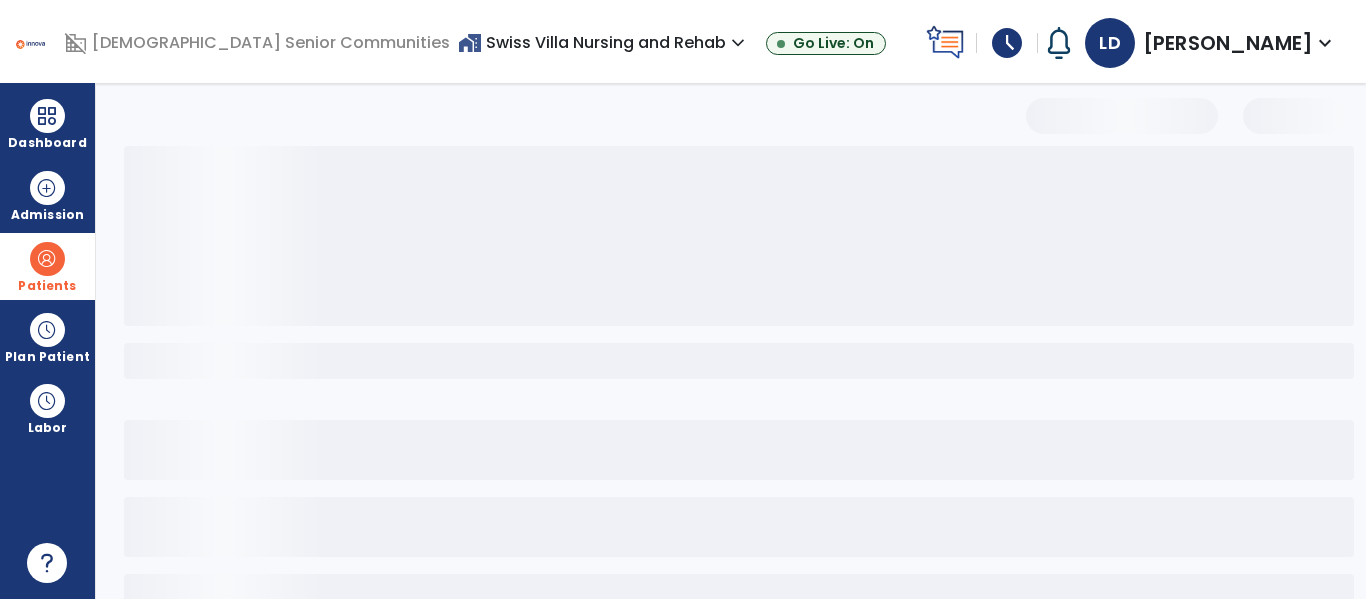 scroll, scrollTop: 0, scrollLeft: 0, axis: both 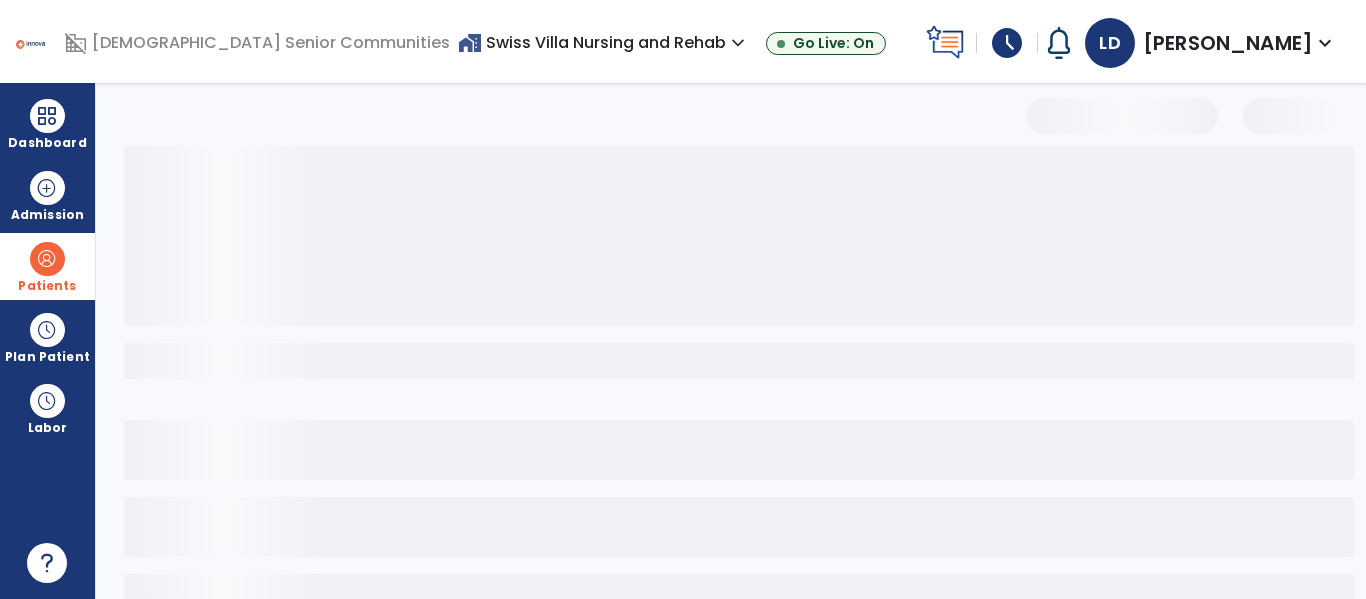 select on "***" 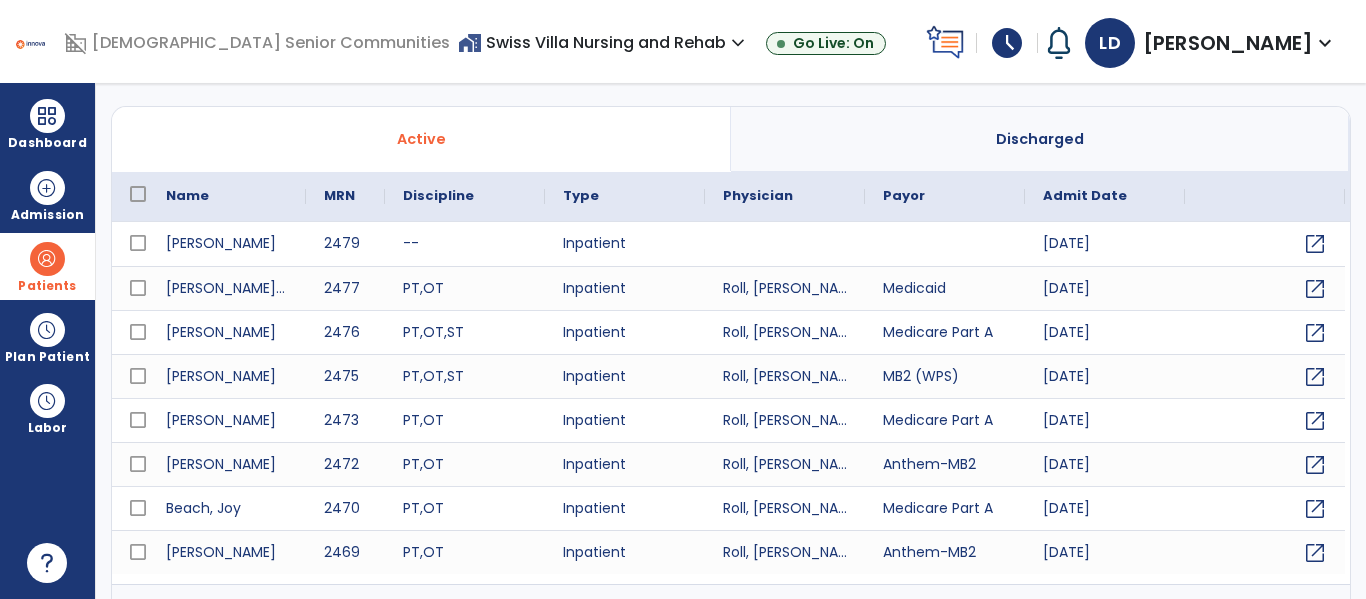 scroll, scrollTop: 131, scrollLeft: 0, axis: vertical 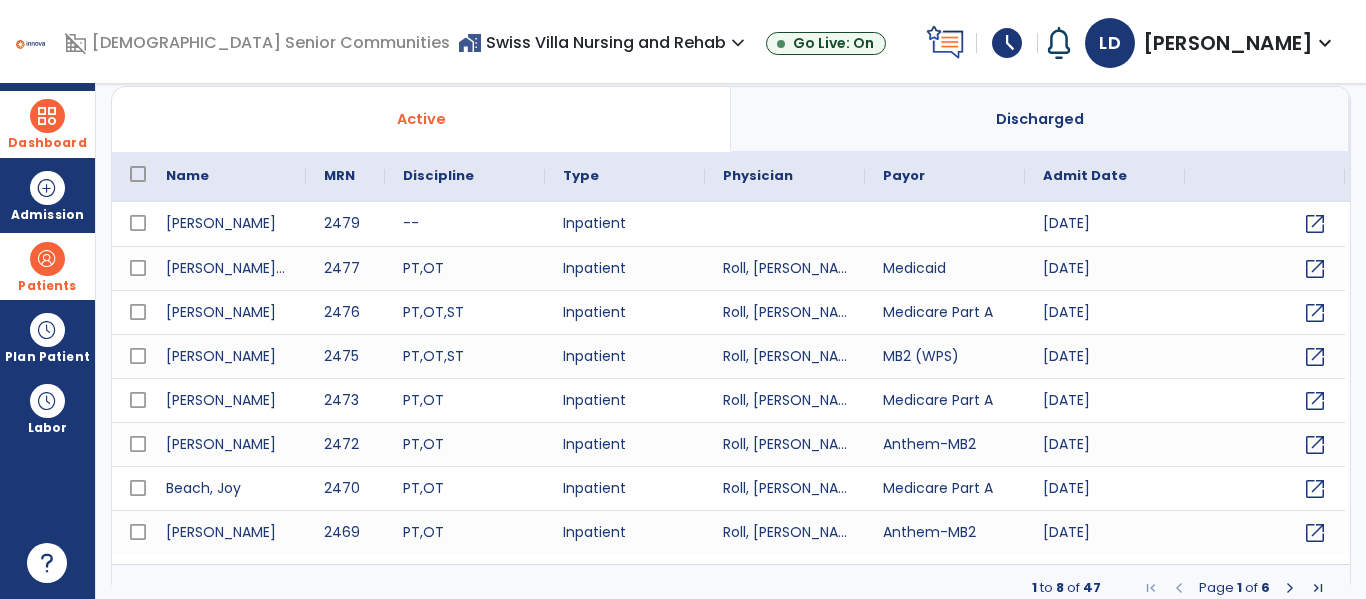 click on "Dashboard" at bounding box center (47, 124) 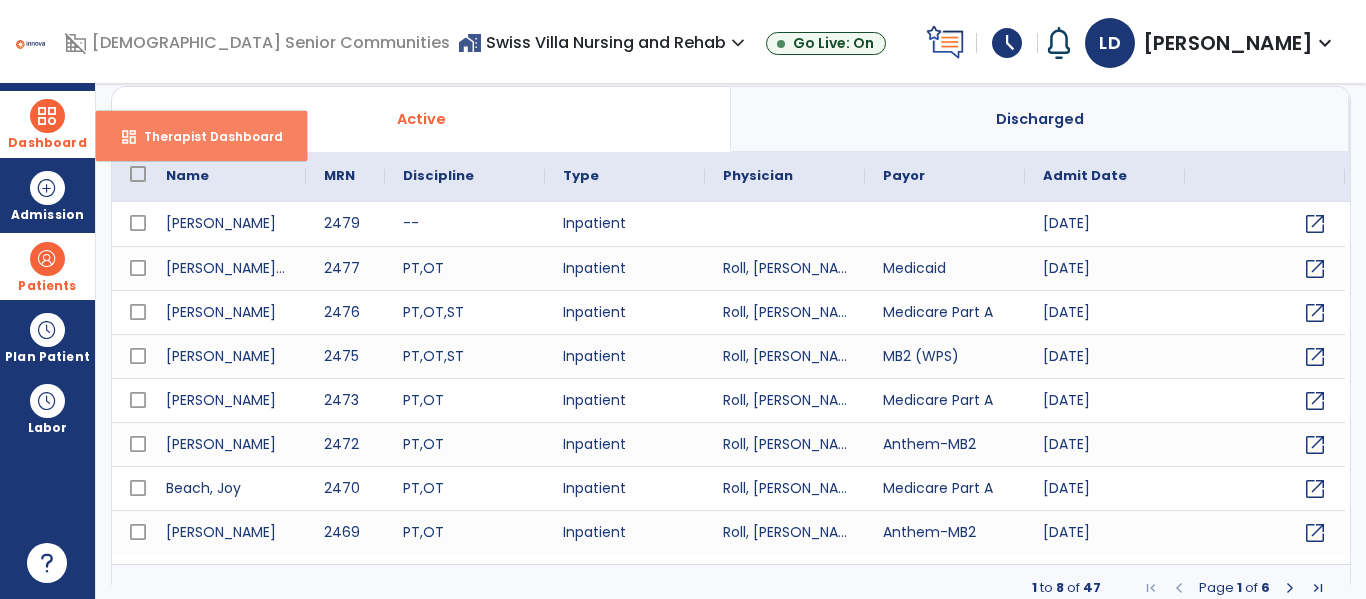 click on "dashboard  Therapist Dashboard" at bounding box center (201, 136) 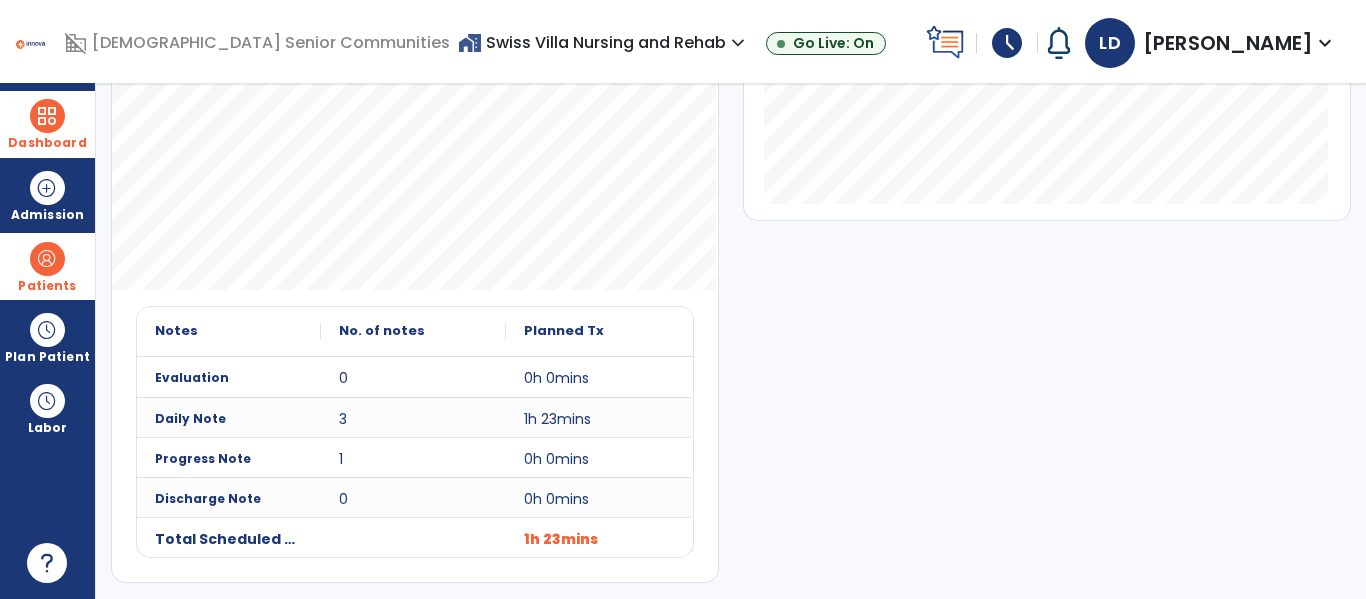 scroll, scrollTop: 0, scrollLeft: 0, axis: both 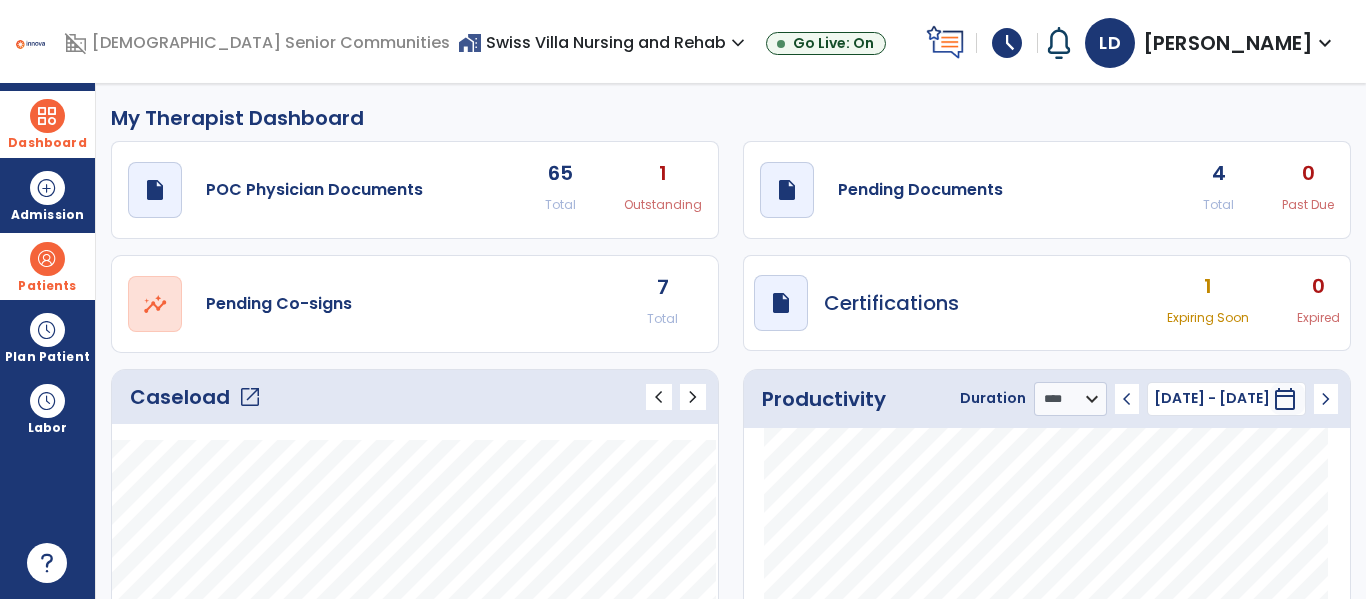 click on "home_work   Swiss Villa Nursing and Rehab   expand_more" at bounding box center [604, 42] 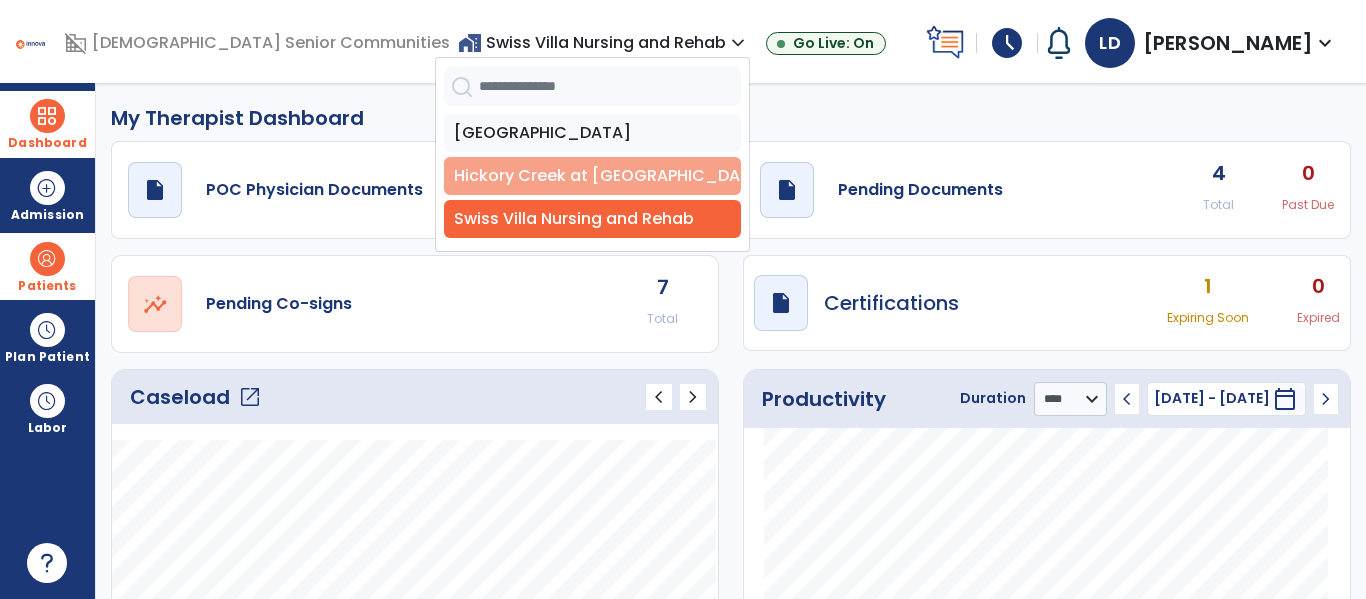 click on "Hickory Creek at [GEOGRAPHIC_DATA]" at bounding box center (592, 176) 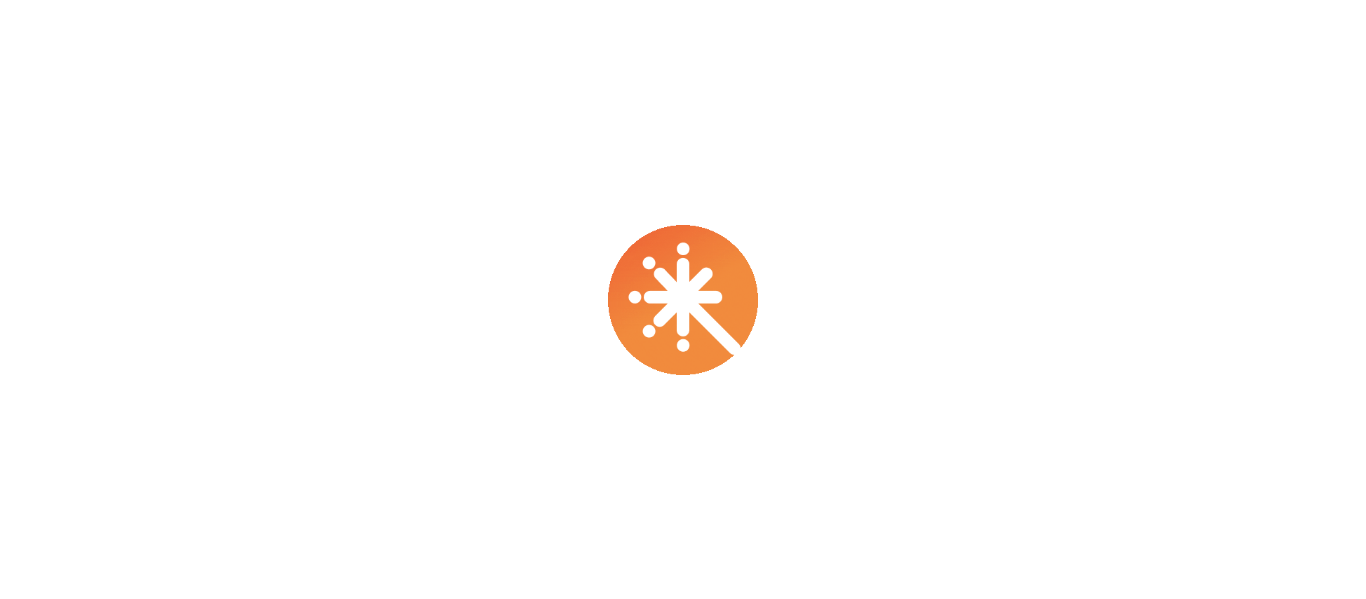 scroll, scrollTop: 0, scrollLeft: 0, axis: both 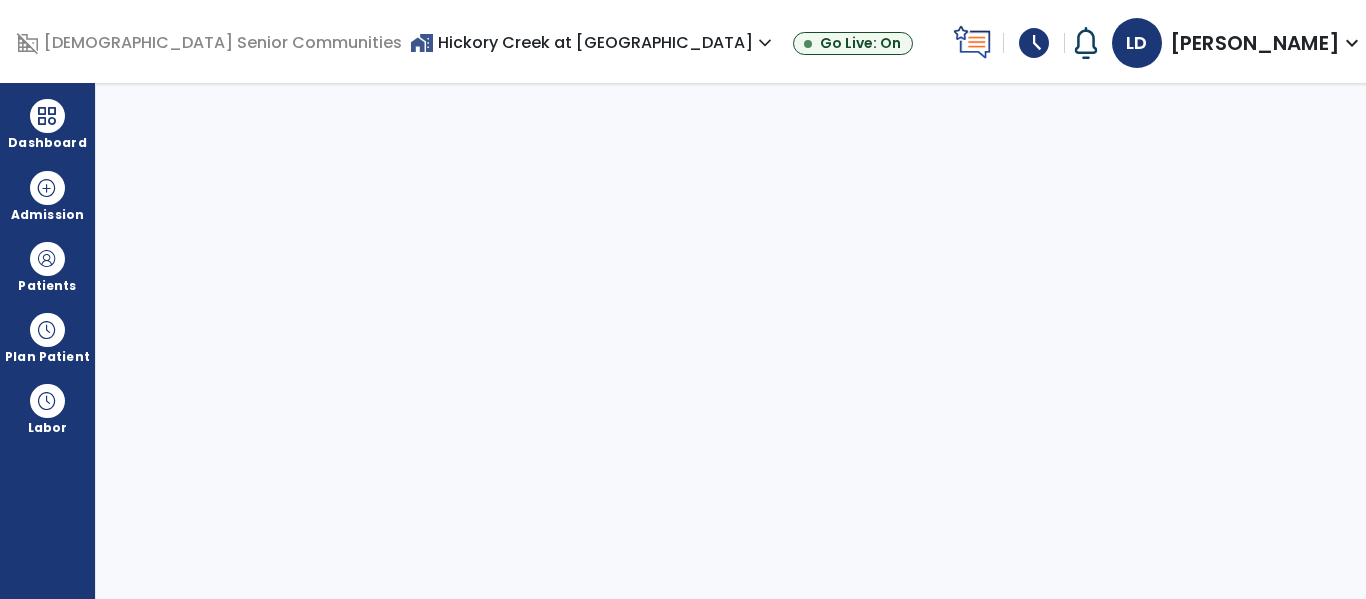select on "****" 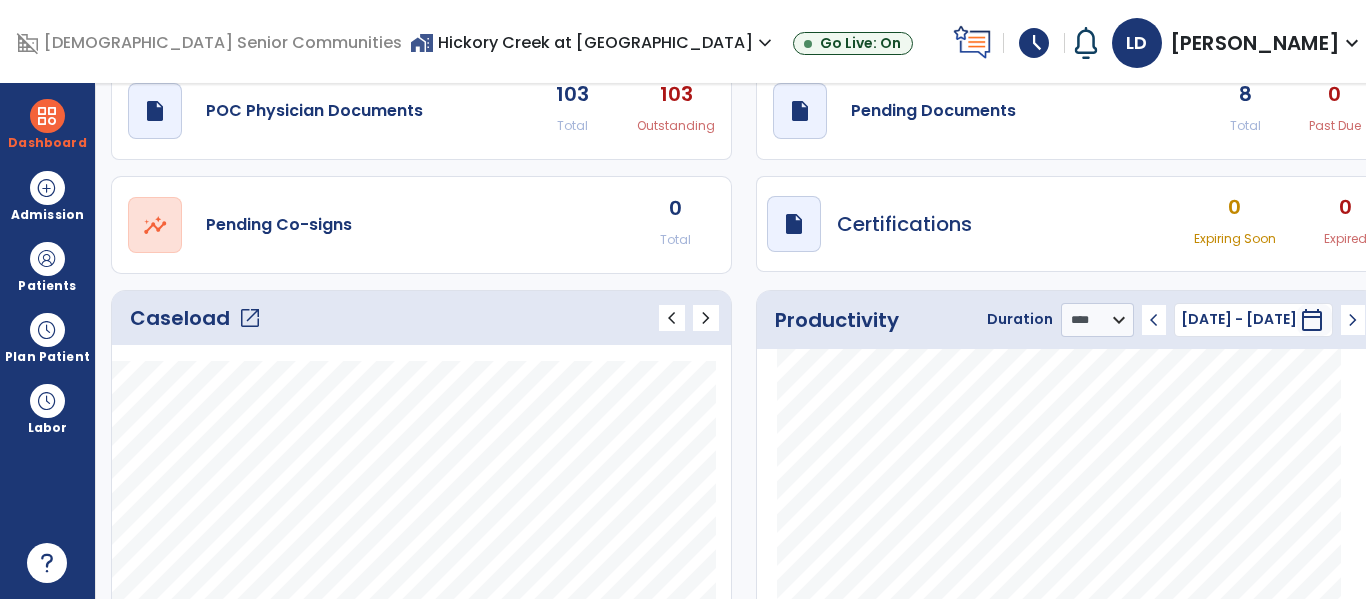 click on "open_in_new" 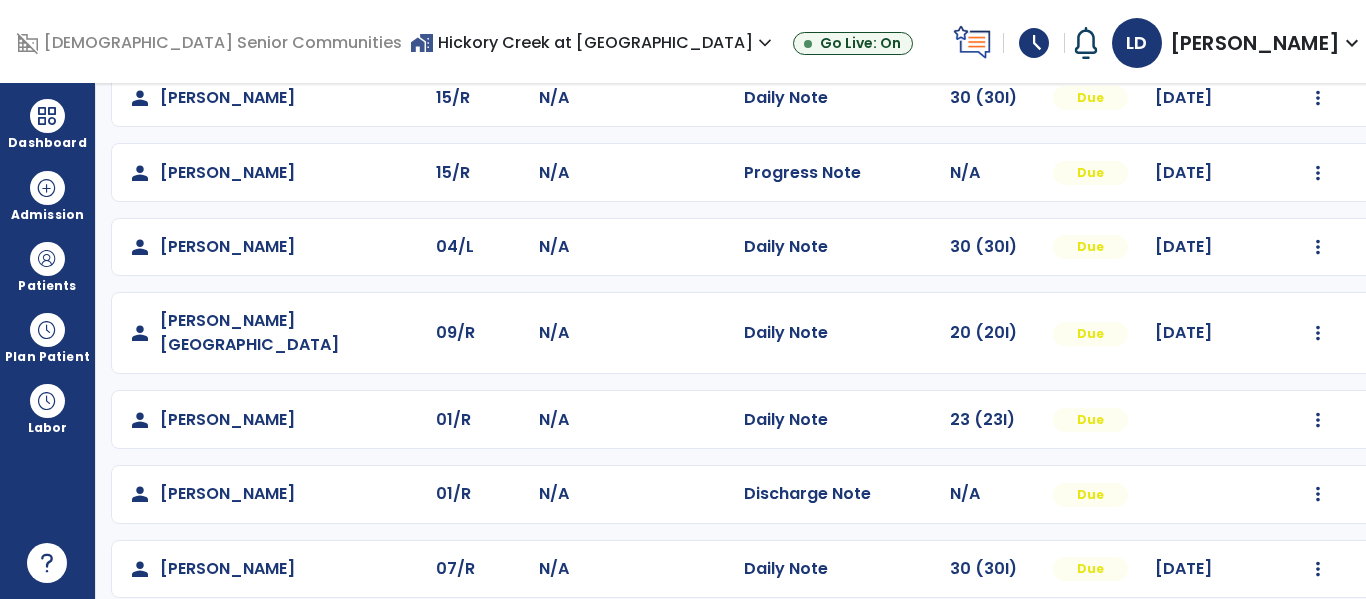 scroll, scrollTop: 0, scrollLeft: 0, axis: both 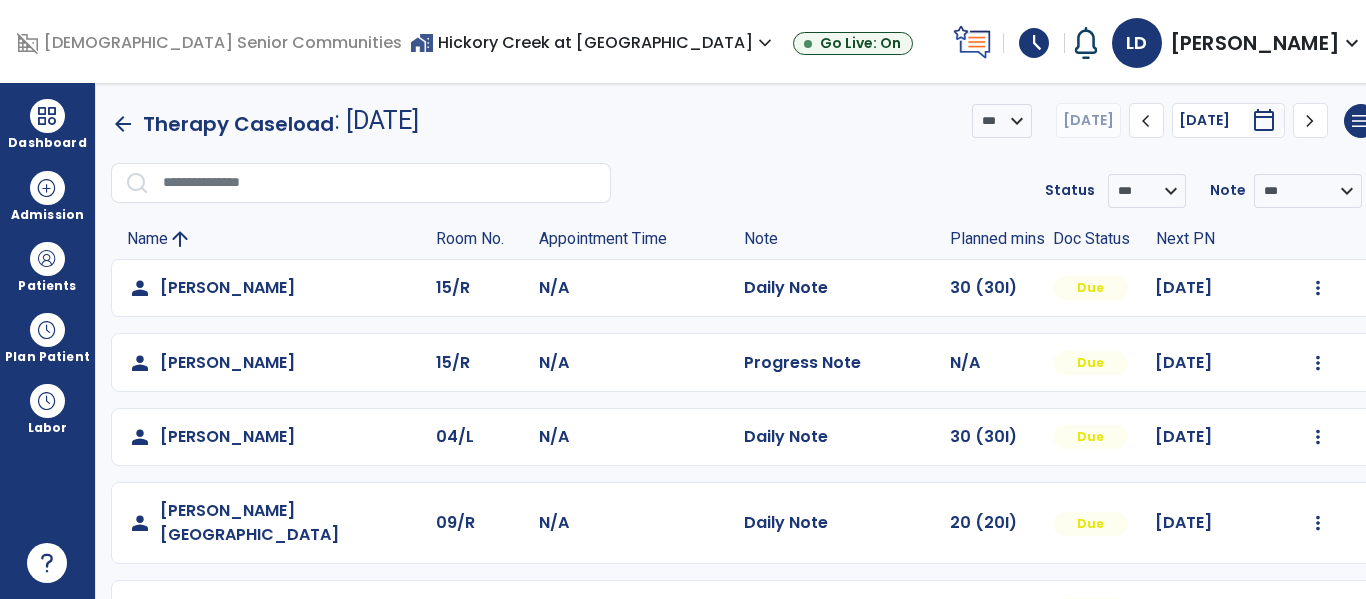 click on "chevron_right" 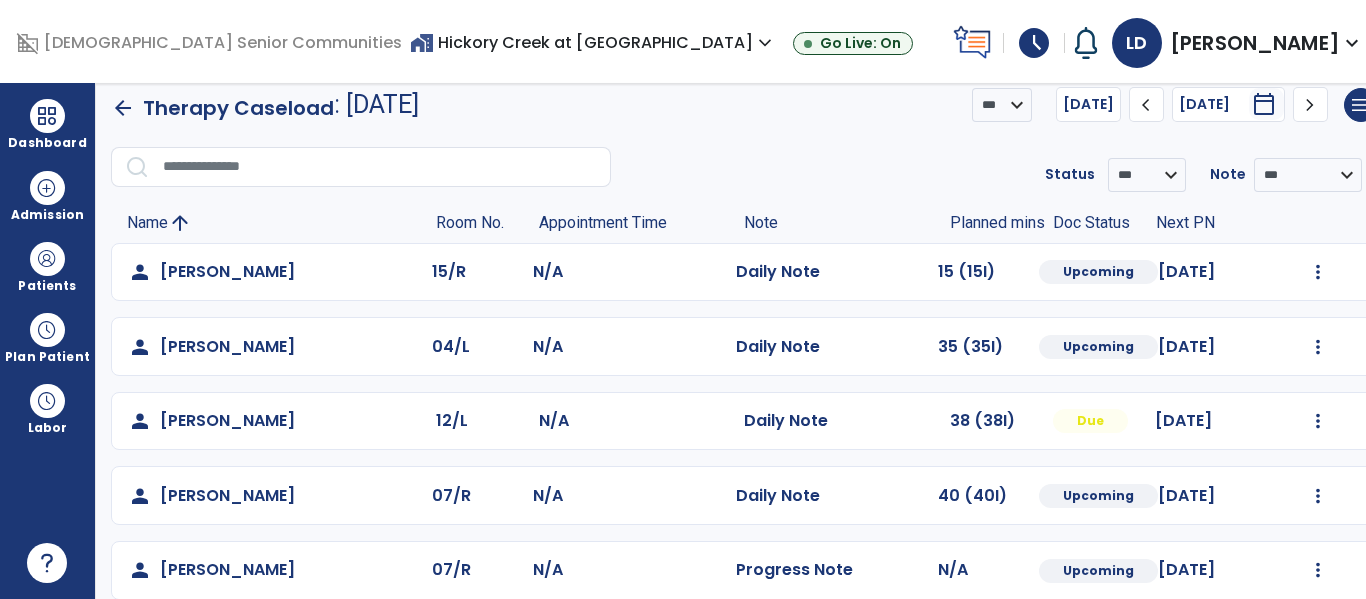 scroll, scrollTop: 41, scrollLeft: 0, axis: vertical 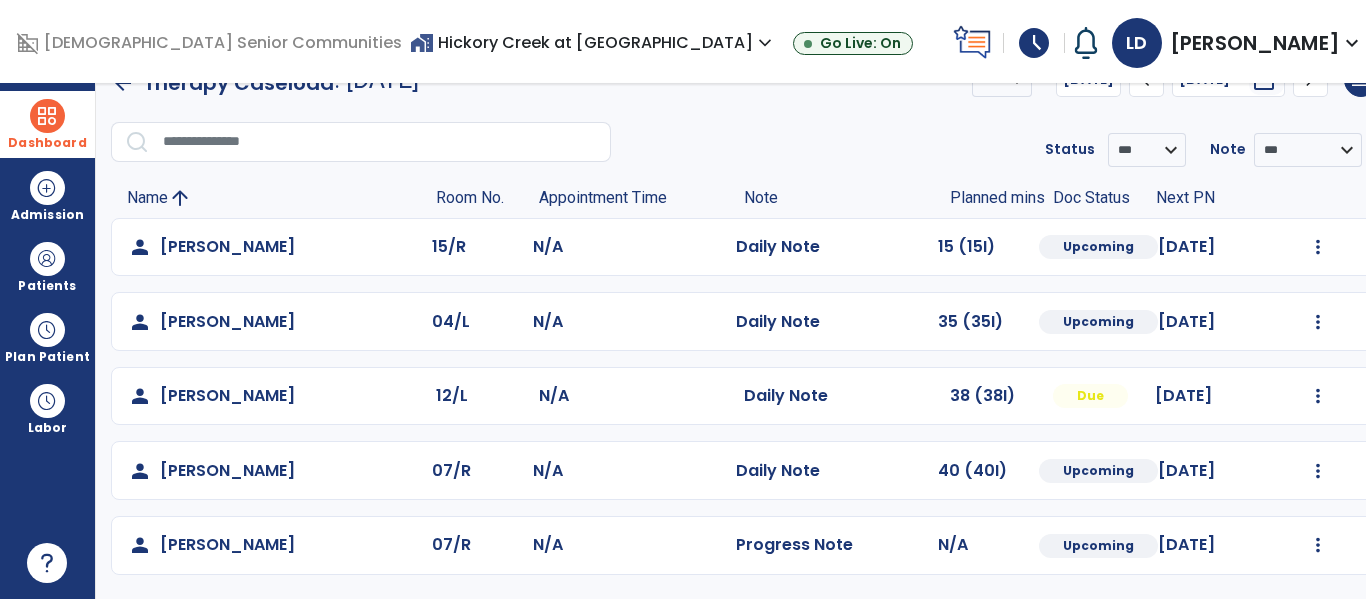 click on "Dashboard" at bounding box center [47, 143] 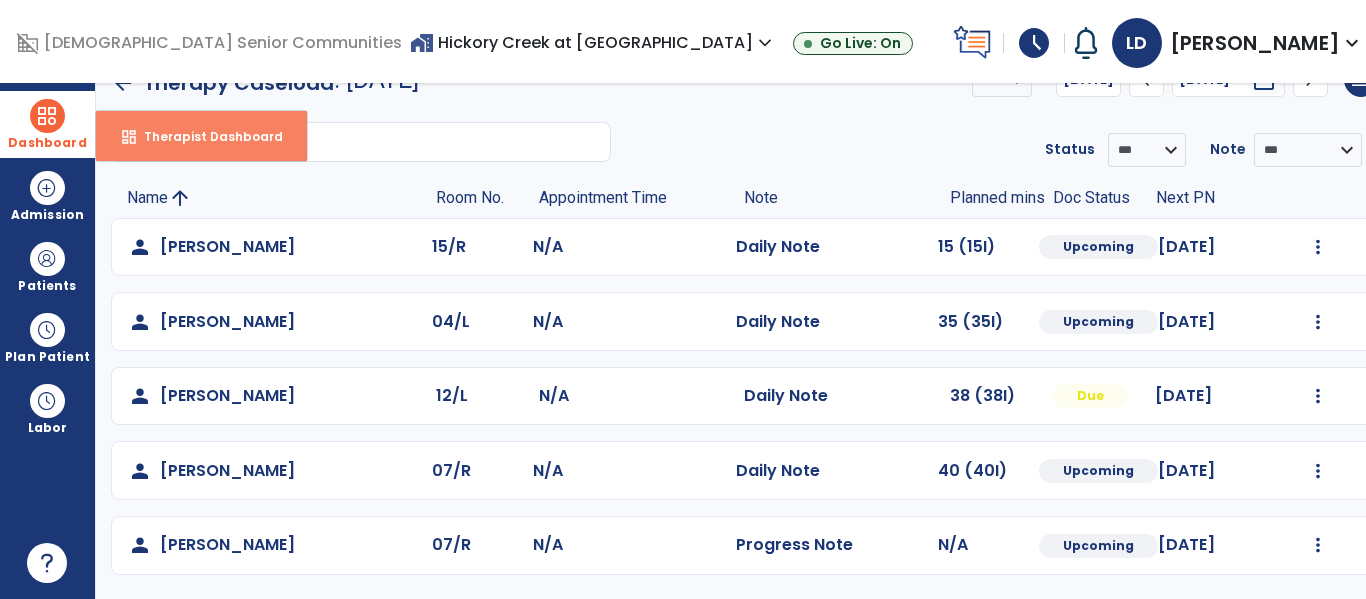 click on "dashboard" at bounding box center (129, 137) 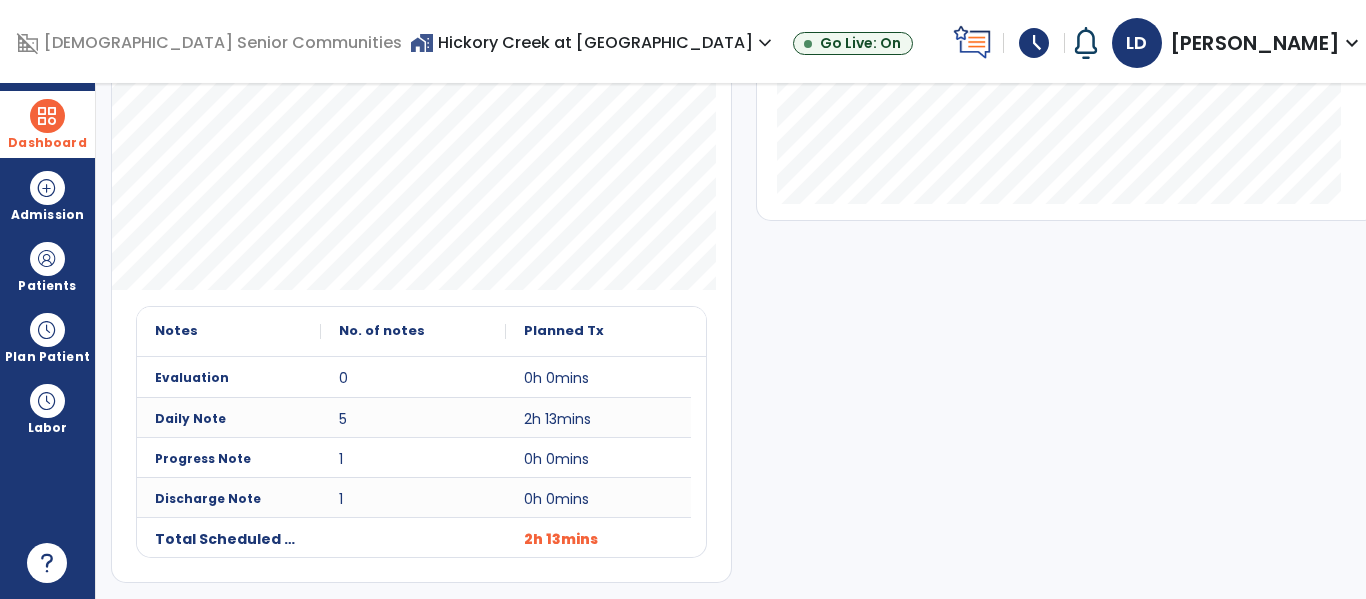 scroll, scrollTop: 0, scrollLeft: 0, axis: both 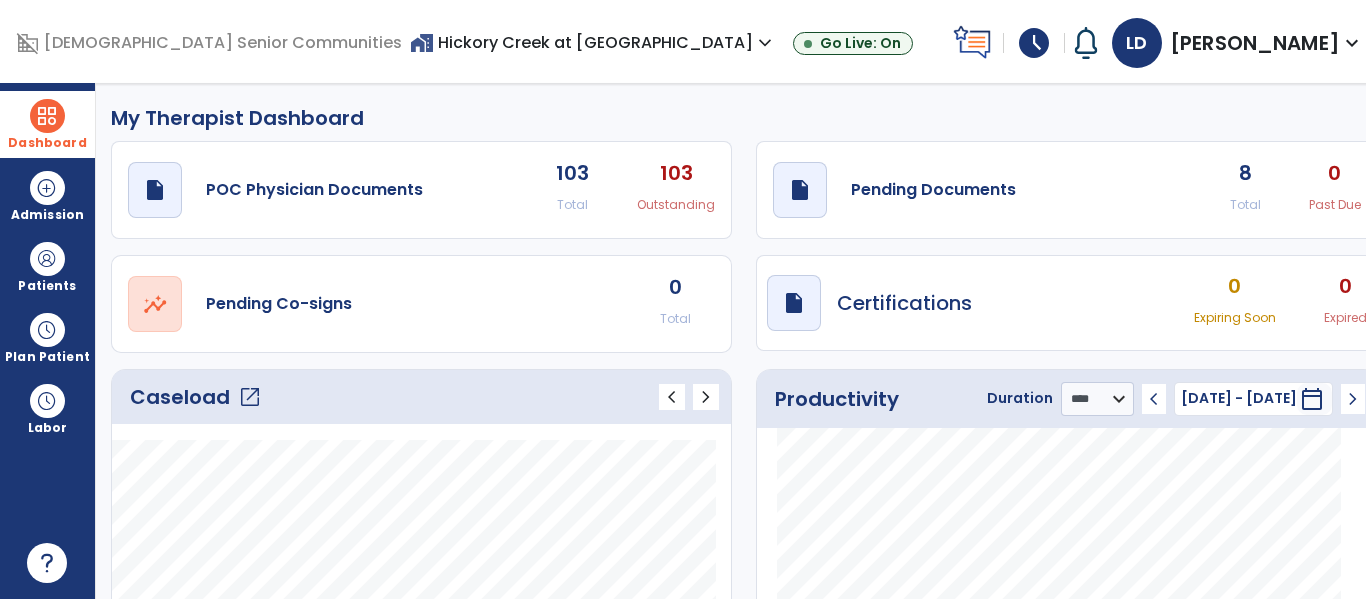 click on "home_work   Hickory Creek at Madison   expand_more" at bounding box center (593, 42) 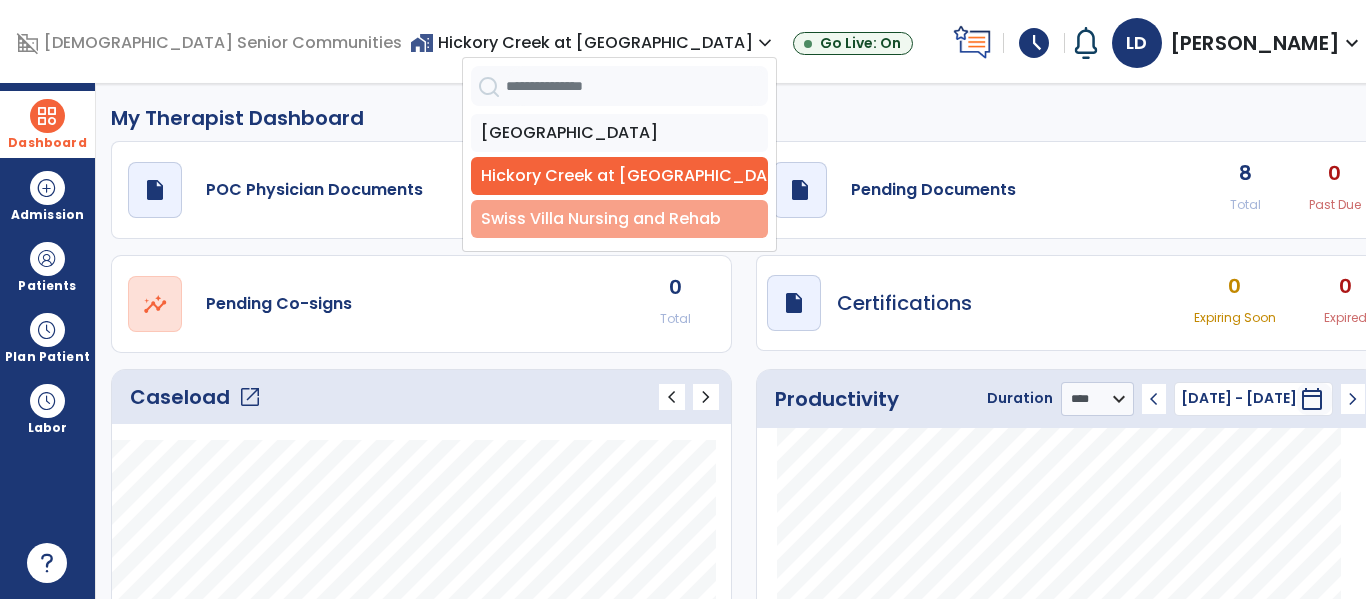 click on "Swiss Villa Nursing and Rehab" at bounding box center (619, 219) 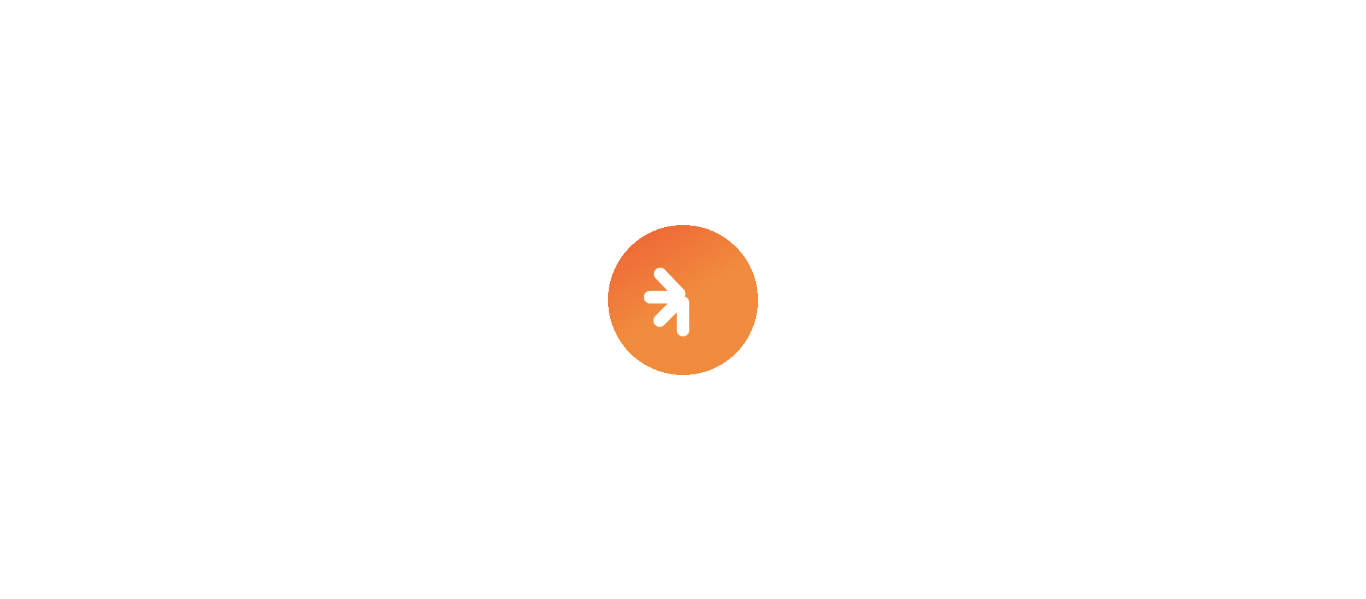 scroll, scrollTop: 0, scrollLeft: 0, axis: both 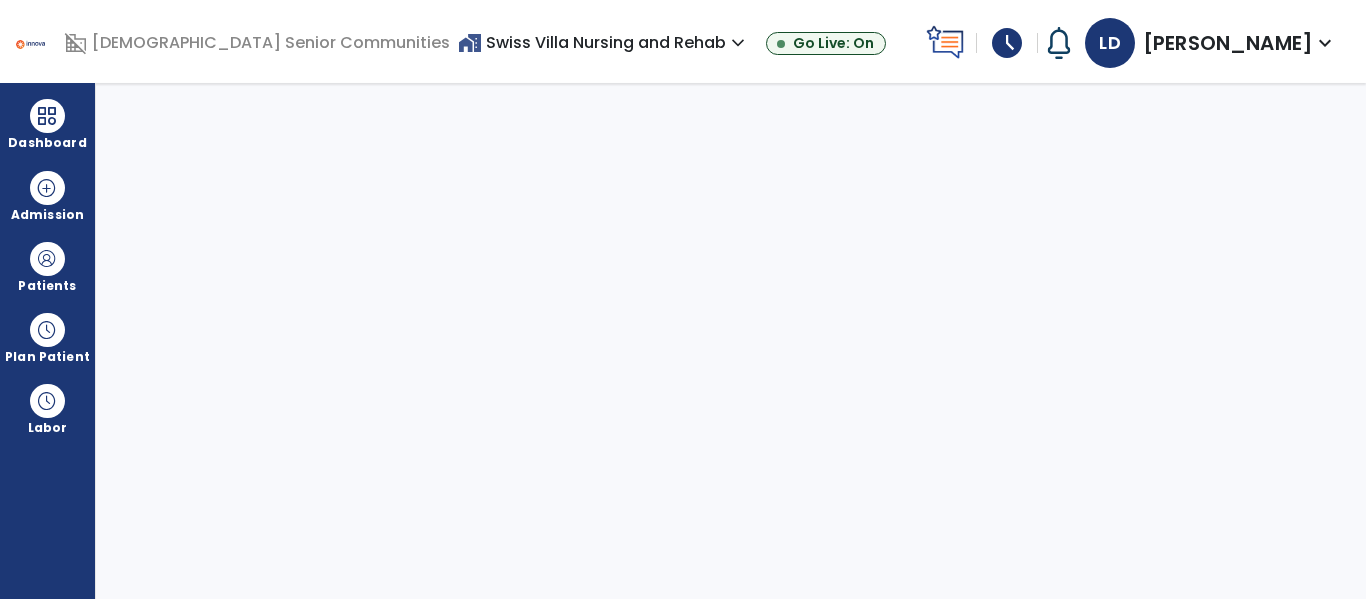 select on "****" 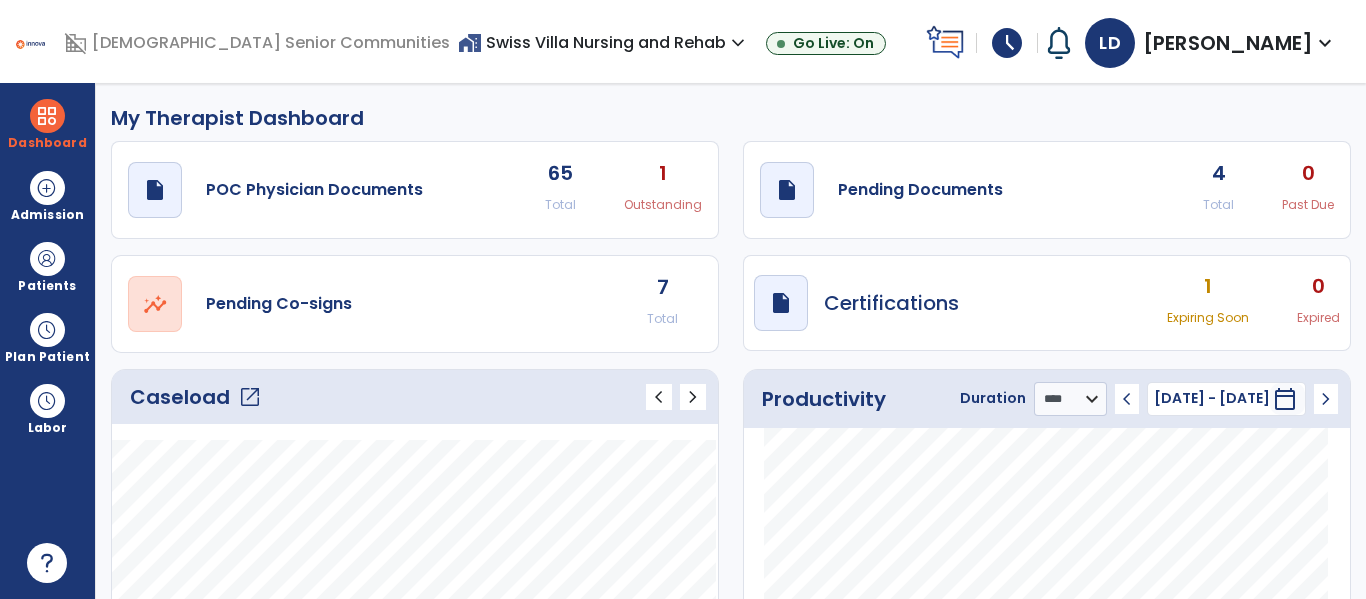 click on "7" 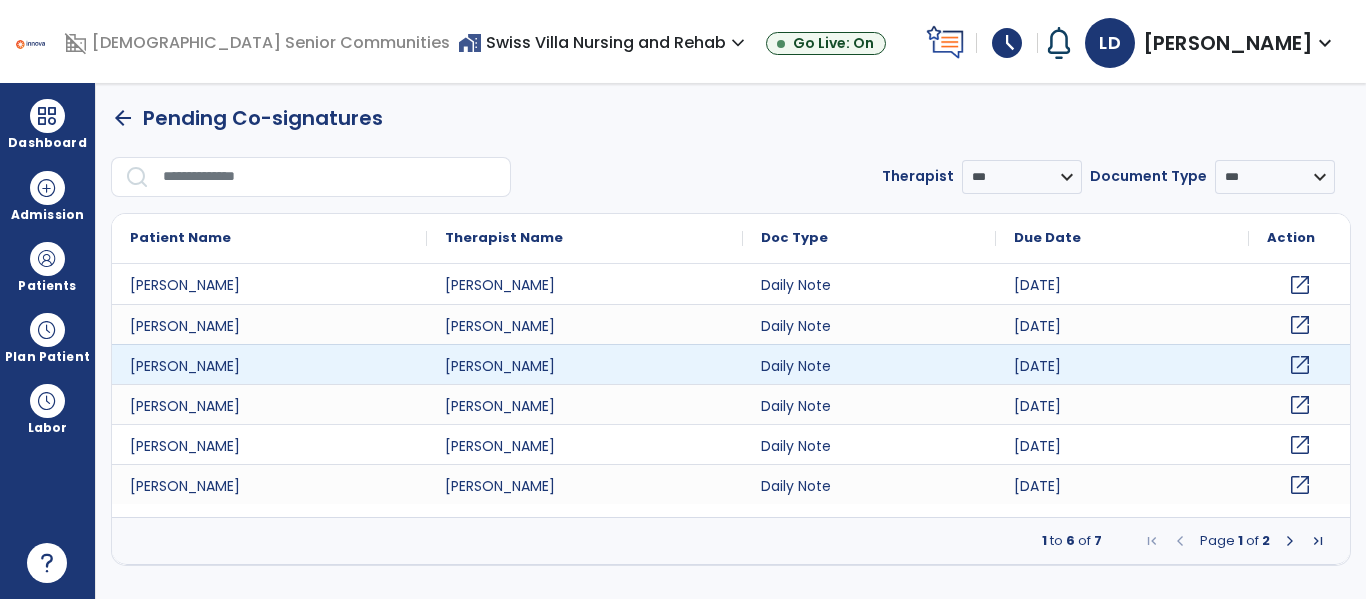 click on "open_in_new" 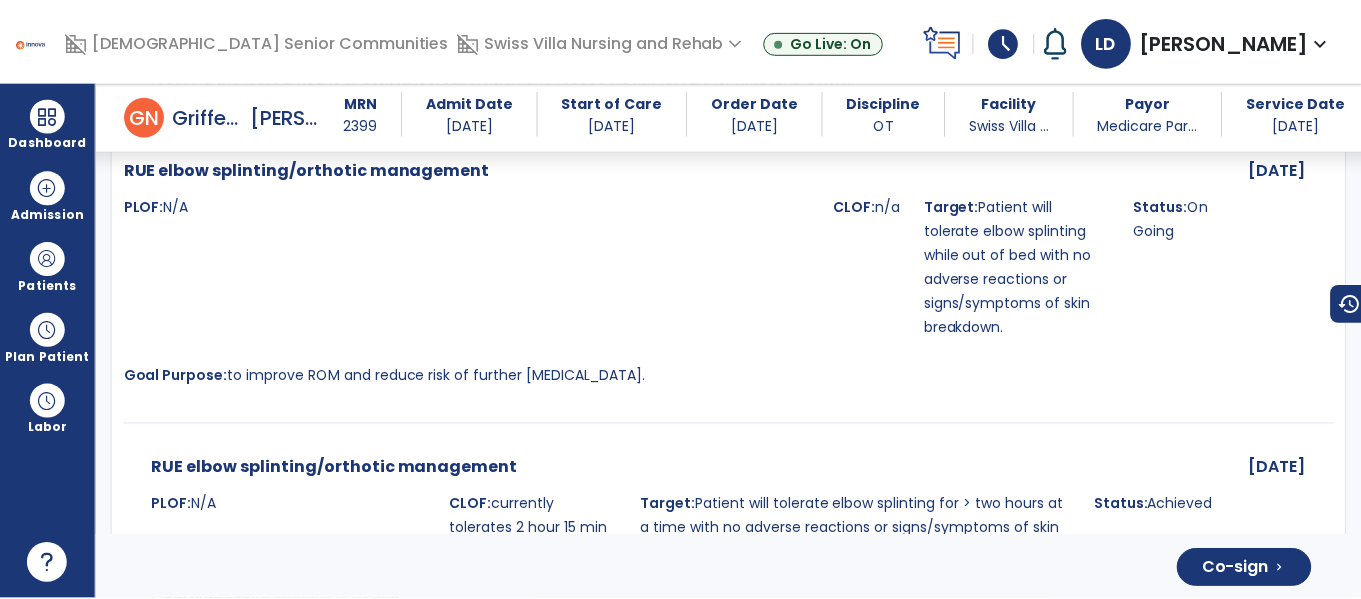 scroll, scrollTop: 4940, scrollLeft: 0, axis: vertical 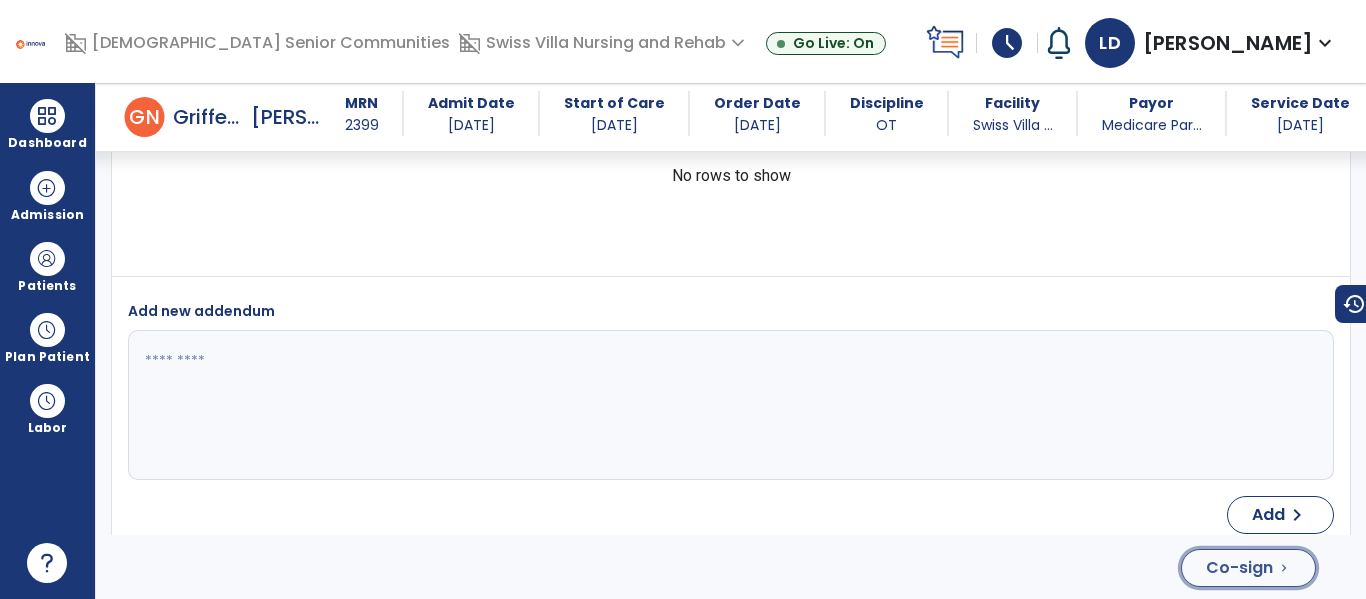 click on "chevron_right" 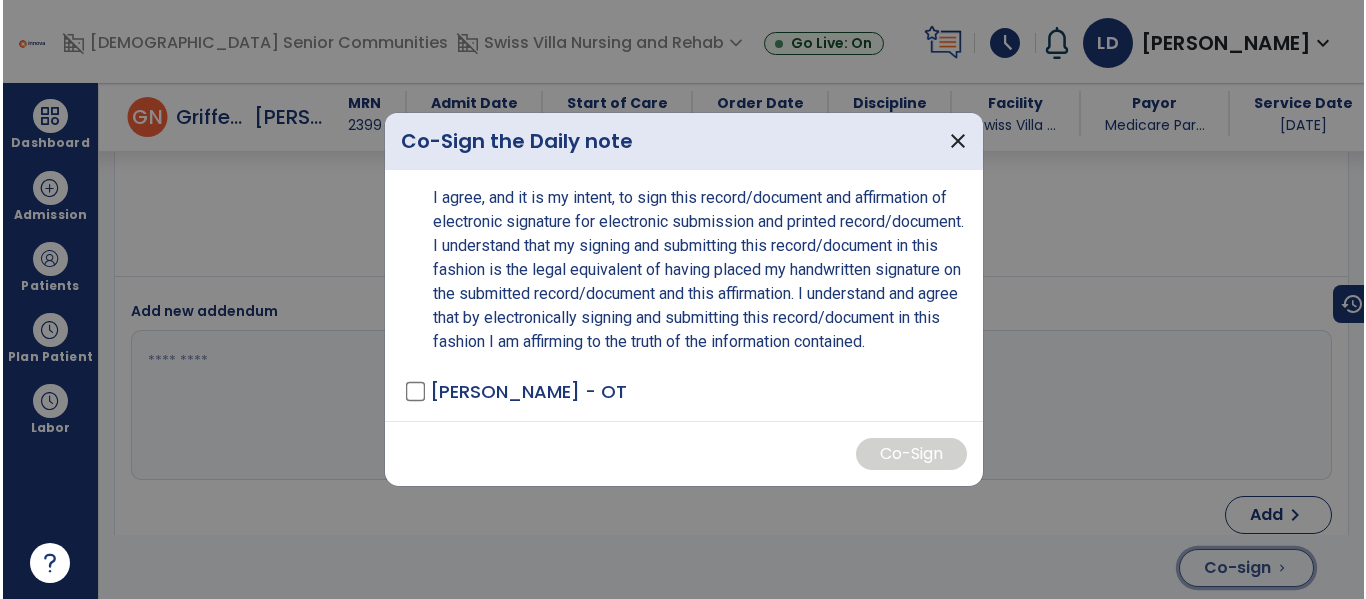 scroll, scrollTop: 4964, scrollLeft: 0, axis: vertical 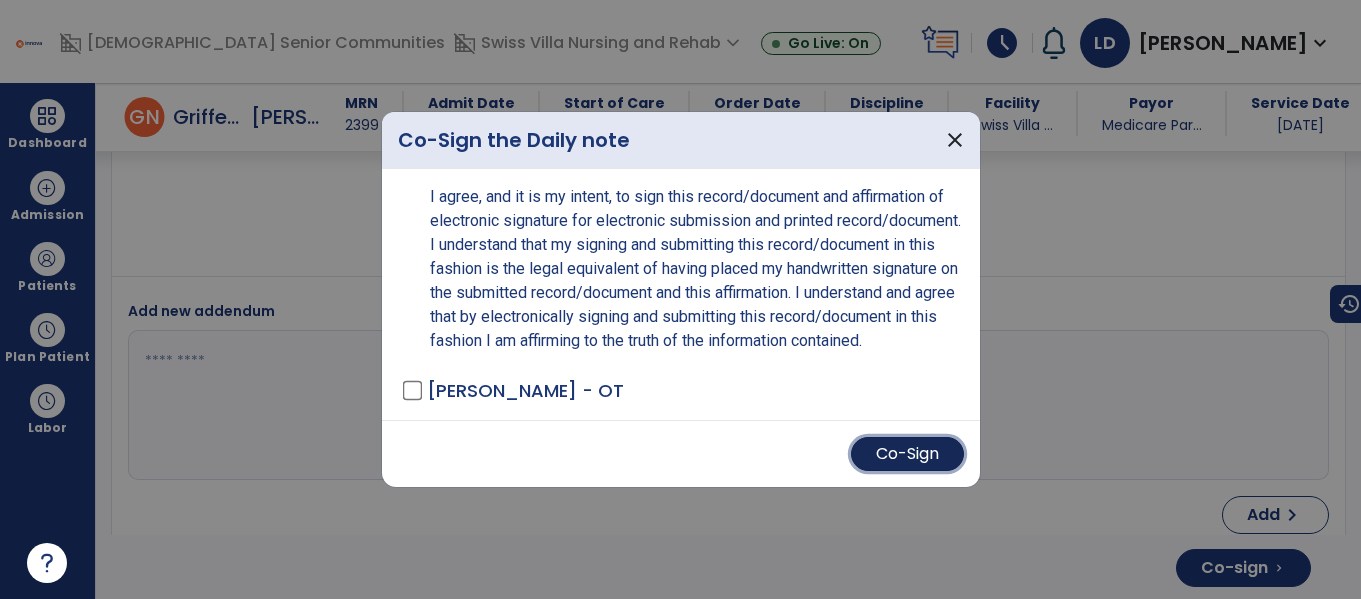 click on "Co-Sign" at bounding box center (907, 454) 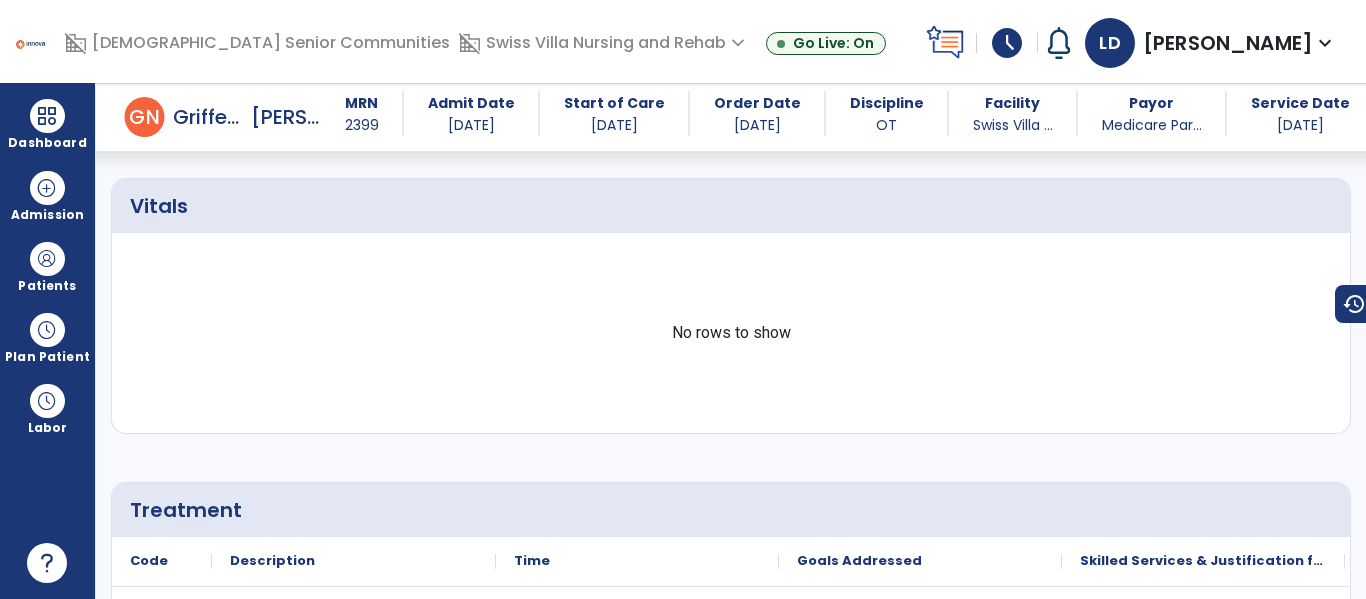 scroll, scrollTop: 0, scrollLeft: 0, axis: both 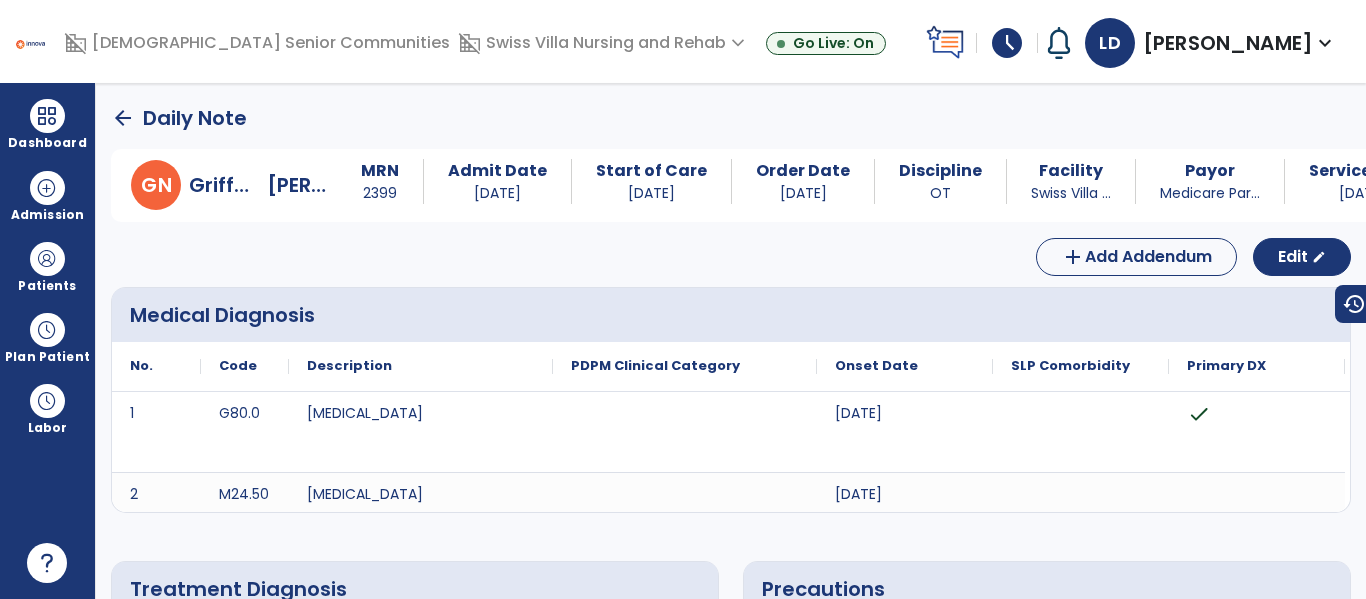 click on "arrow_back   Daily Note   G  N  Griffey,   Nathan  MRN 2399 Admit Date 10/22/2024 Start of Care 05/21/2025 Order Date 05/21/2025 Discipline OT Facility Swiss Villa ... Payor Medicare Par... Service Date 07/09/2025  add  Add Addendum Edit  edit  Medical Diagnosis
No.
Code
1 G80.0" at bounding box center [731, 341] 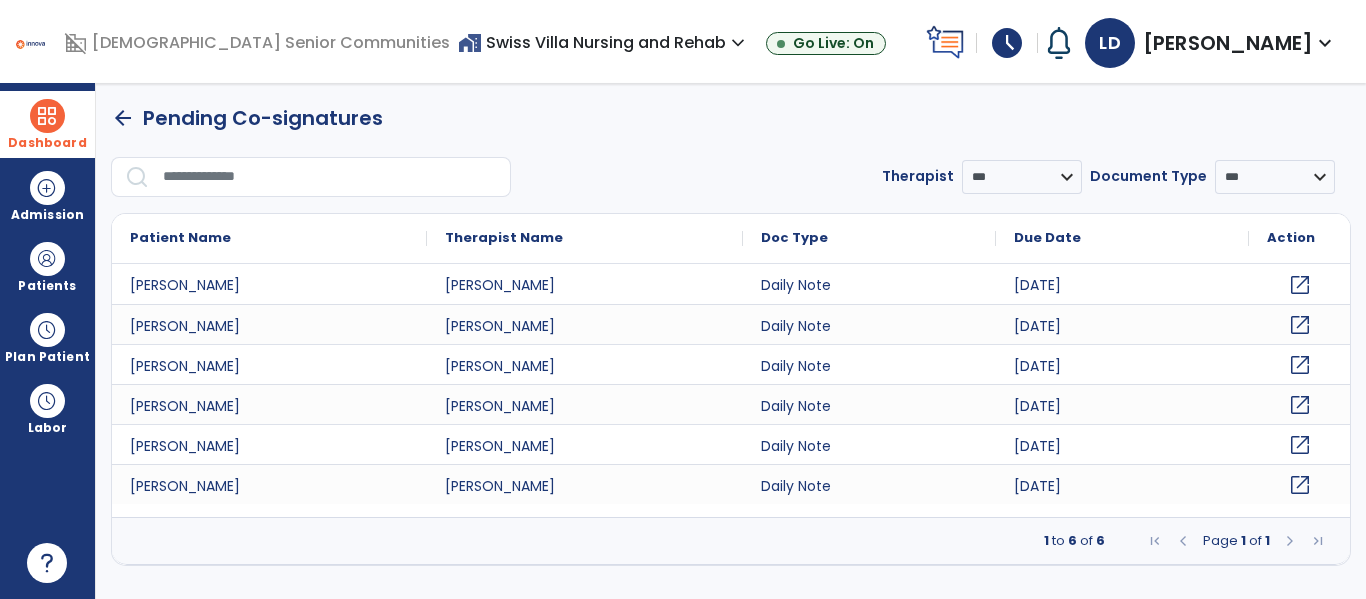 click at bounding box center [47, 116] 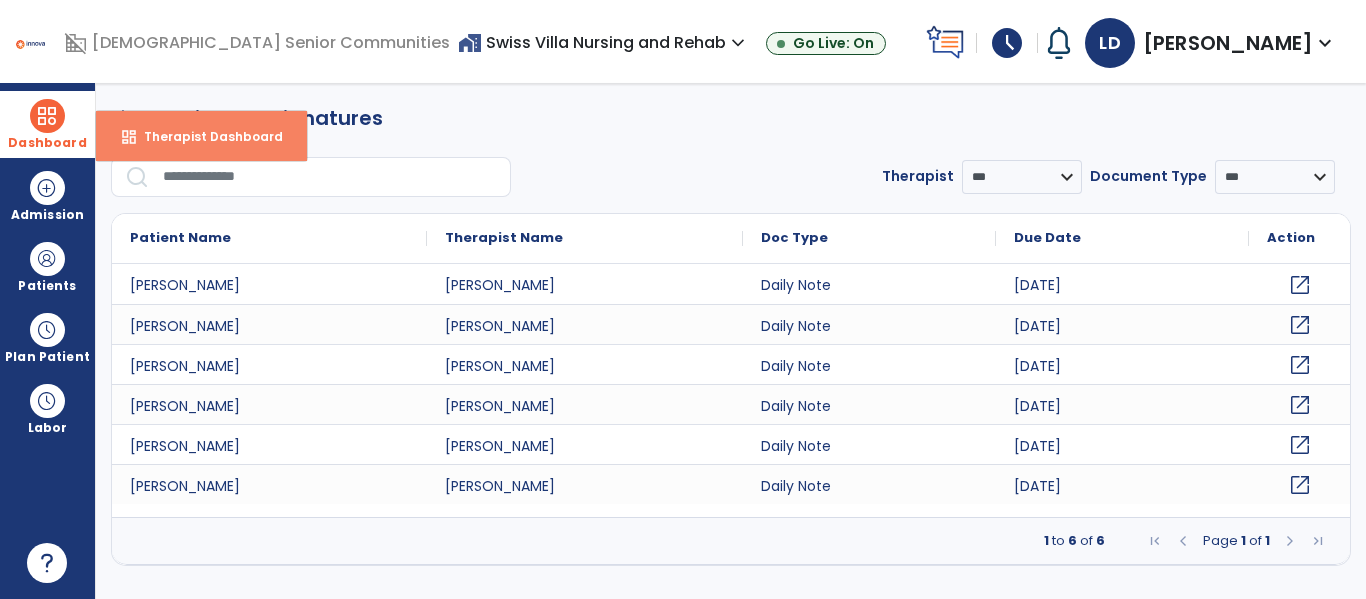 click on "dashboard  Therapist Dashboard" at bounding box center [201, 136] 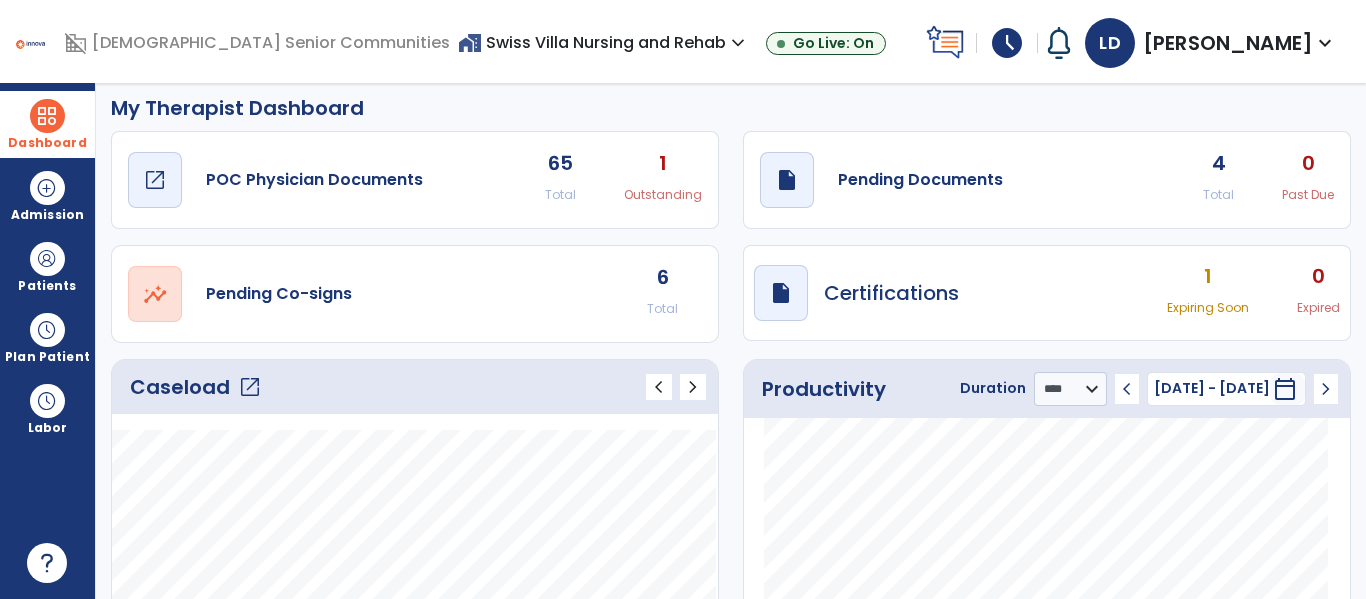 scroll, scrollTop: 0, scrollLeft: 0, axis: both 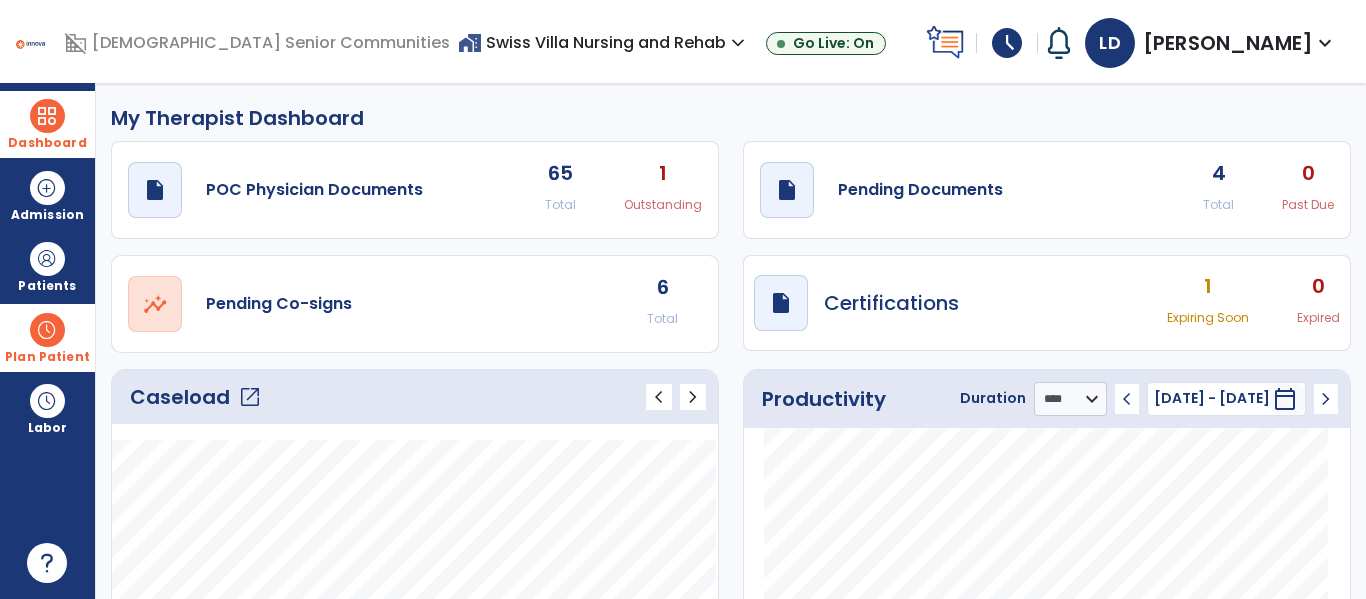 click at bounding box center [47, 330] 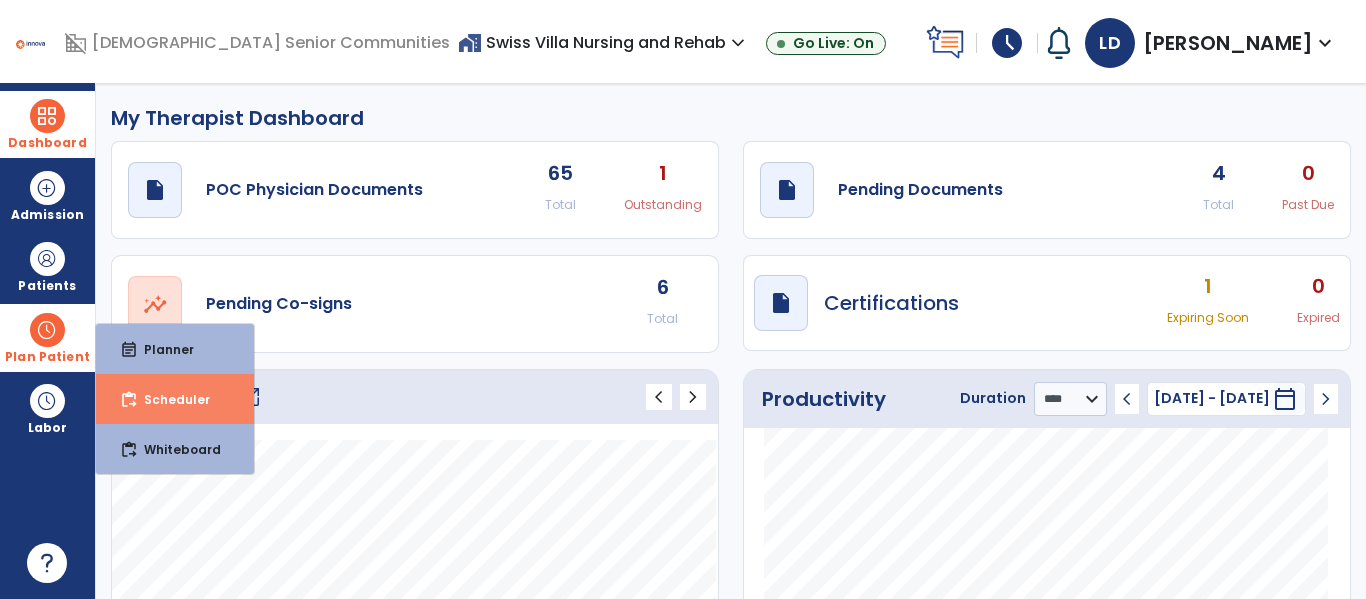 click on "Scheduler" at bounding box center (169, 399) 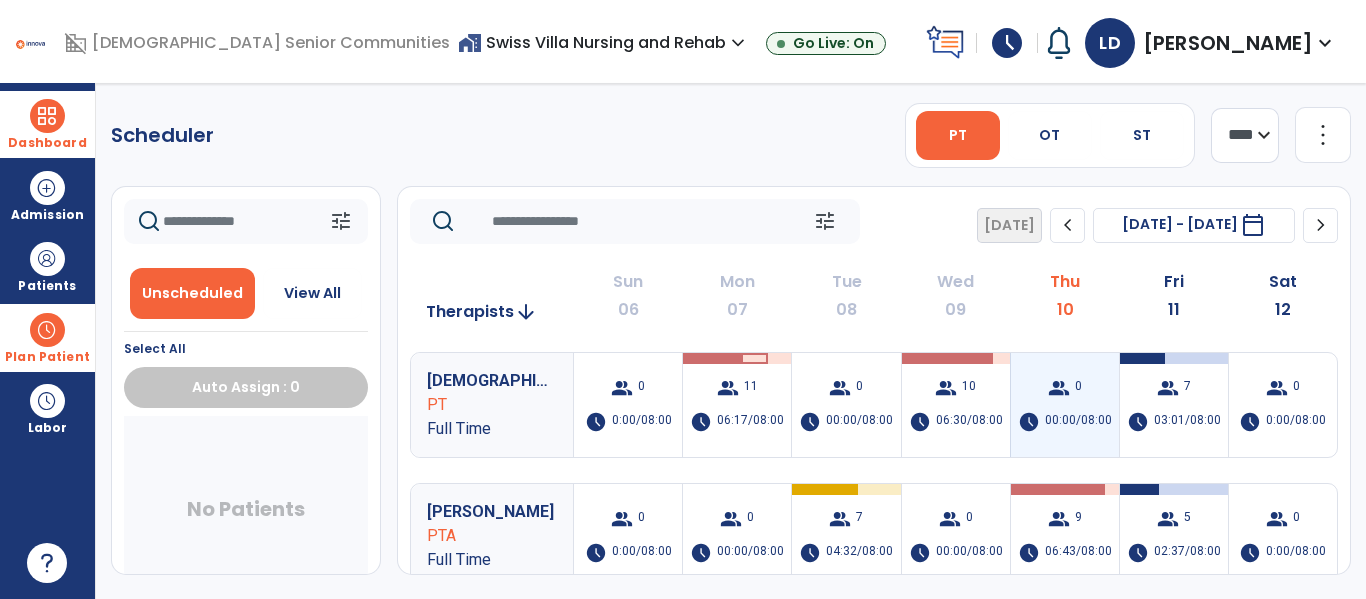 scroll, scrollTop: 22, scrollLeft: 0, axis: vertical 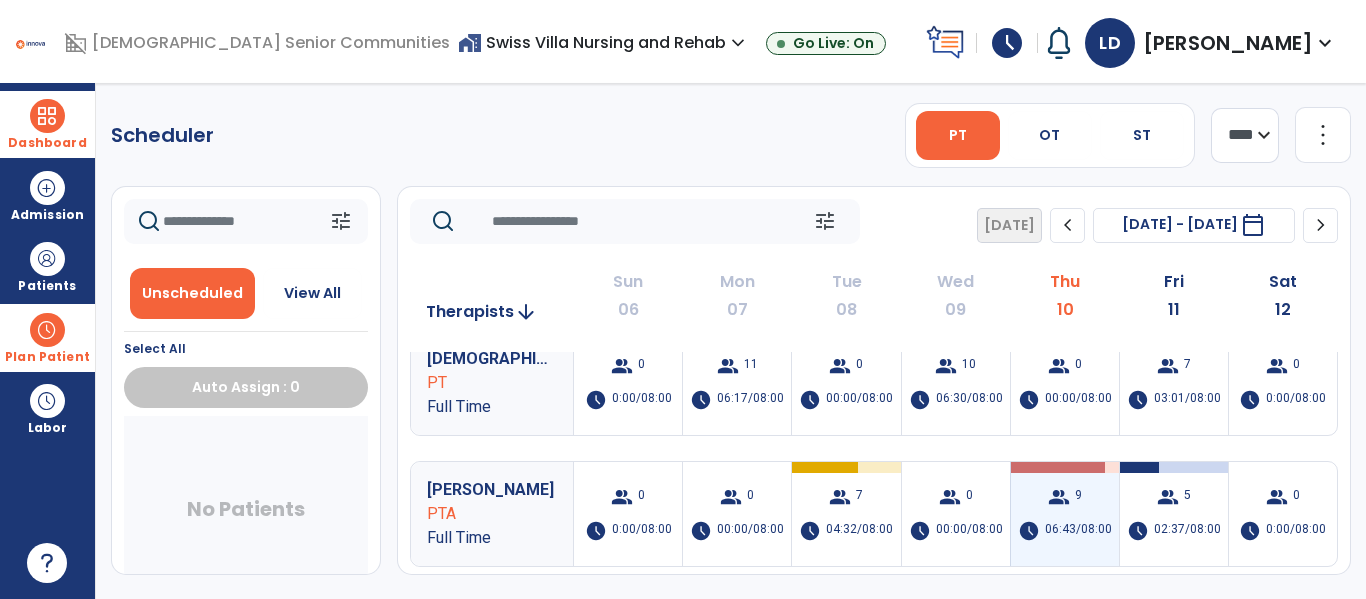 click on "group" at bounding box center (1059, 497) 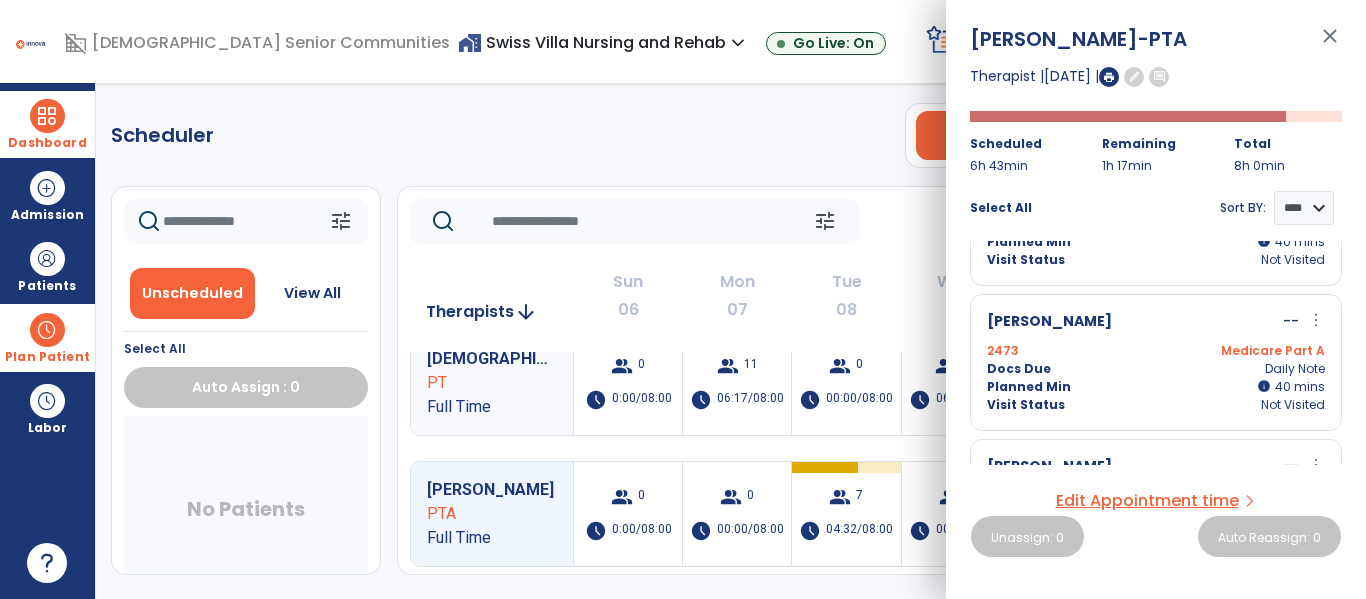 scroll, scrollTop: 684, scrollLeft: 0, axis: vertical 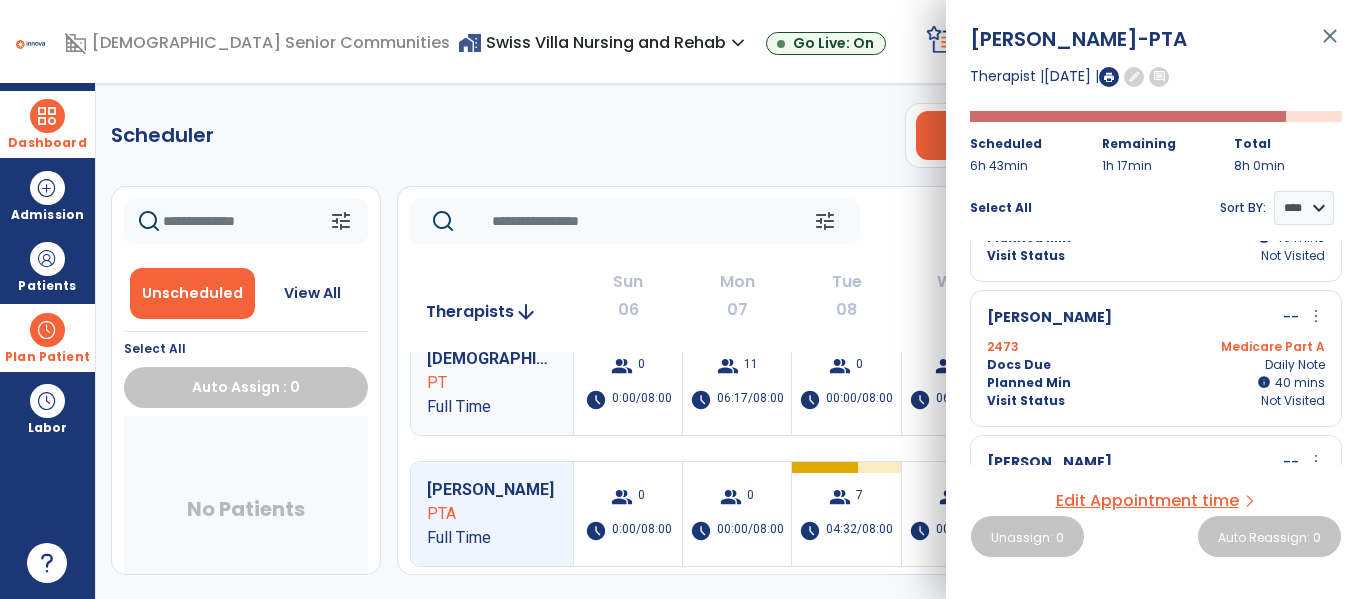 click on "close" at bounding box center [1330, 45] 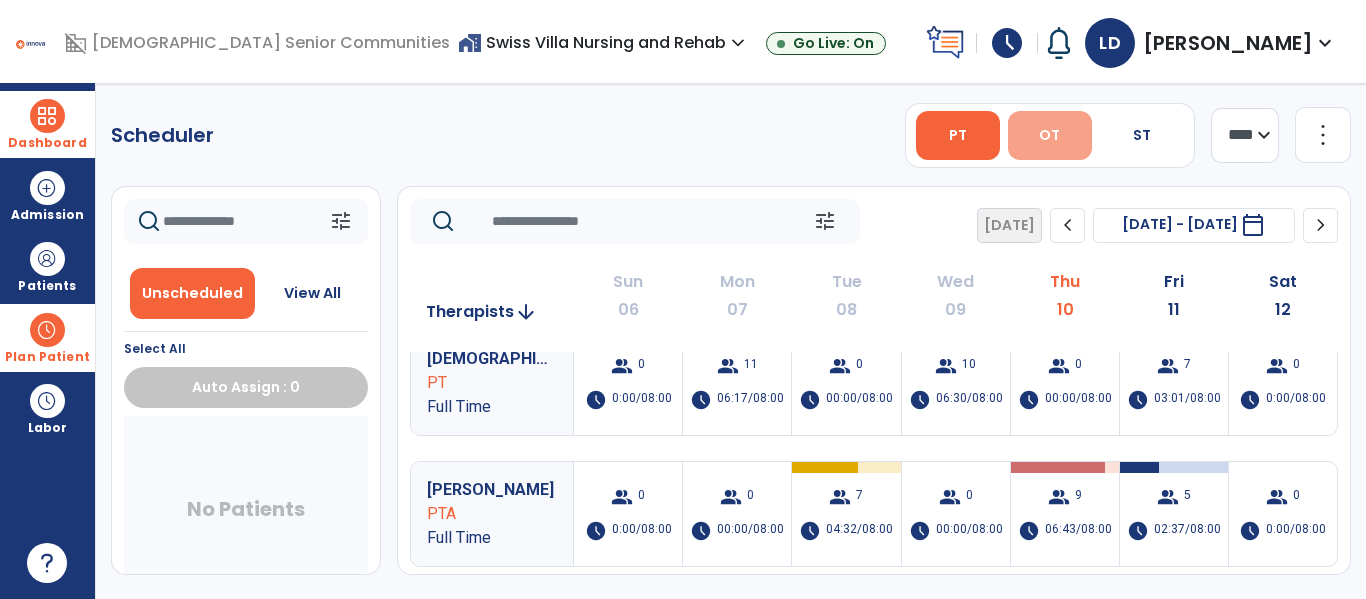 click on "OT" at bounding box center (1050, 135) 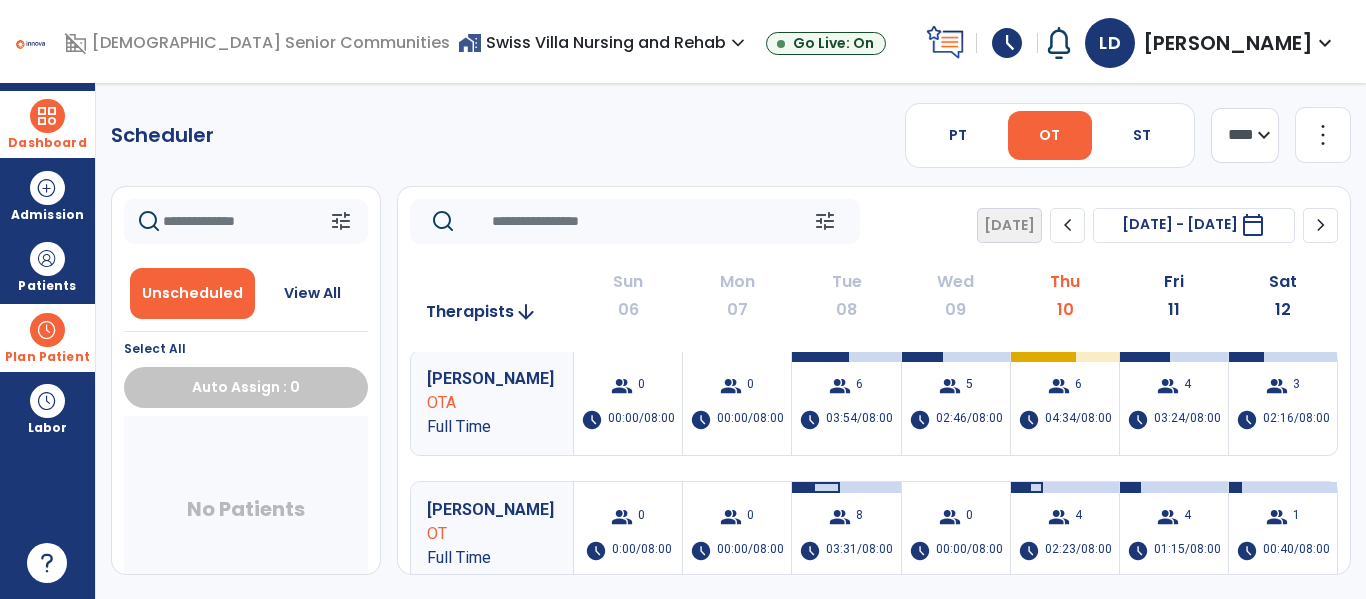 scroll, scrollTop: 0, scrollLeft: 0, axis: both 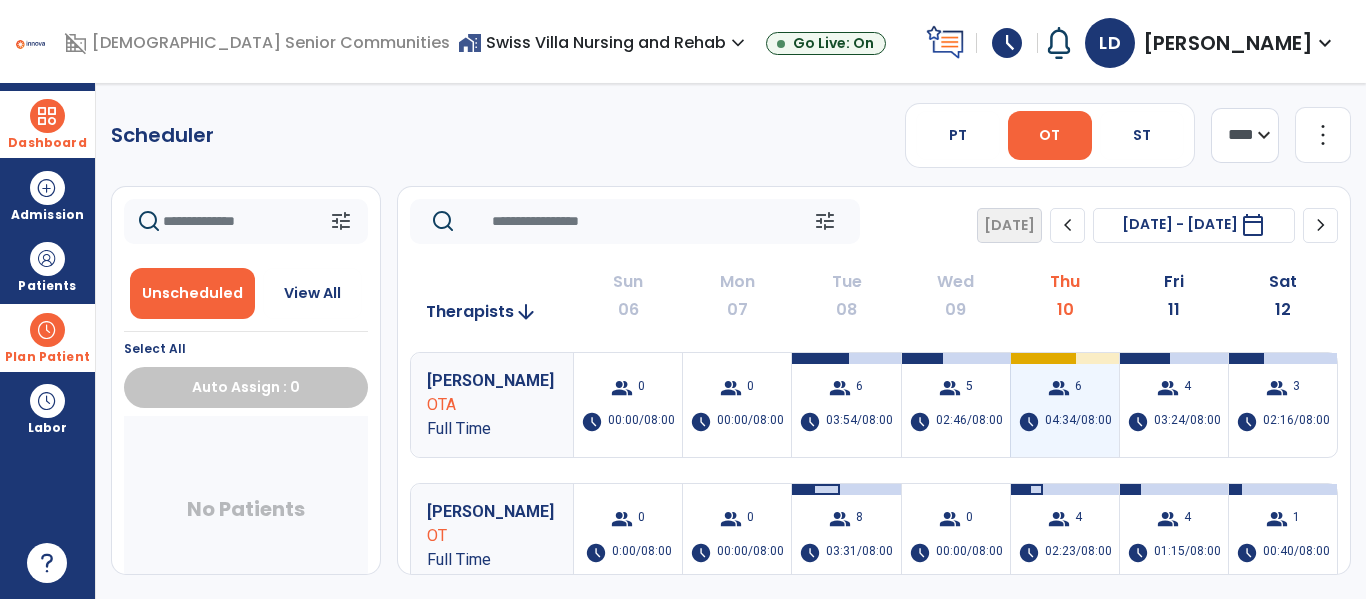 click on "04:34/08:00" at bounding box center (1078, 422) 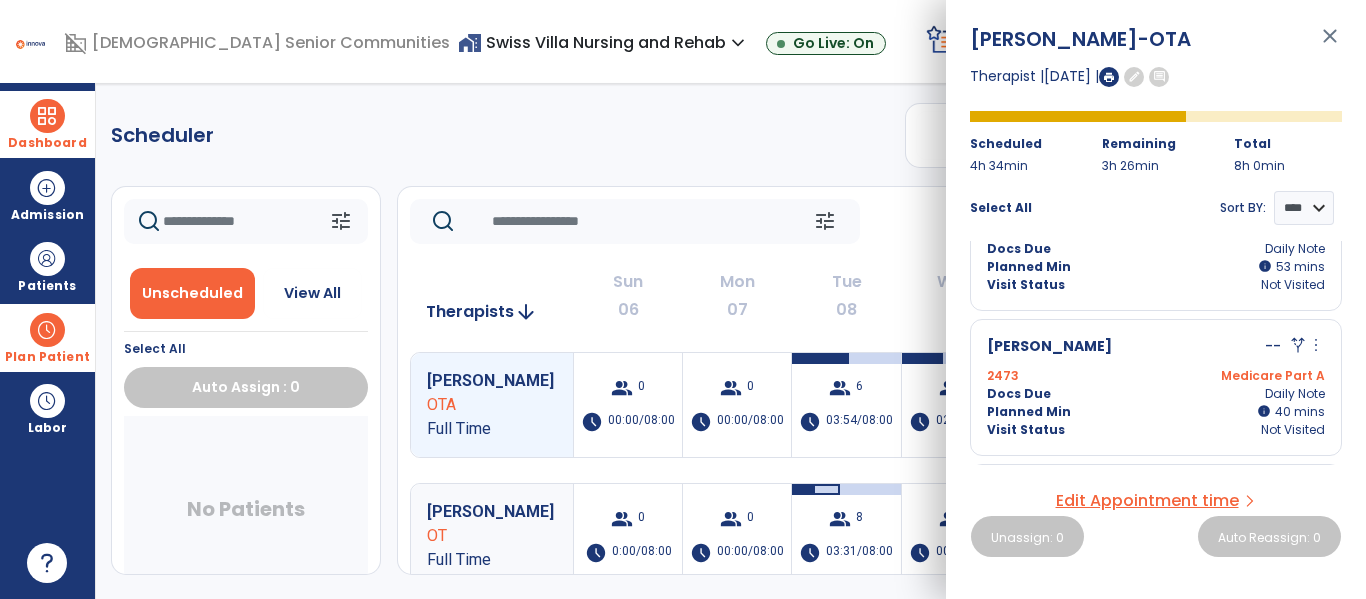 scroll, scrollTop: 382, scrollLeft: 0, axis: vertical 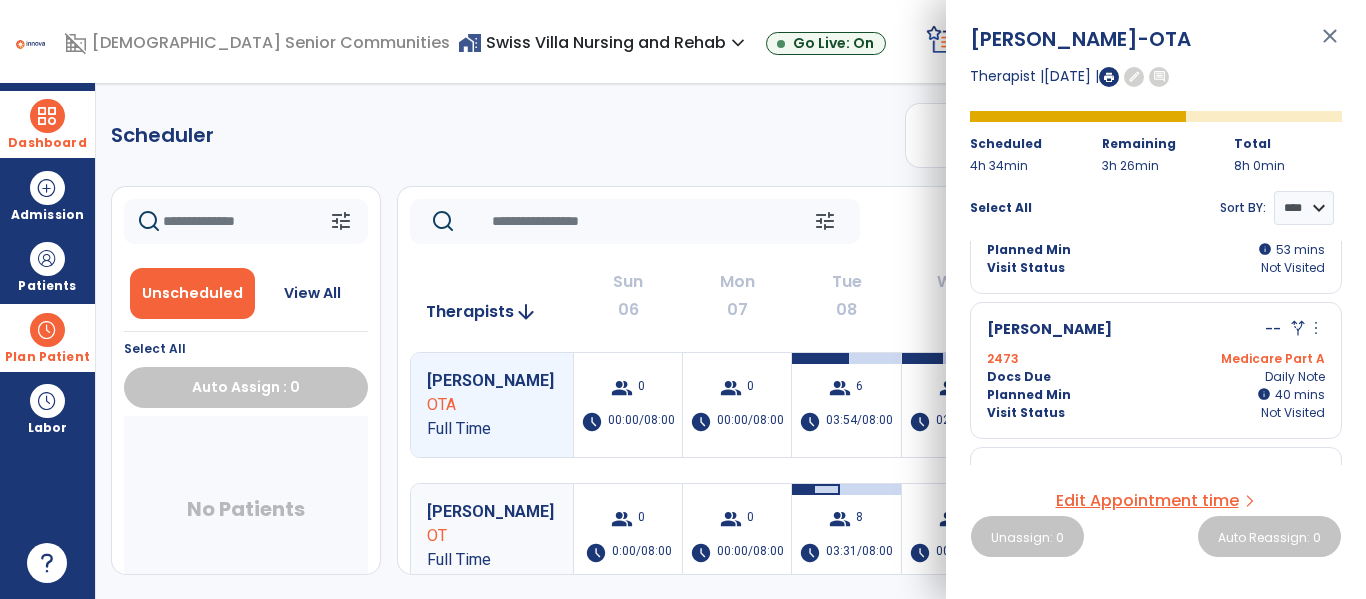 click on "close" at bounding box center (1330, 45) 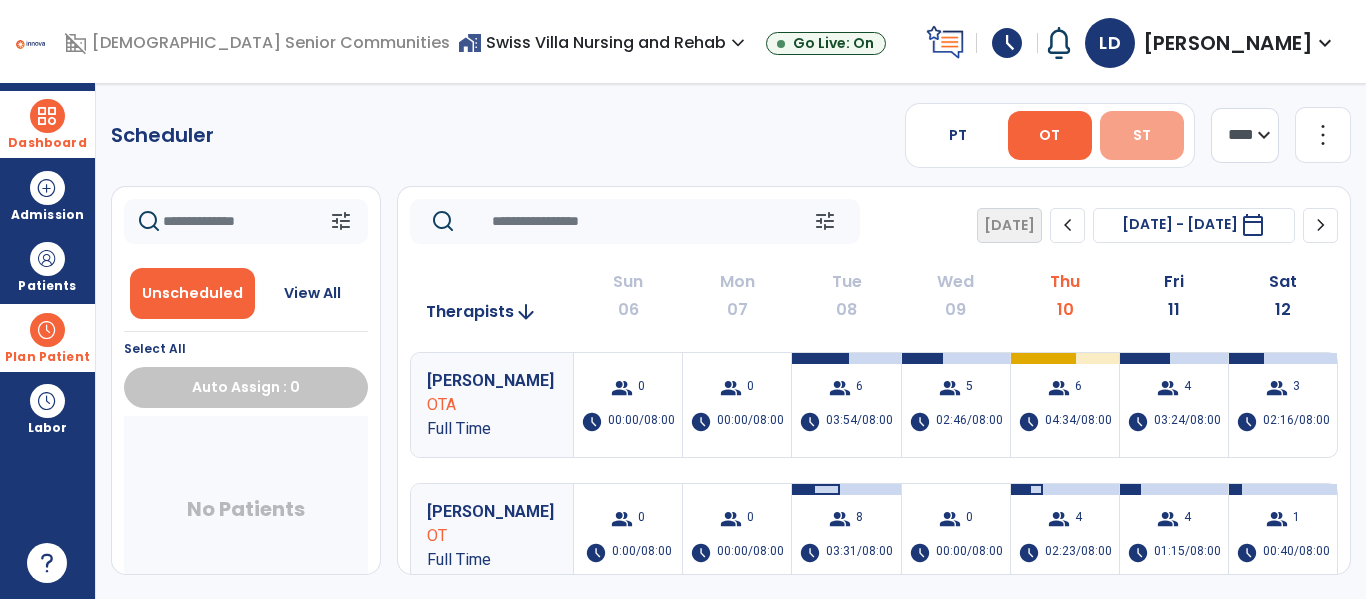 click on "ST" at bounding box center (1142, 135) 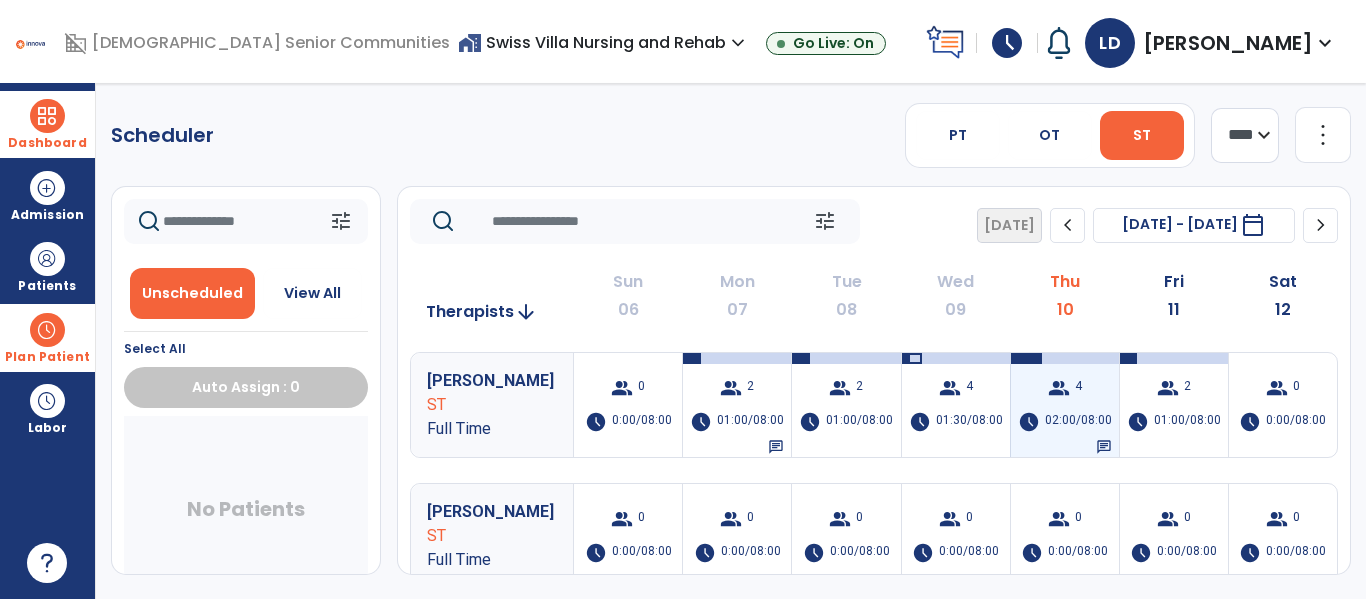 click on "4" at bounding box center [1078, 388] 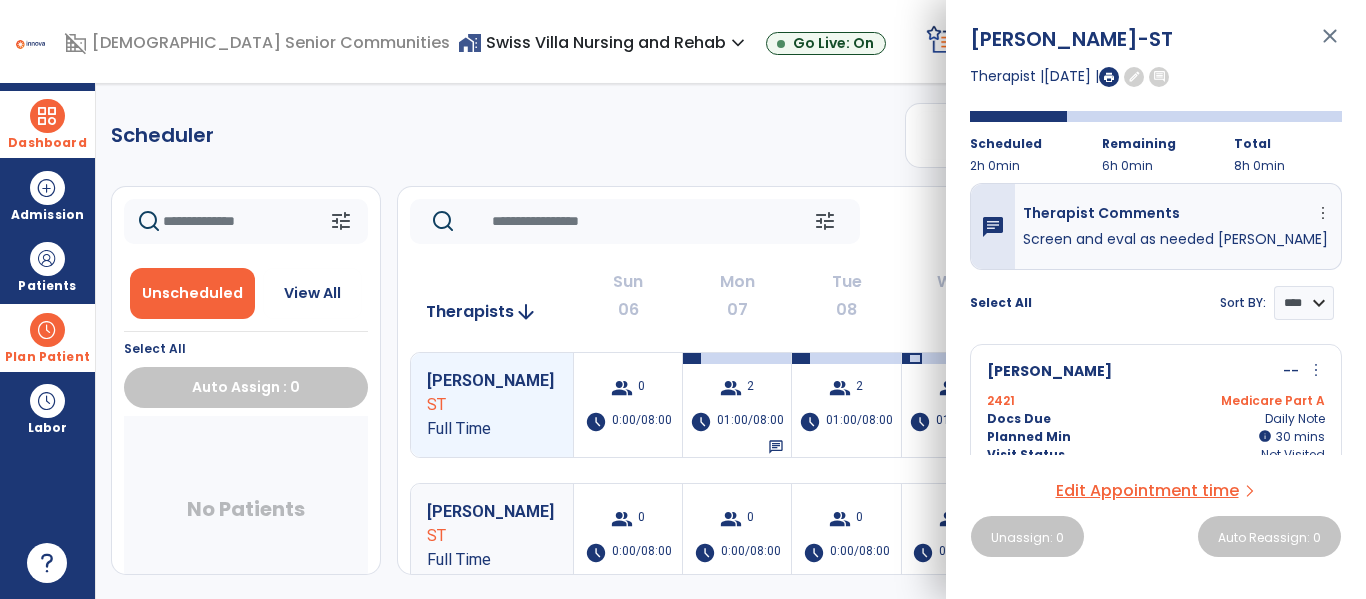click on "close" at bounding box center [1330, 45] 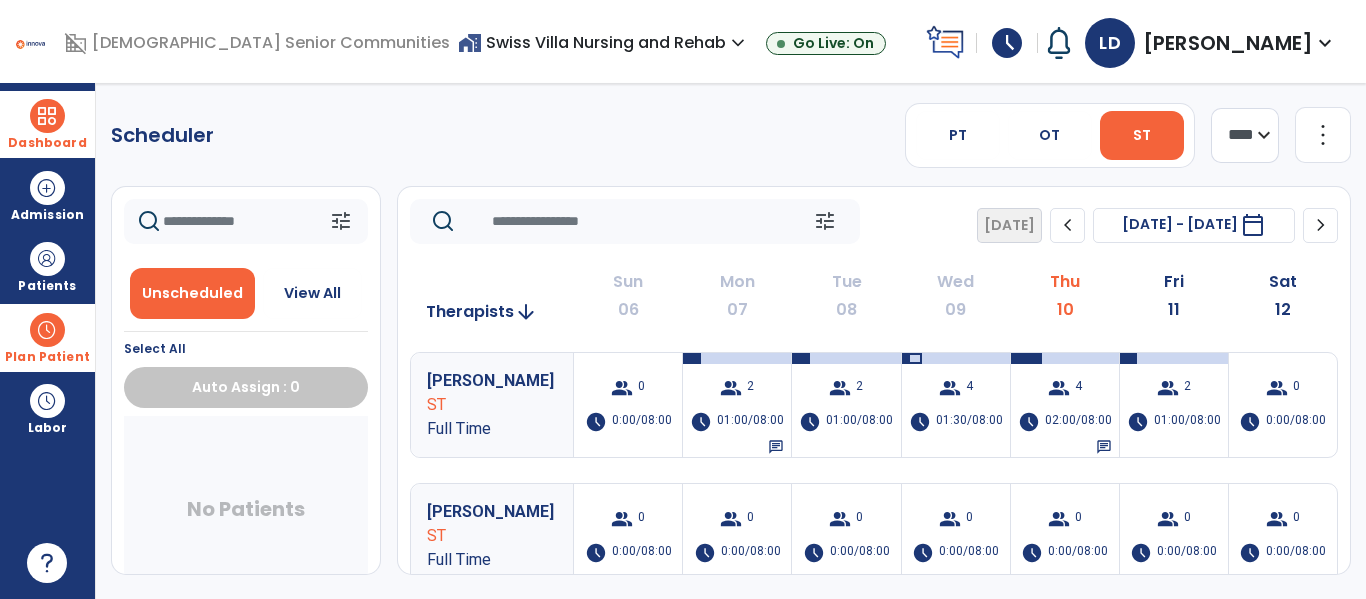 click on "Dashboard" at bounding box center (47, 124) 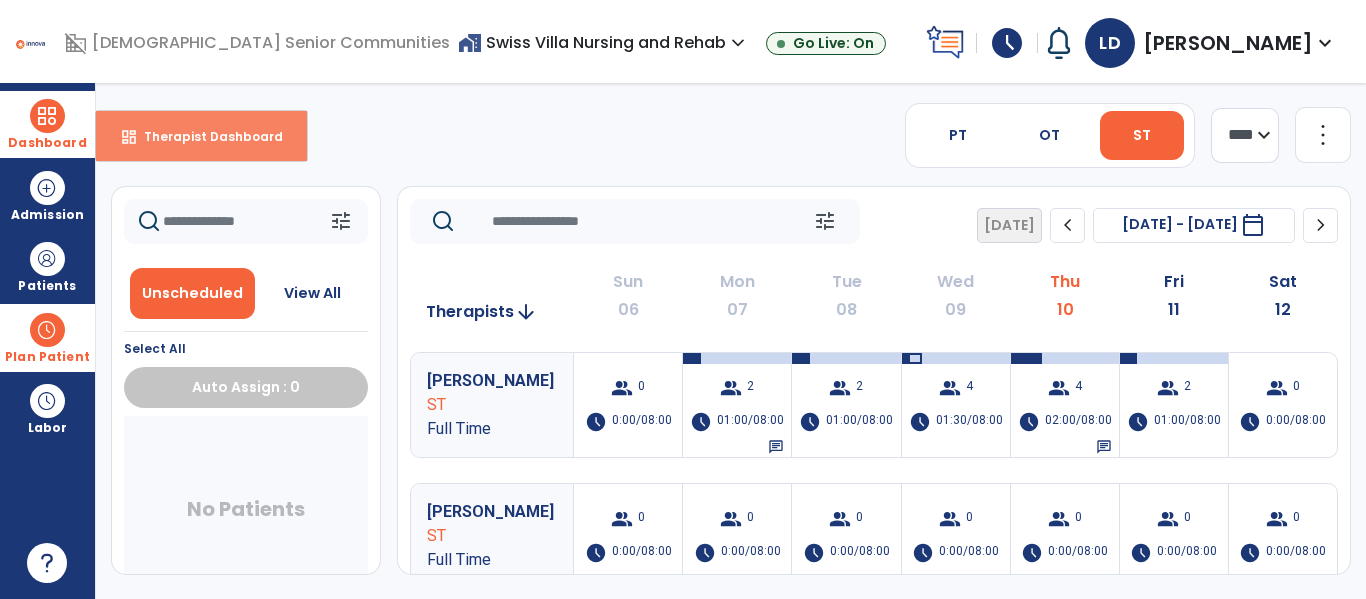 click on "dashboard  Therapist Dashboard" at bounding box center (201, 136) 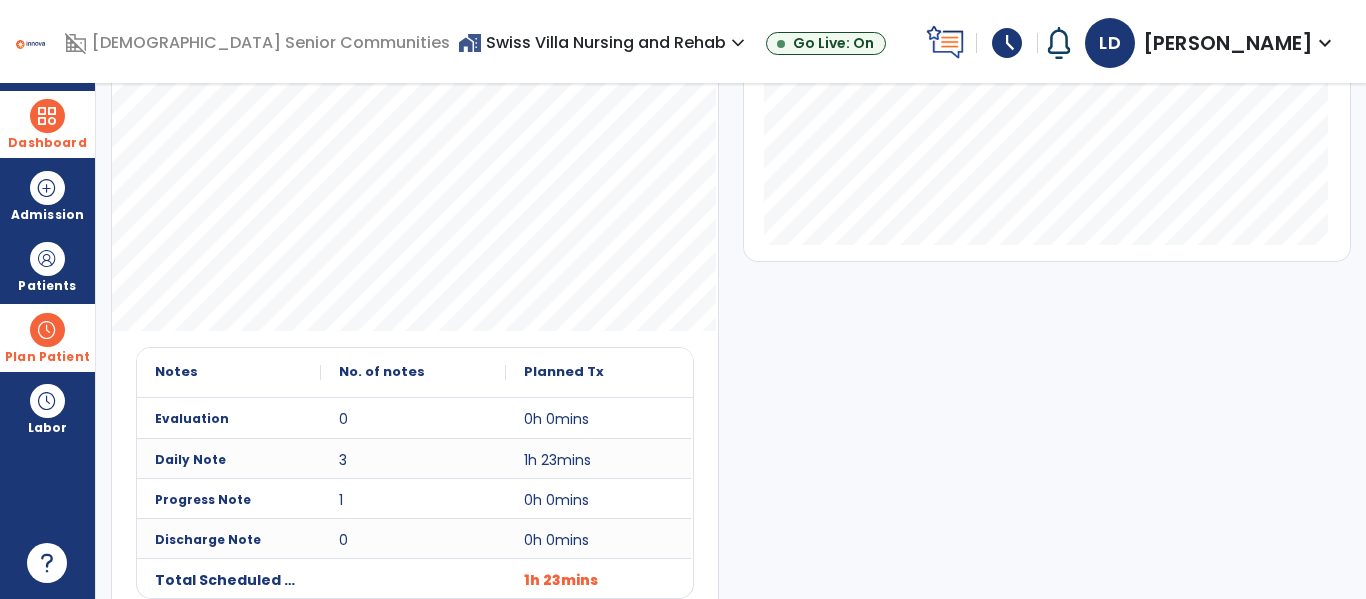scroll, scrollTop: 511, scrollLeft: 0, axis: vertical 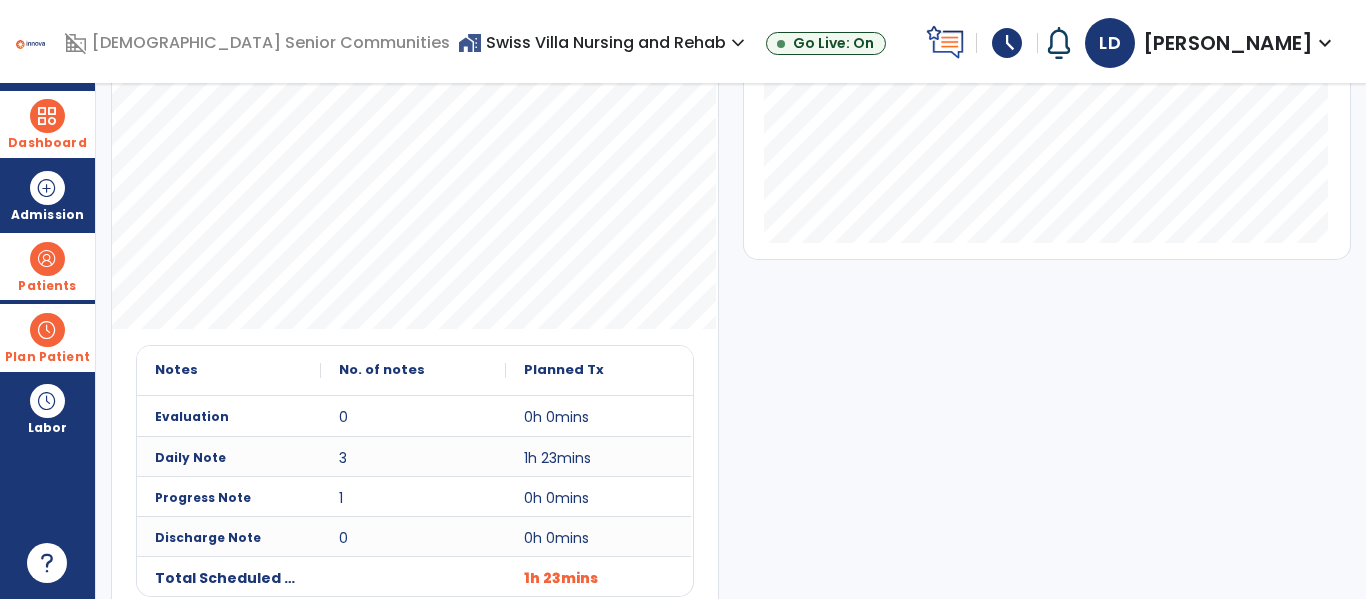 click on "Patients" at bounding box center (47, 266) 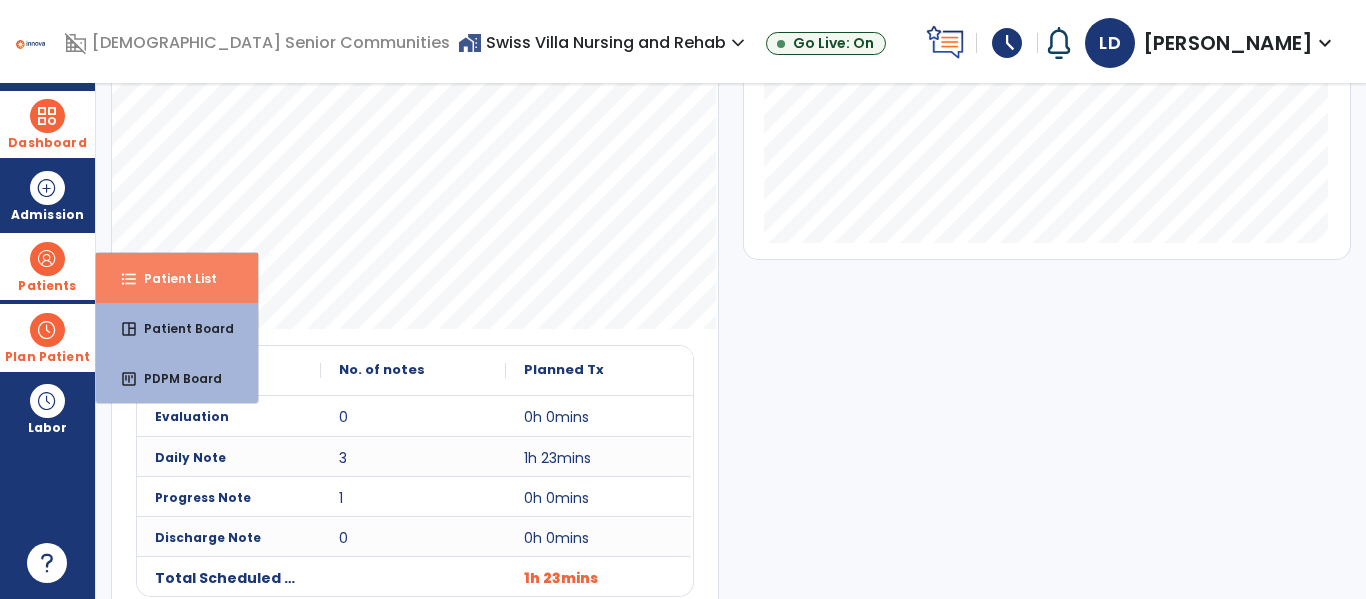 click on "format_list_bulleted  Patient List" at bounding box center (177, 278) 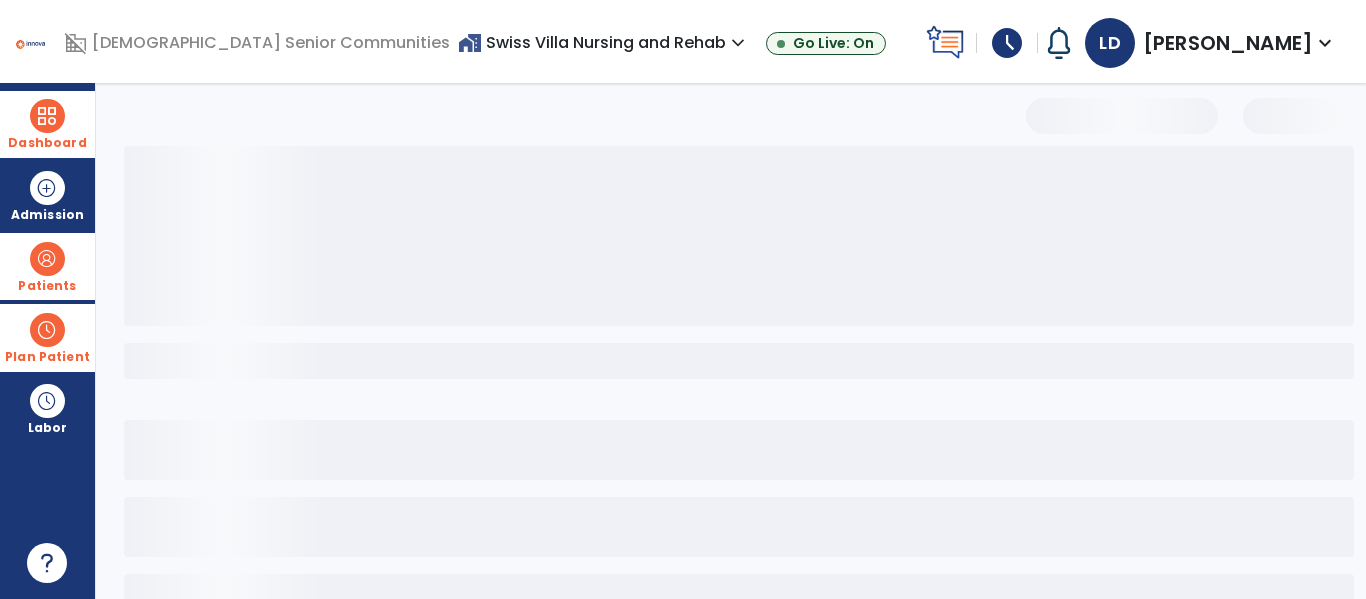 scroll, scrollTop: 0, scrollLeft: 0, axis: both 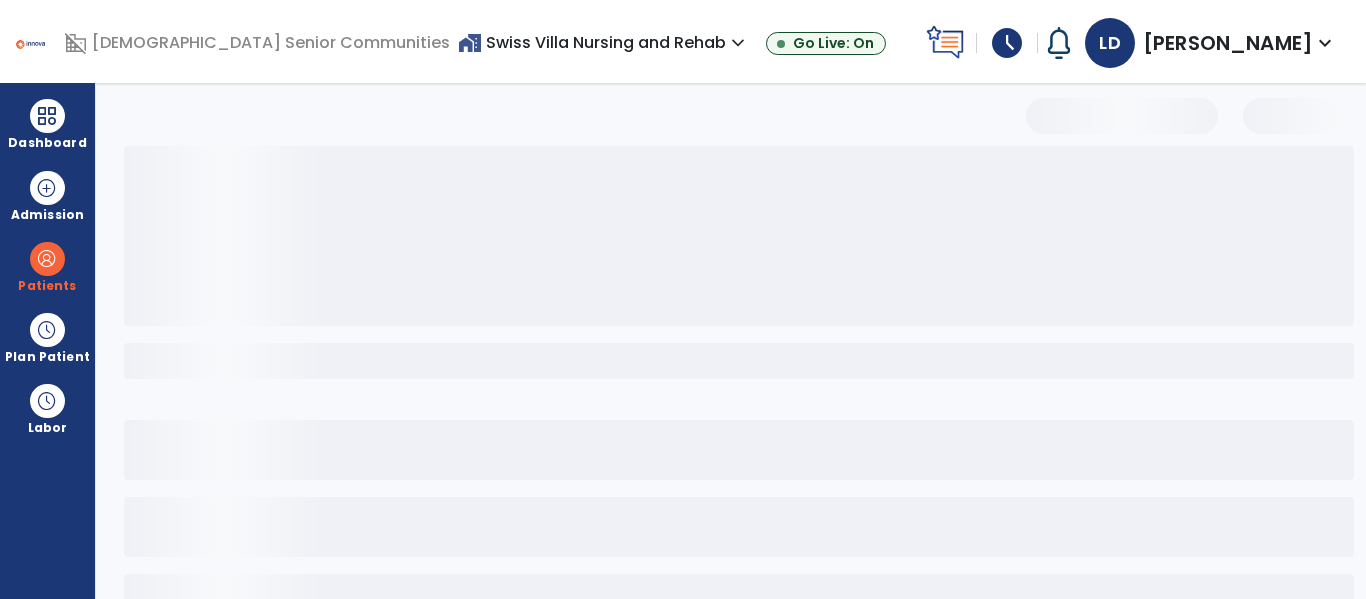 select on "***" 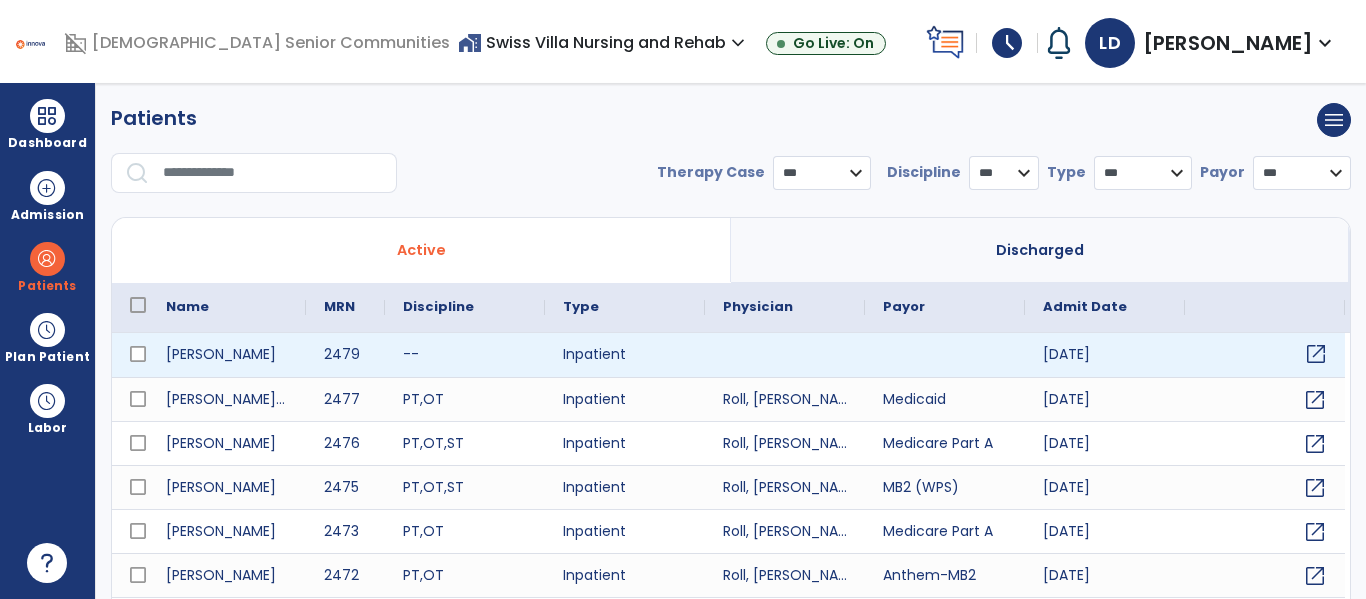 click on "open_in_new" at bounding box center [1316, 354] 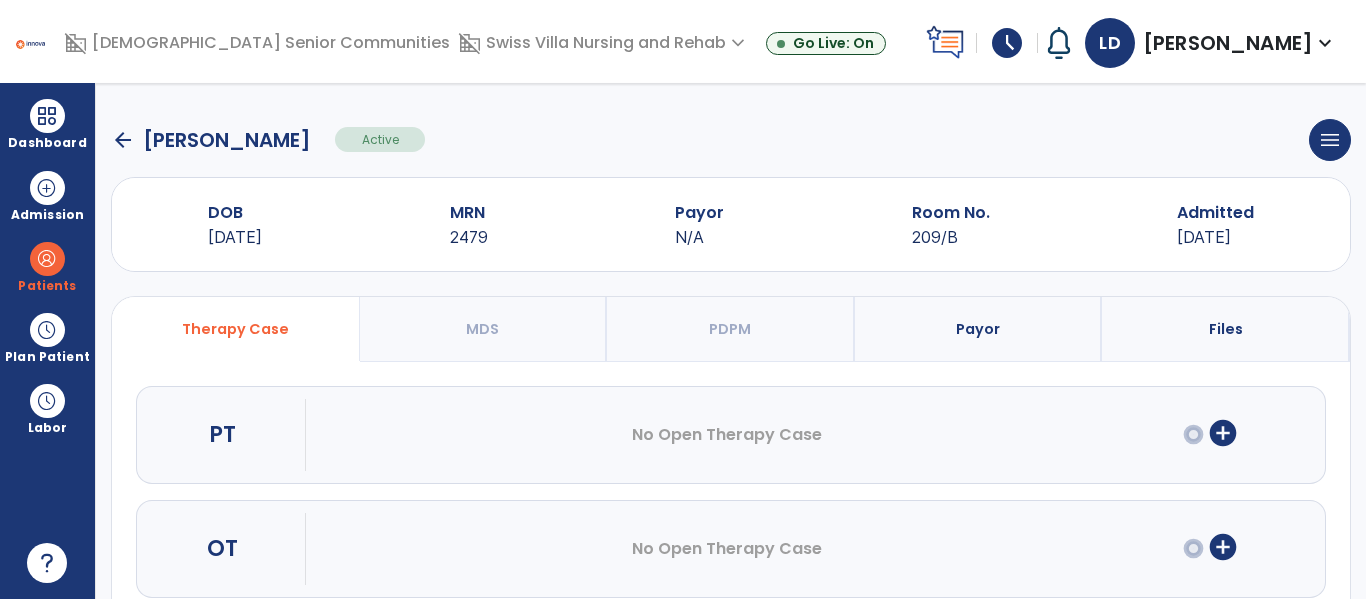 scroll, scrollTop: 162, scrollLeft: 0, axis: vertical 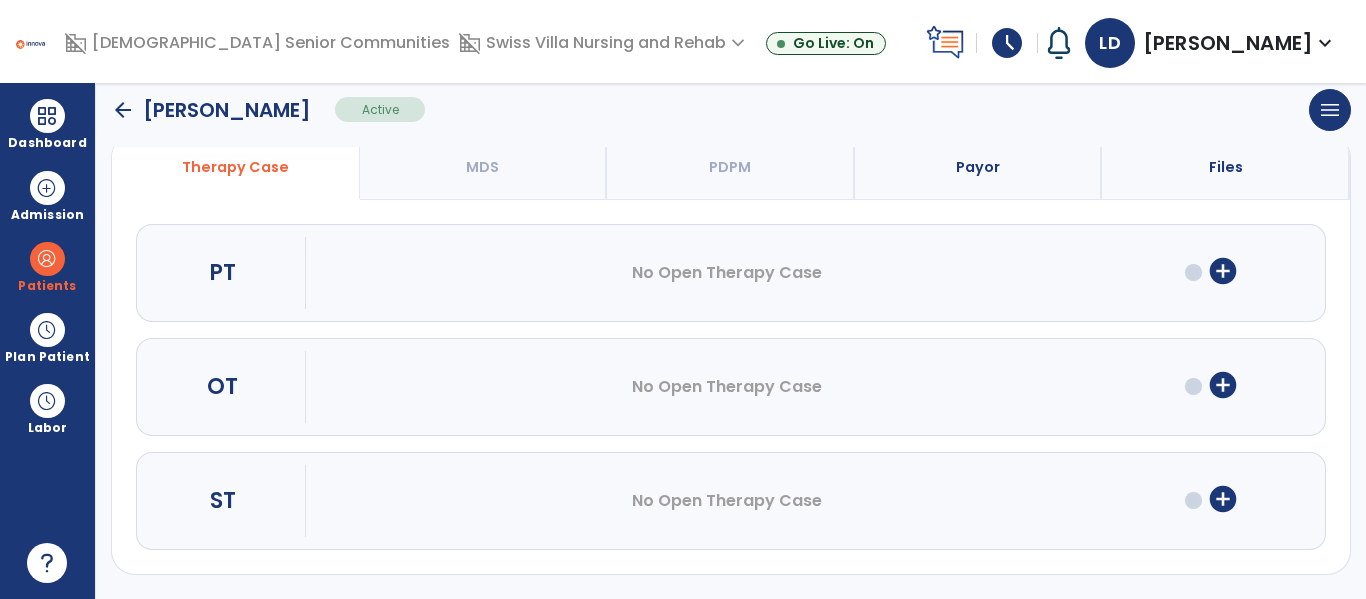 click on "add_circle" at bounding box center (1223, 385) 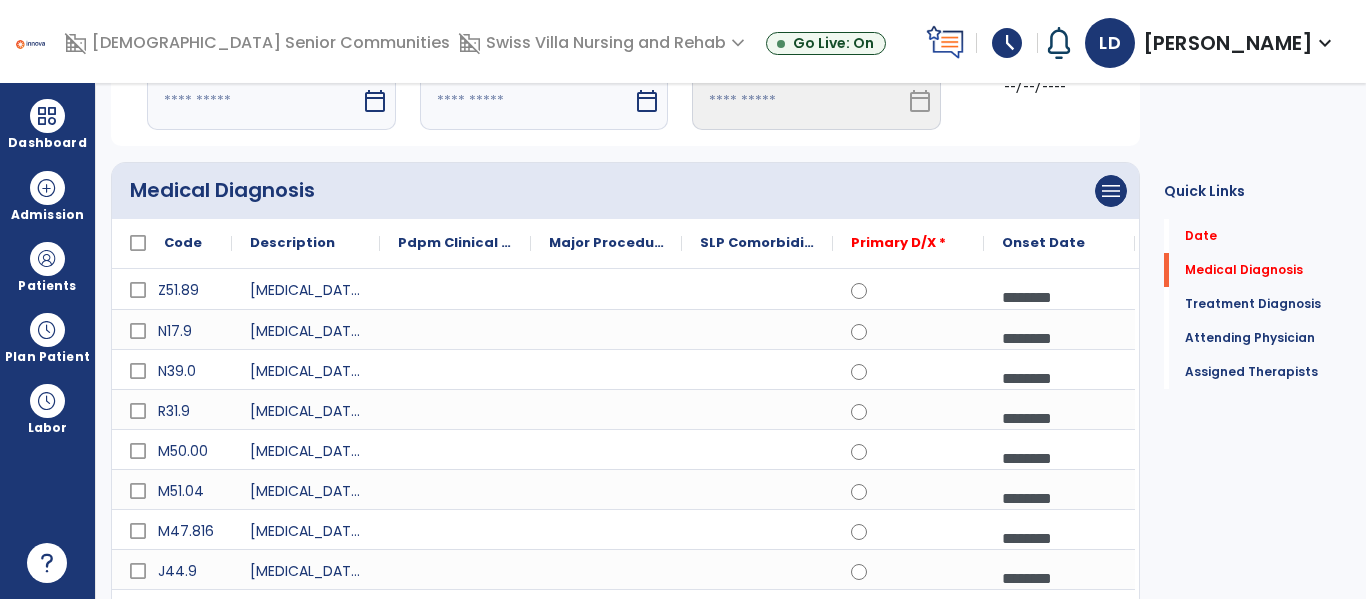 scroll, scrollTop: 132, scrollLeft: 0, axis: vertical 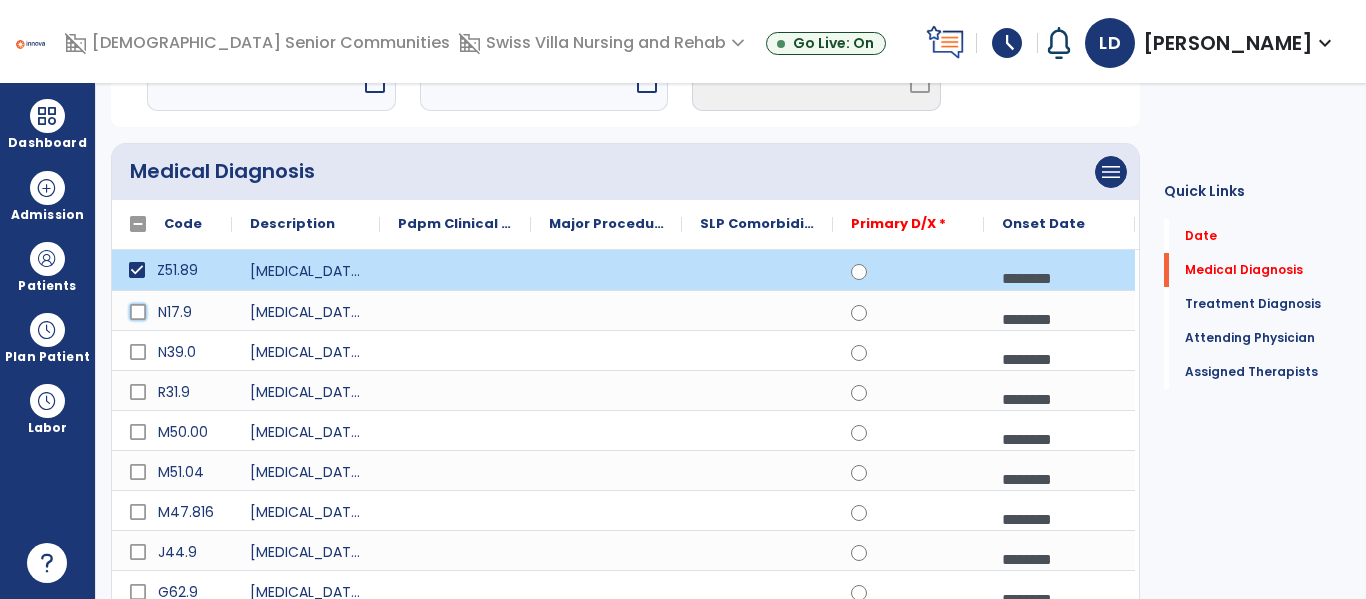 click 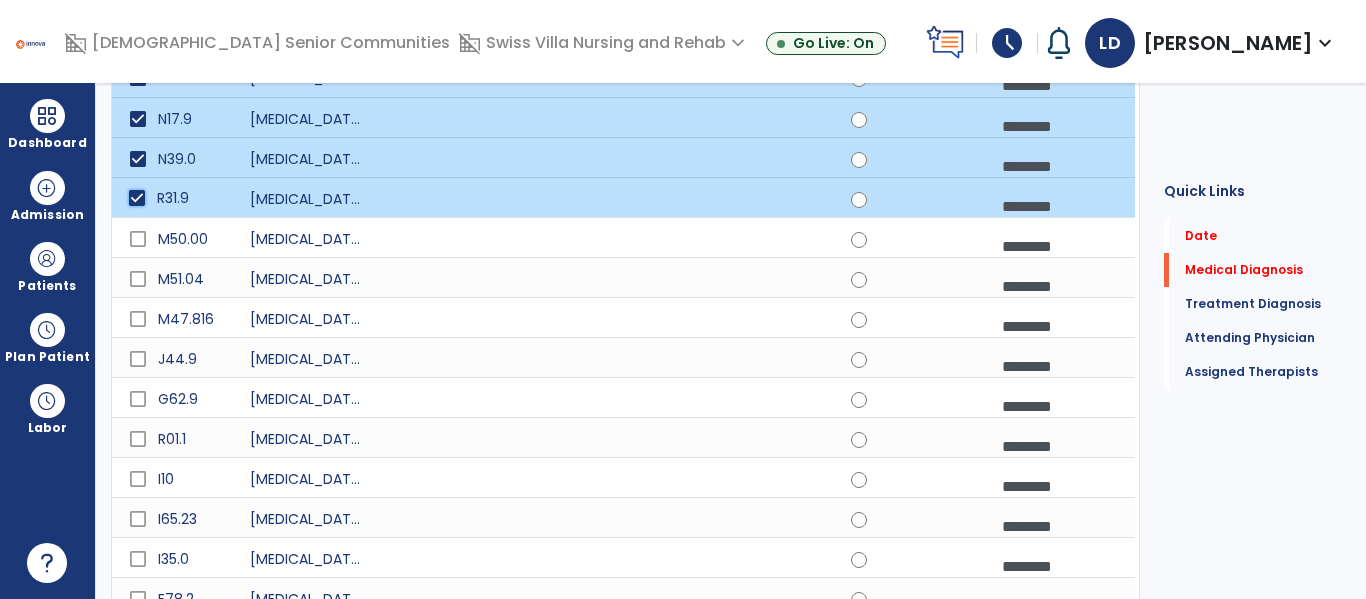 scroll, scrollTop: 288, scrollLeft: 0, axis: vertical 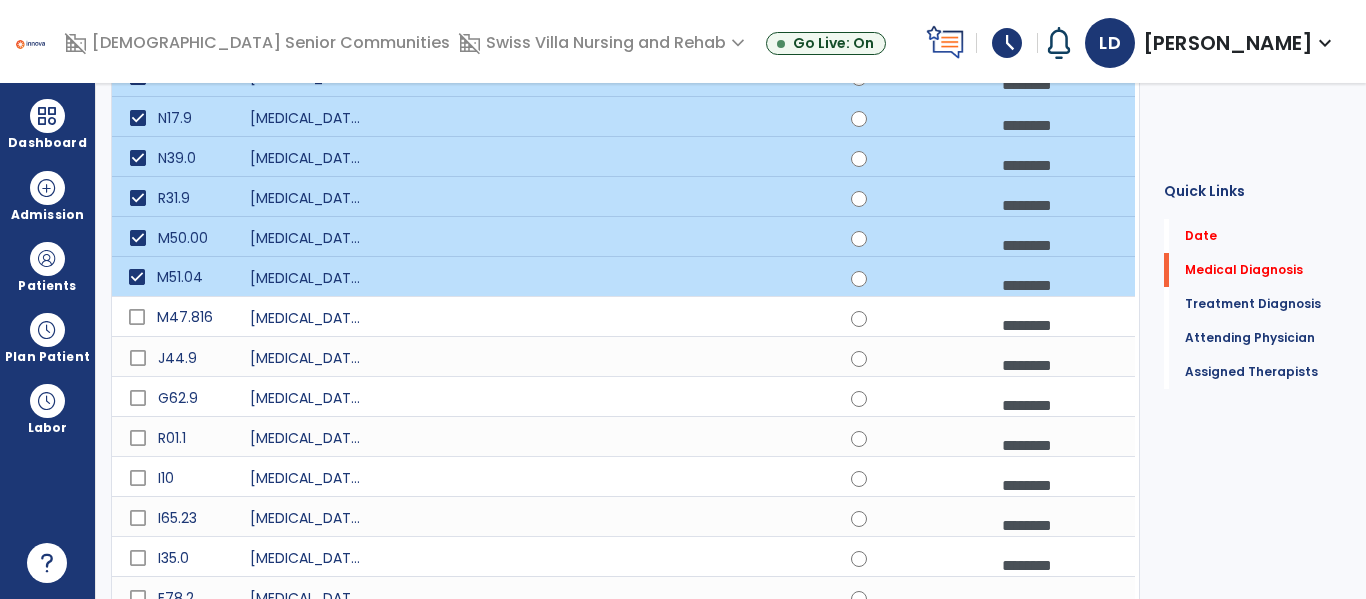 click on "M47.816" 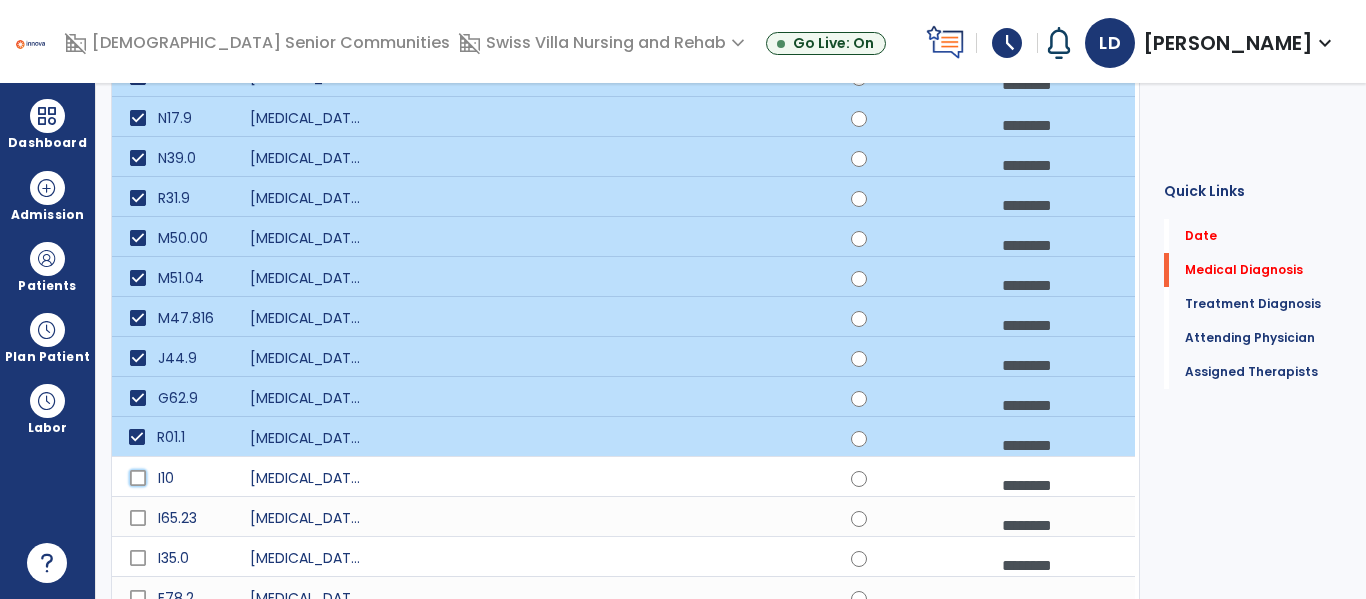 click on "I10" 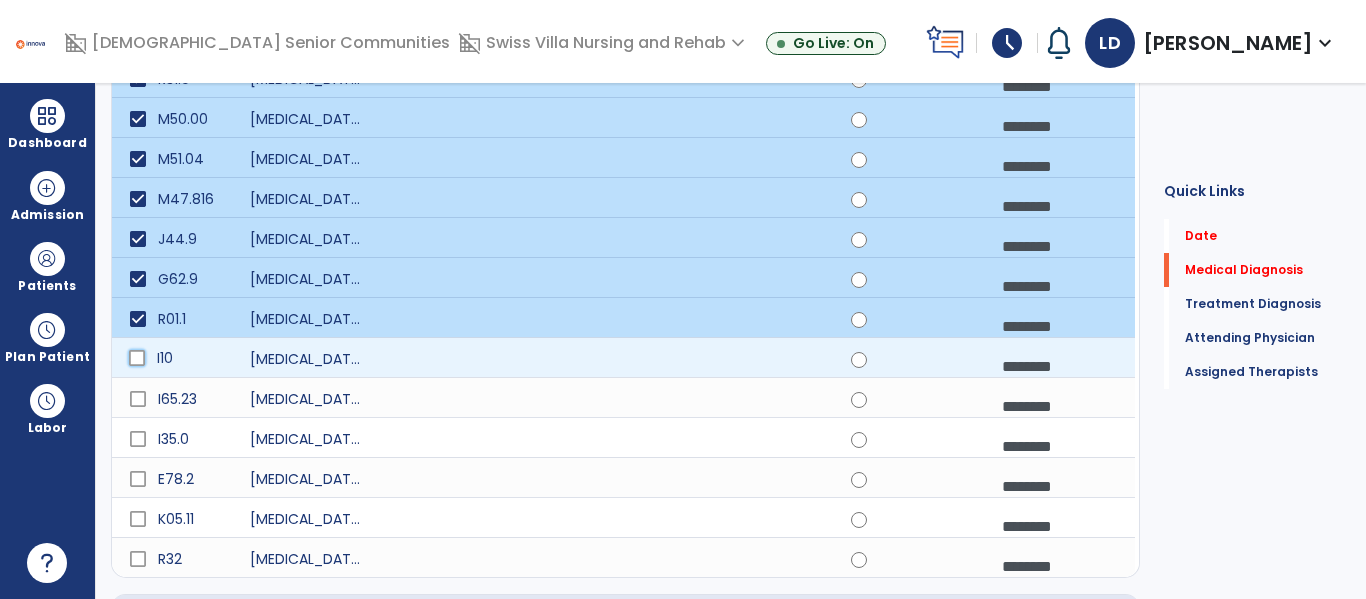scroll, scrollTop: 486, scrollLeft: 0, axis: vertical 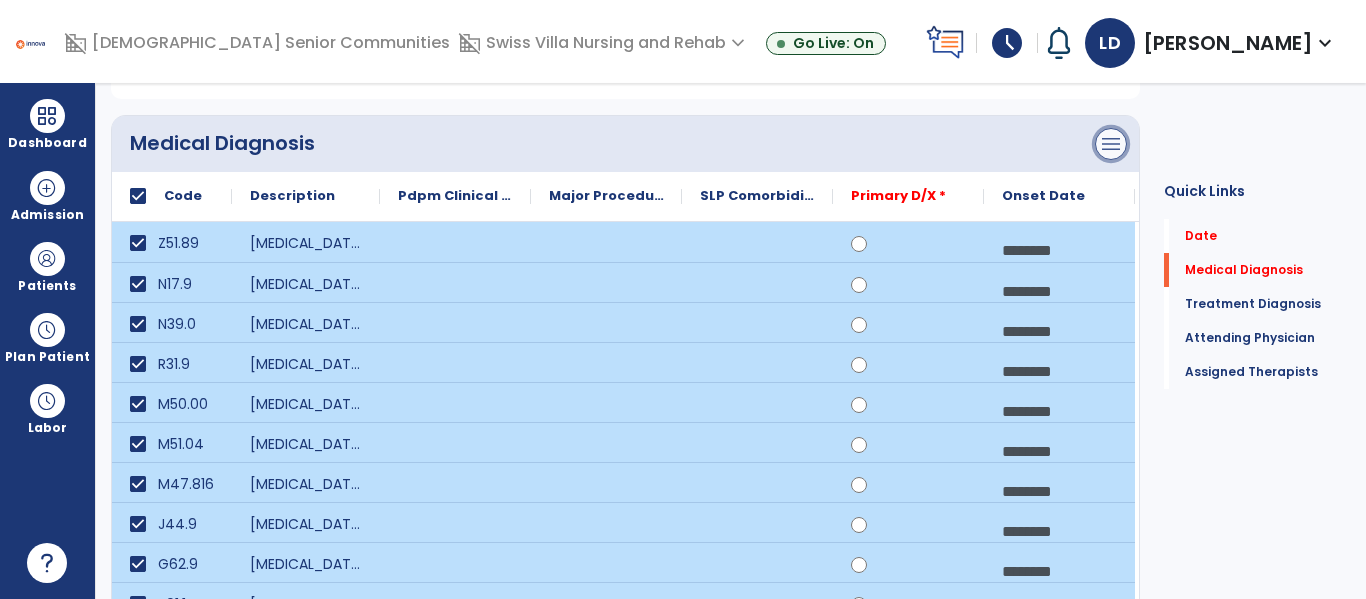 click on "menu" at bounding box center (1111, 144) 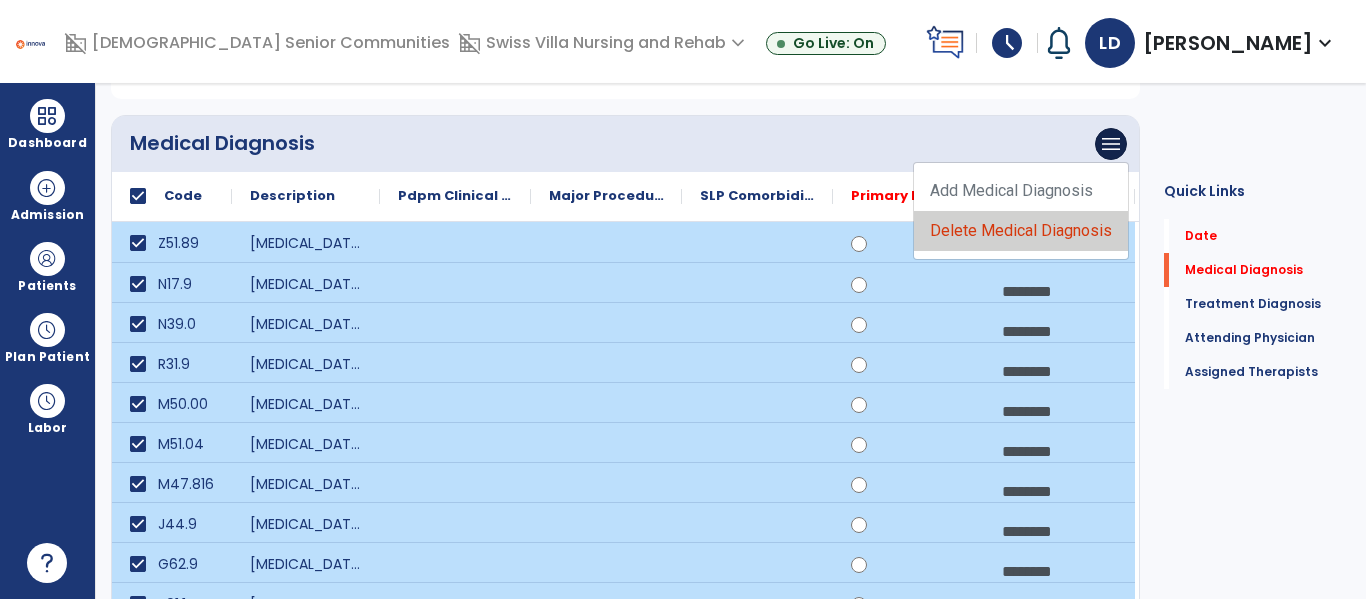 click on "Delete Medical Diagnosis" 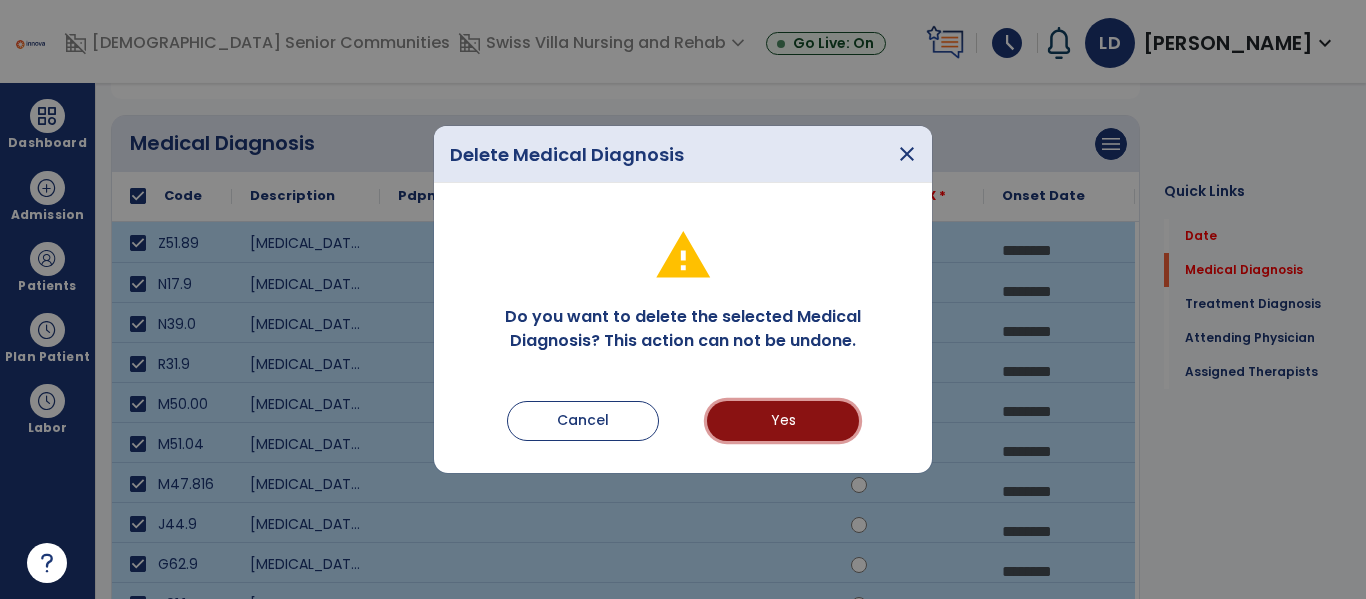 click on "Yes" at bounding box center (783, 421) 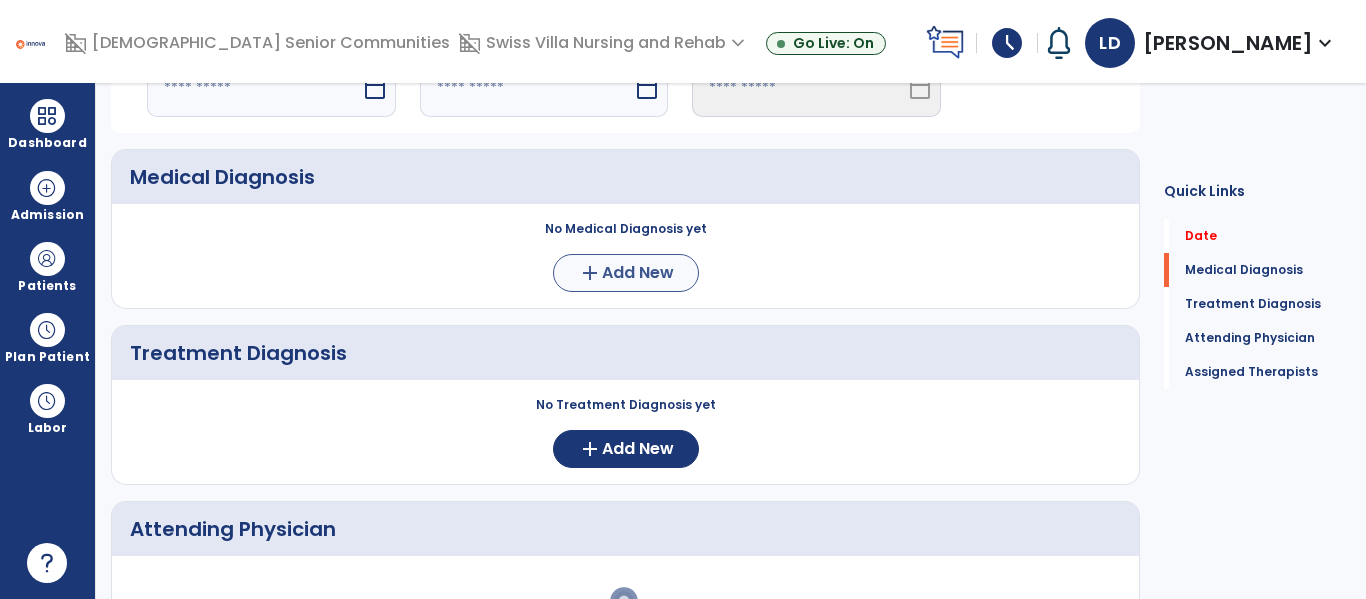 scroll, scrollTop: 125, scrollLeft: 0, axis: vertical 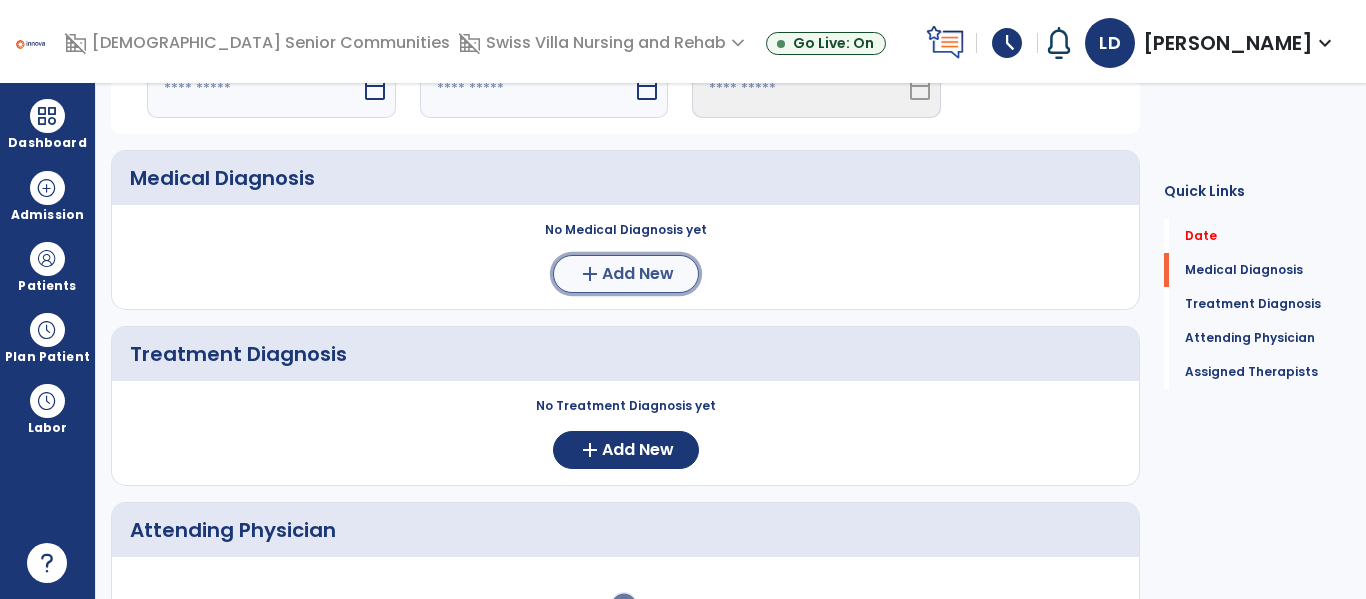 click on "Add New" 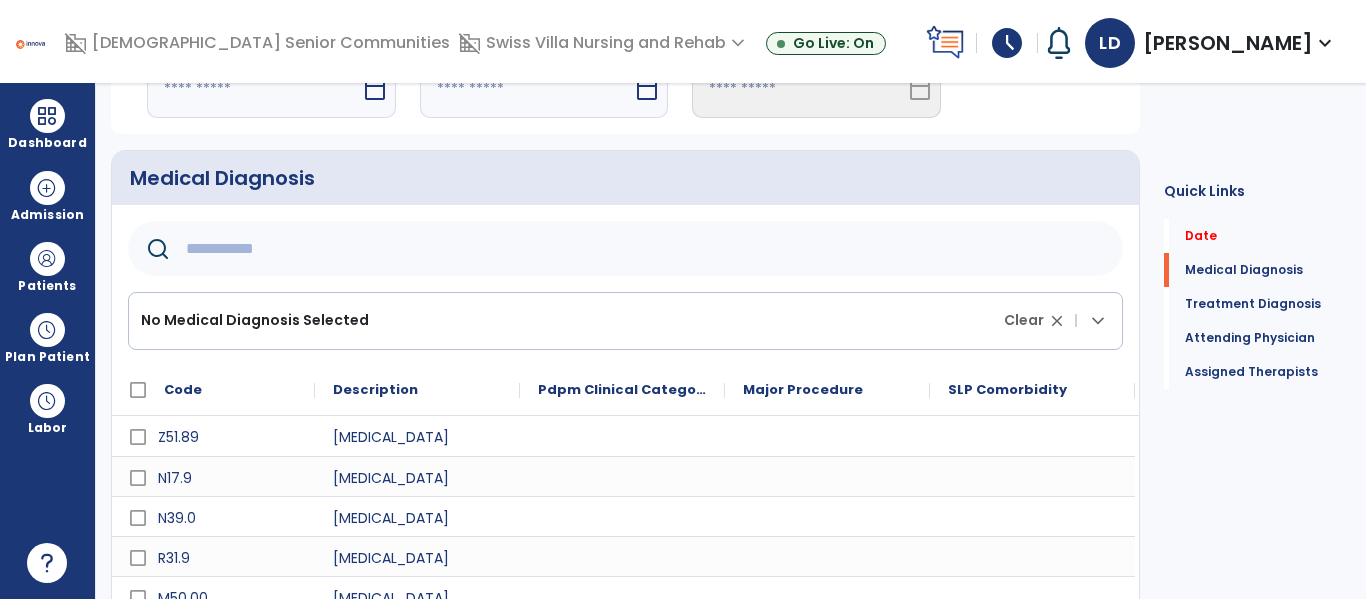 click 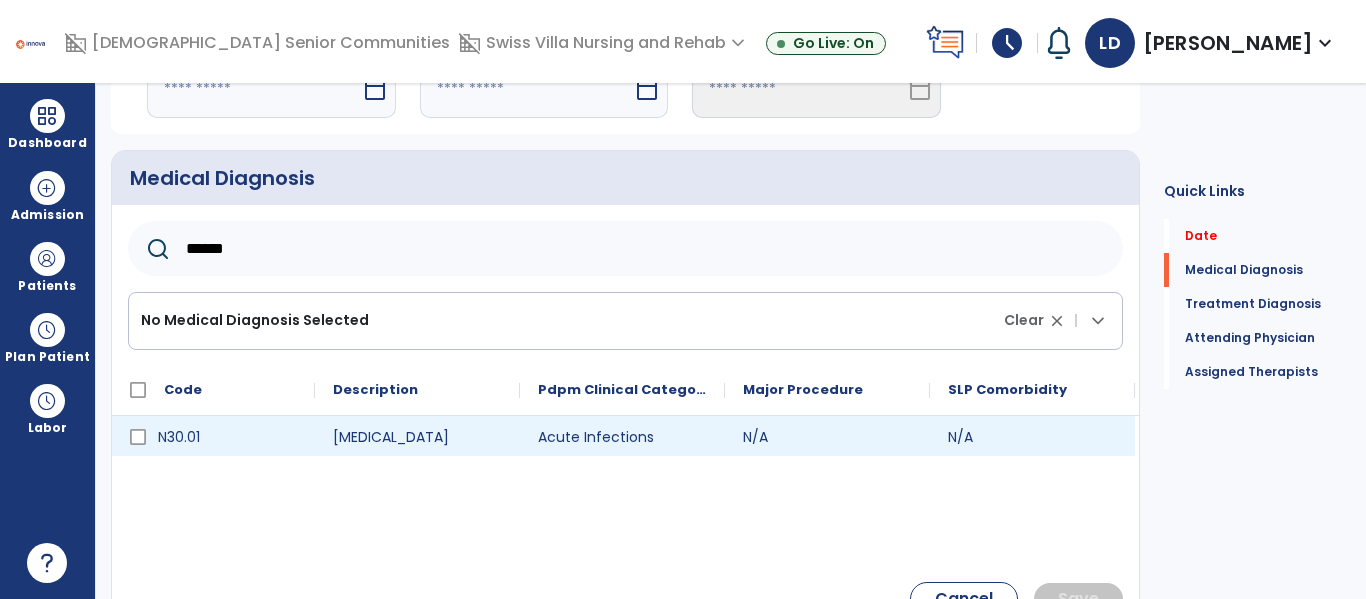 type on "******" 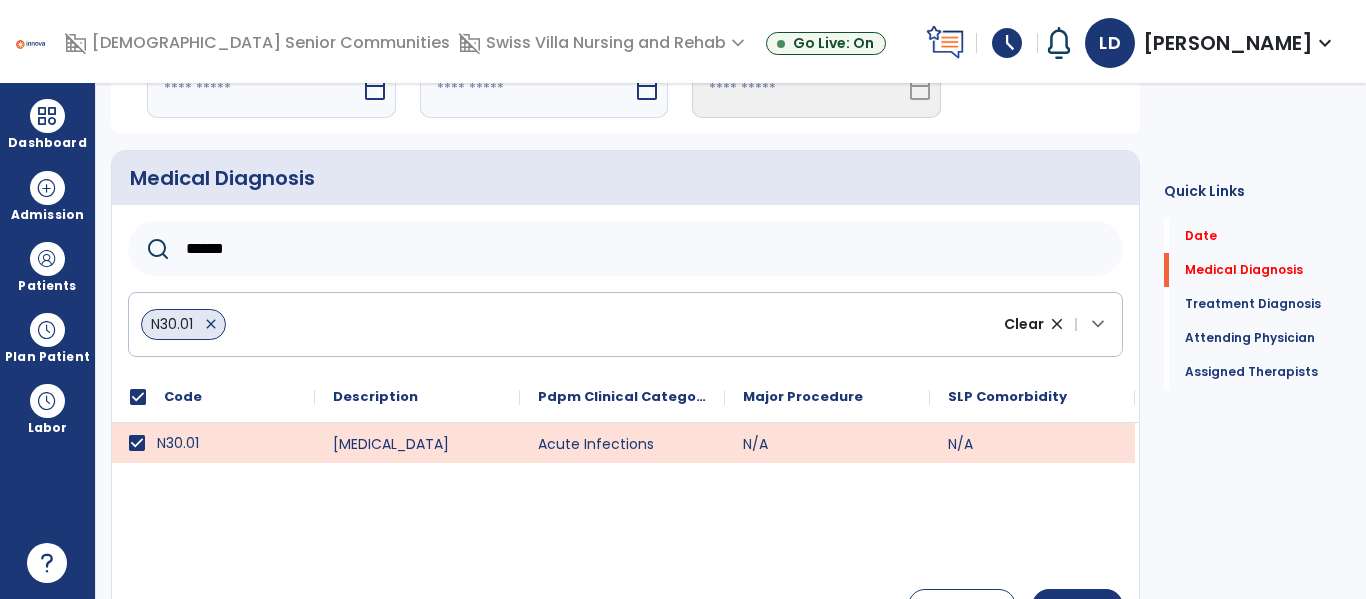 scroll, scrollTop: 209, scrollLeft: 0, axis: vertical 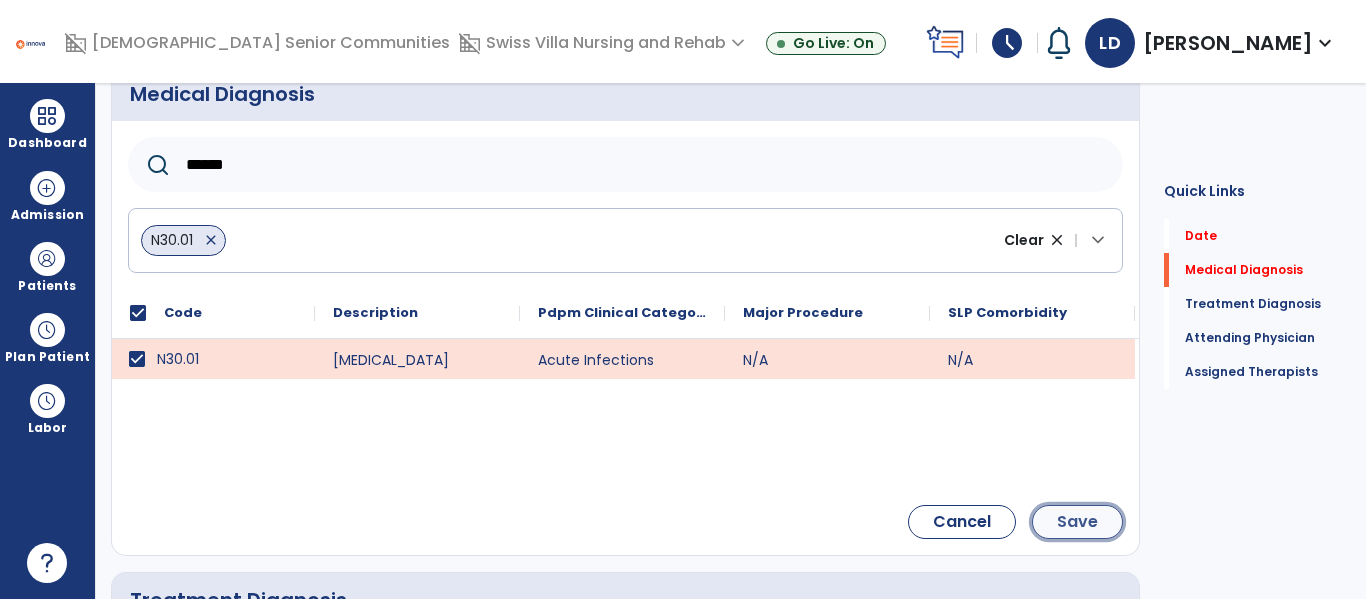 click on "Save" 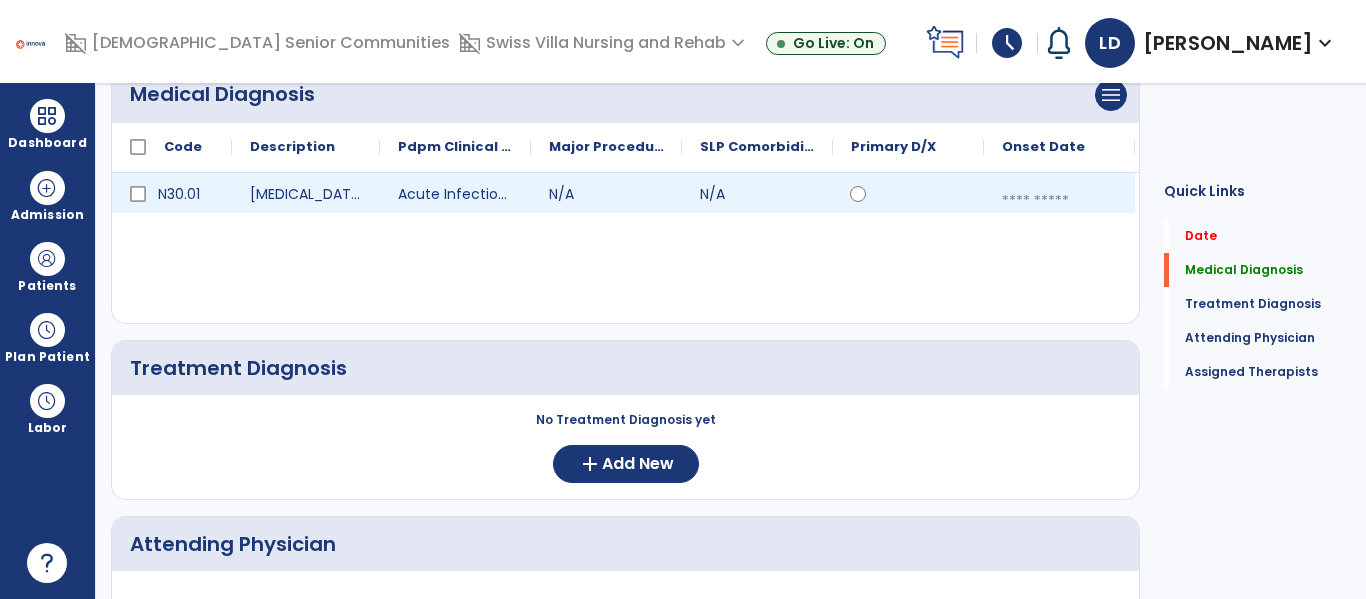 click at bounding box center (1059, 201) 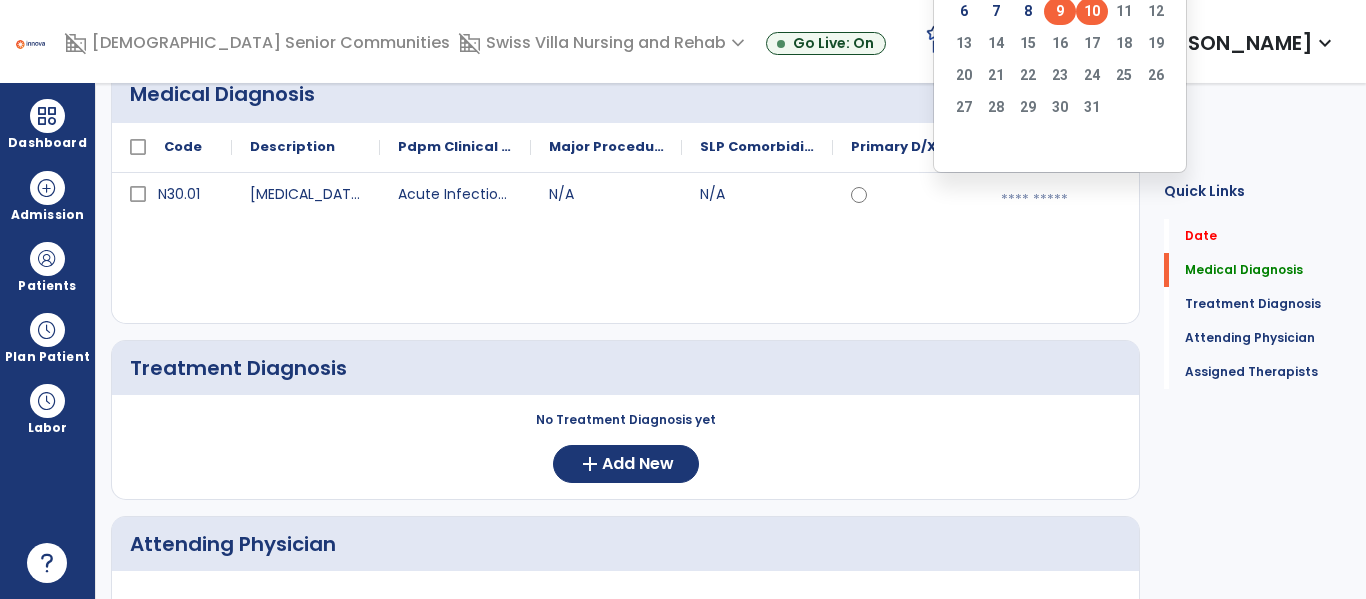 click on "9" 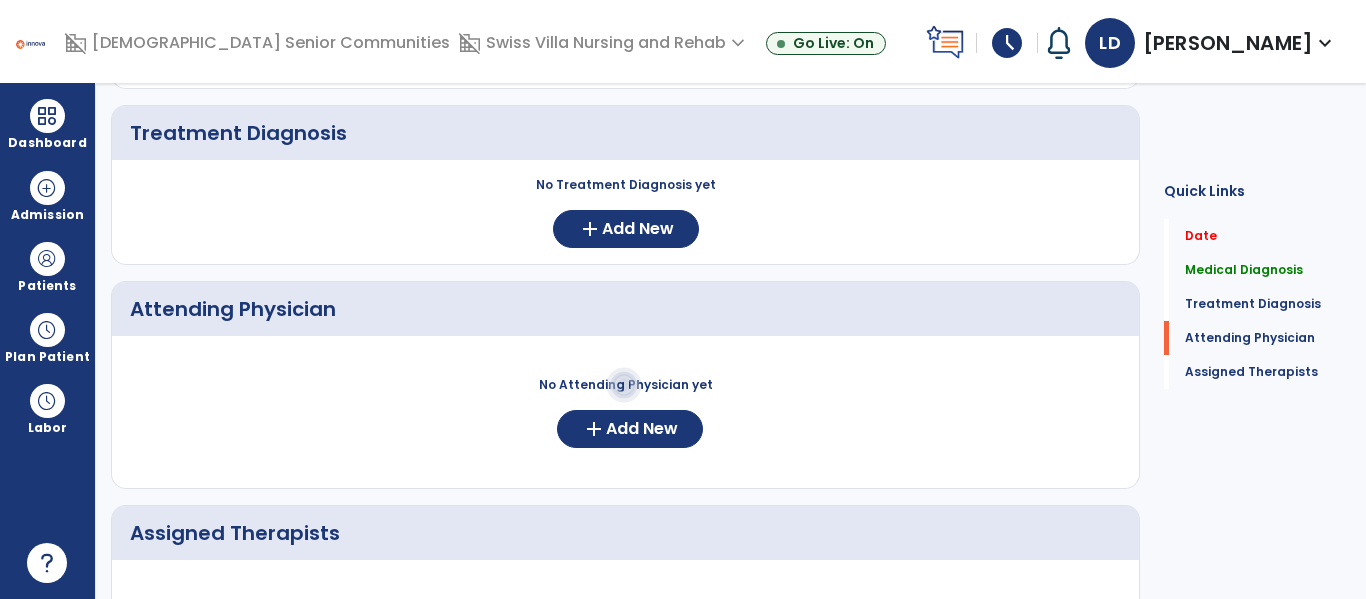 scroll, scrollTop: 0, scrollLeft: 0, axis: both 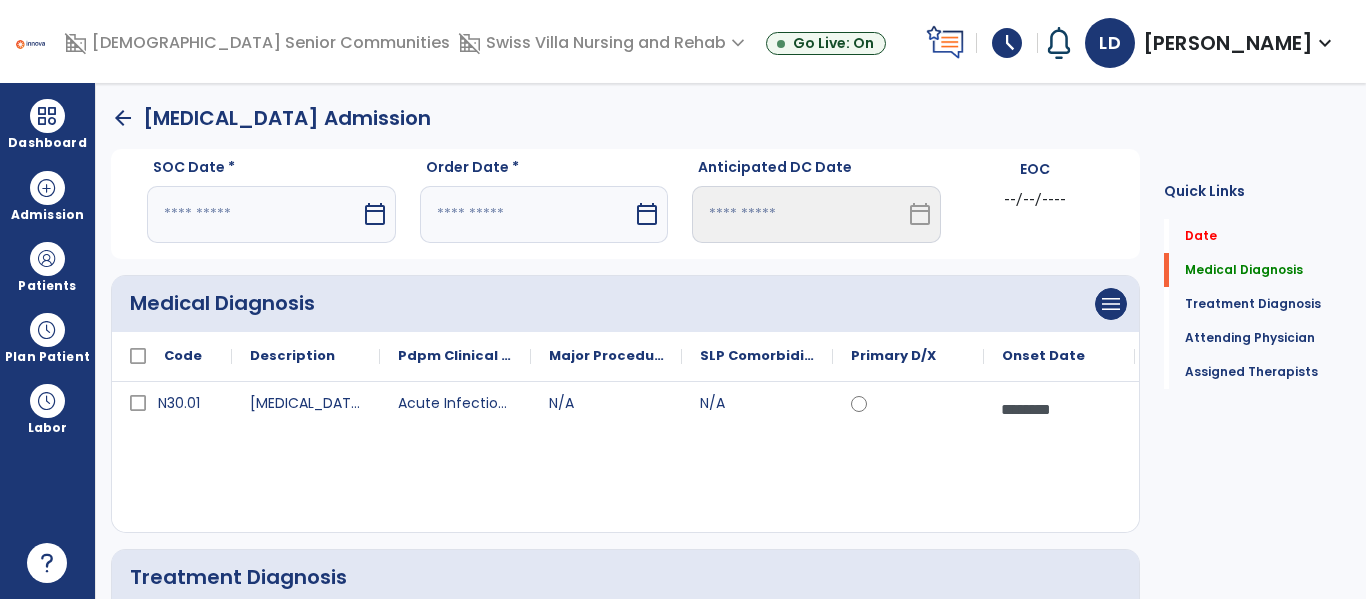 click on "calendar_today" at bounding box center (377, 214) 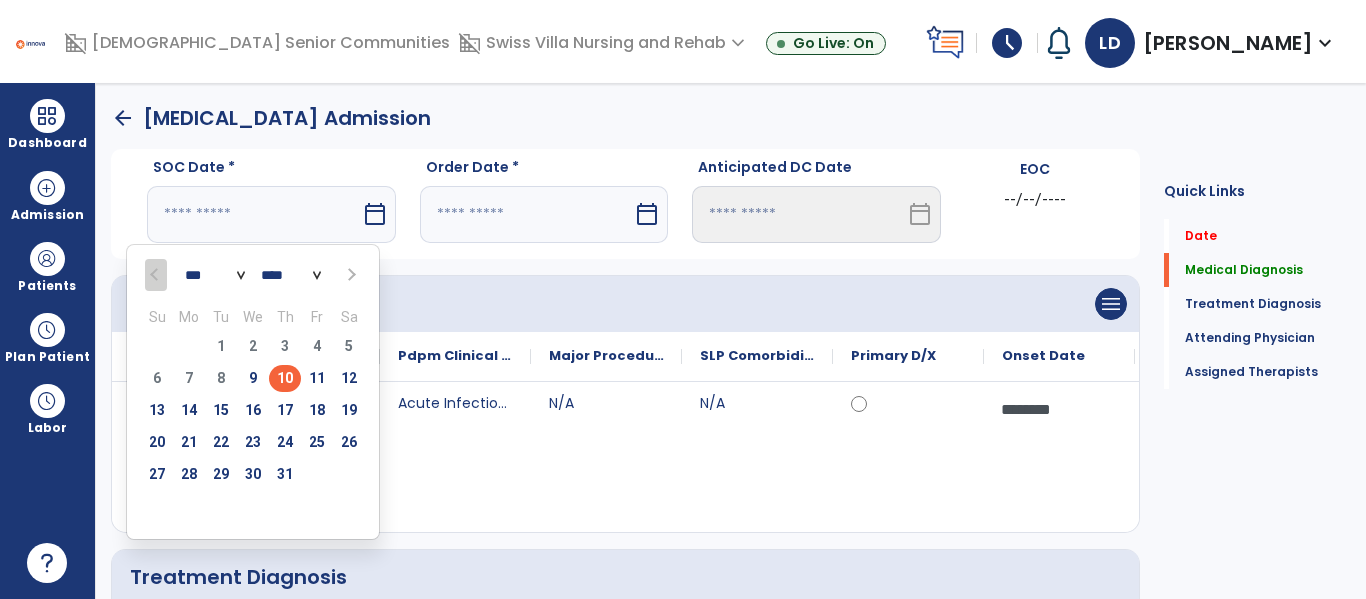 click on "10" at bounding box center (285, 378) 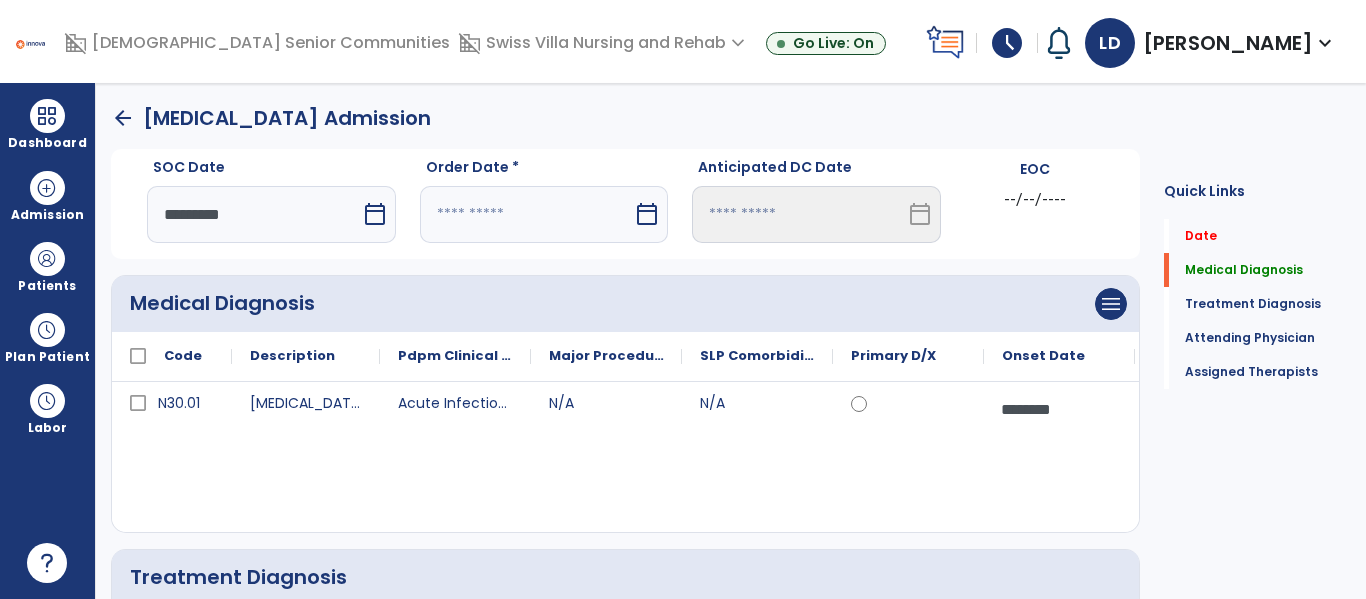click on "calendar_today" at bounding box center [649, 214] 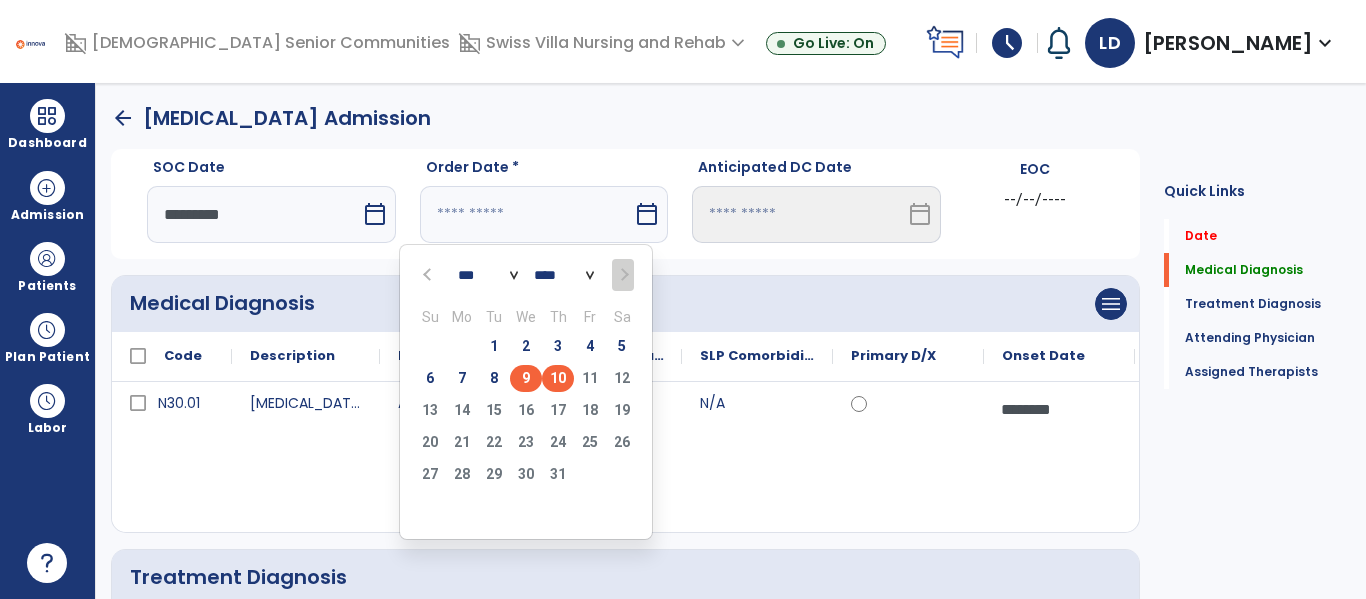 click on "9" at bounding box center [526, 378] 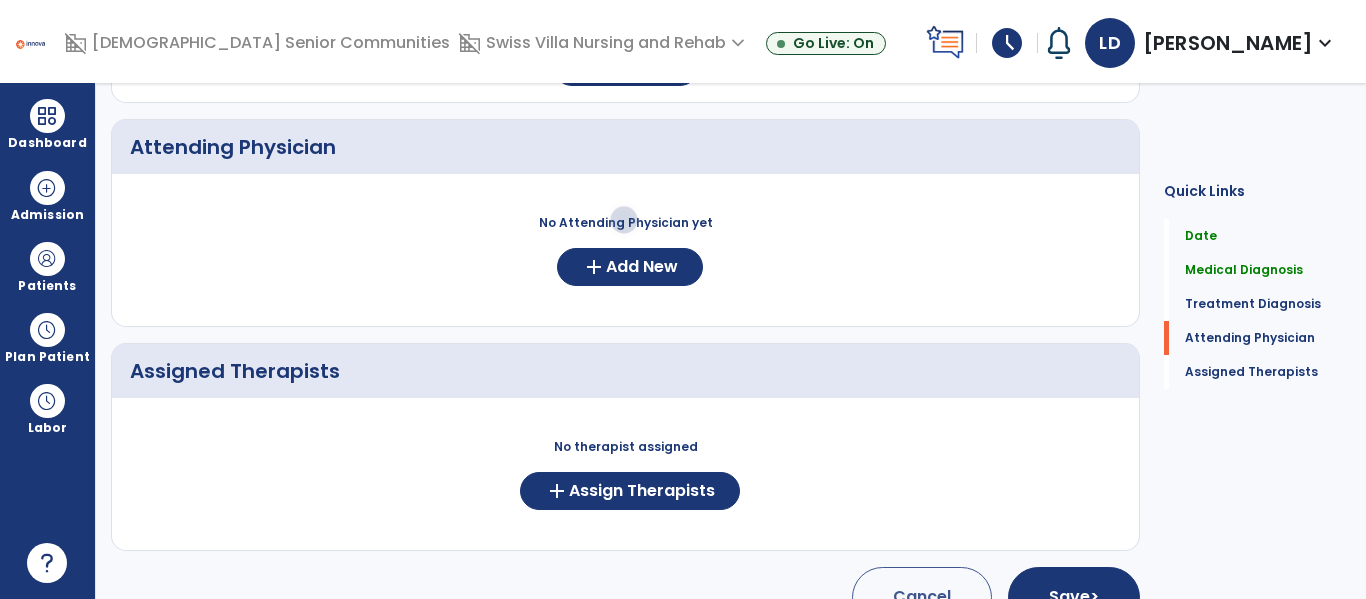 scroll, scrollTop: 603, scrollLeft: 0, axis: vertical 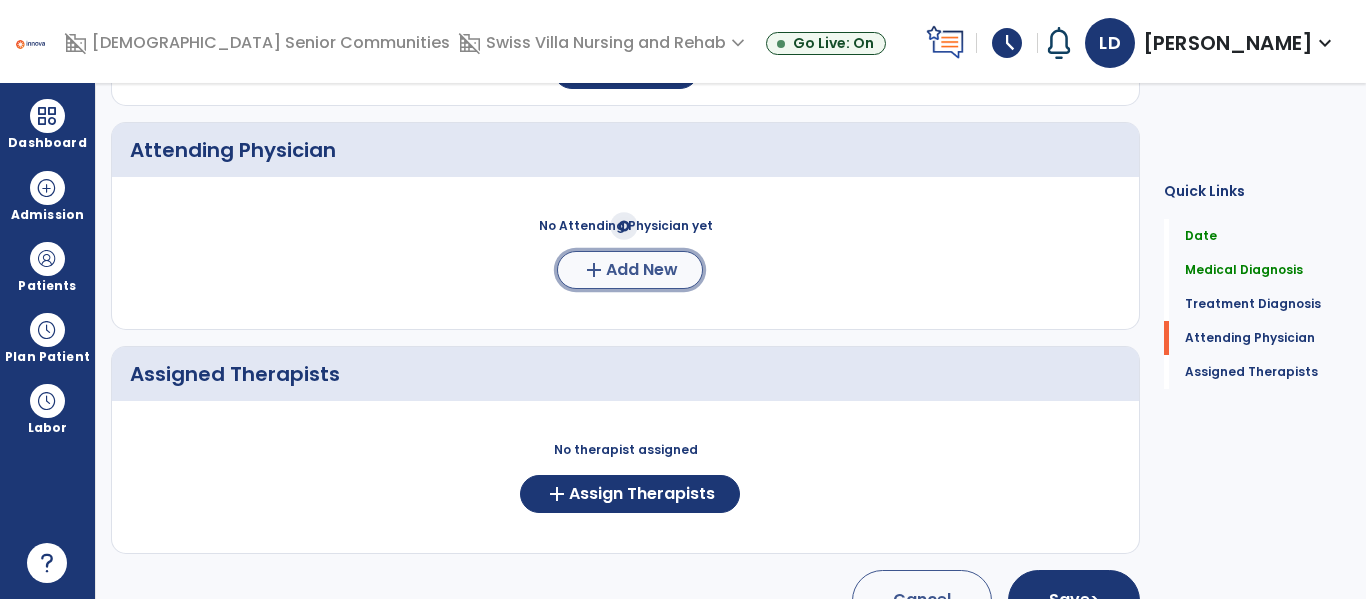 click on "add  Add New" 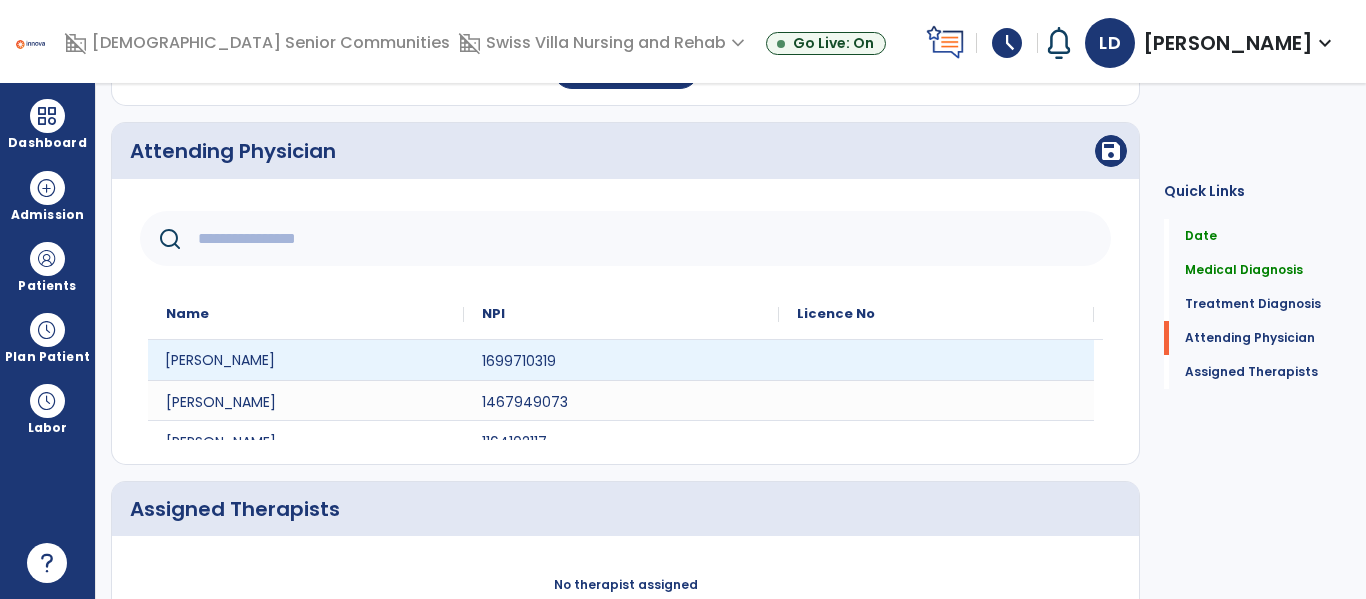 click on "Kevin Neese" 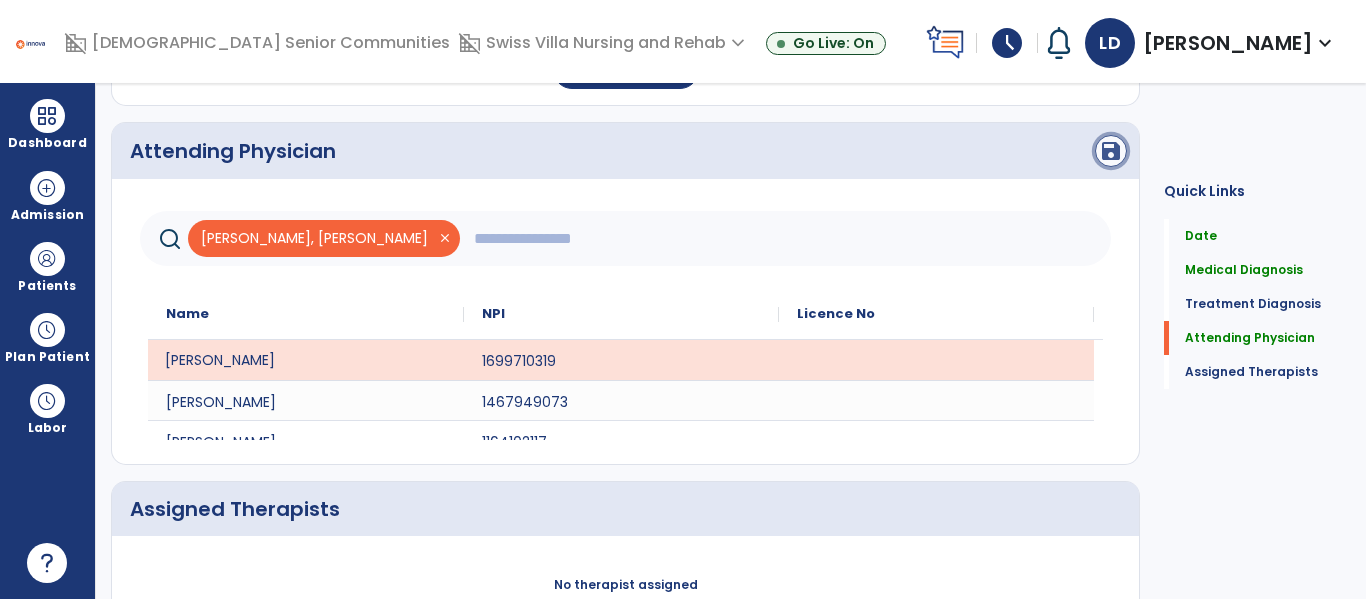 click on "save" 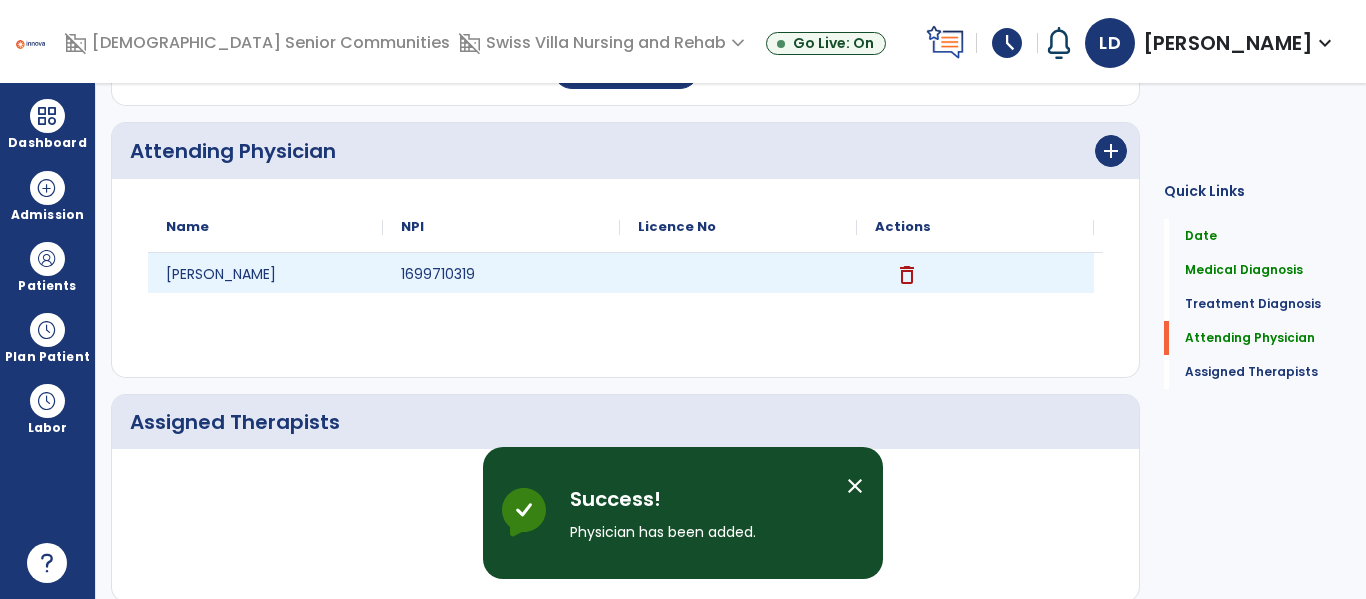 scroll, scrollTop: 699, scrollLeft: 0, axis: vertical 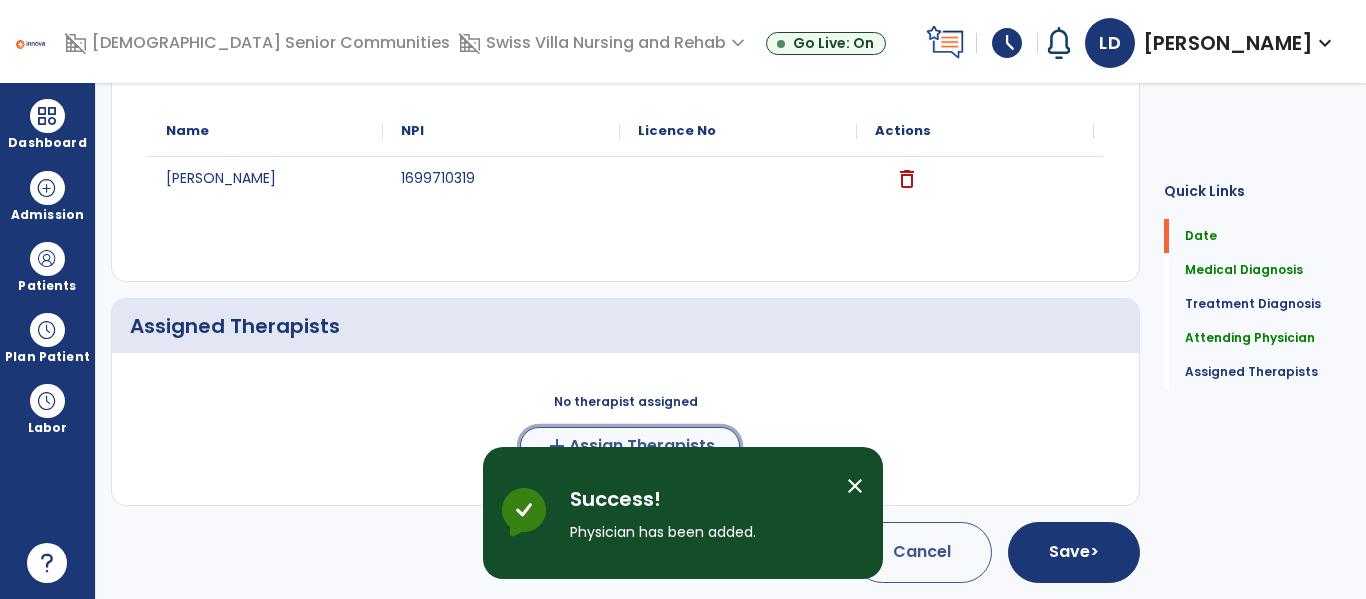 click on "Assign Therapists" 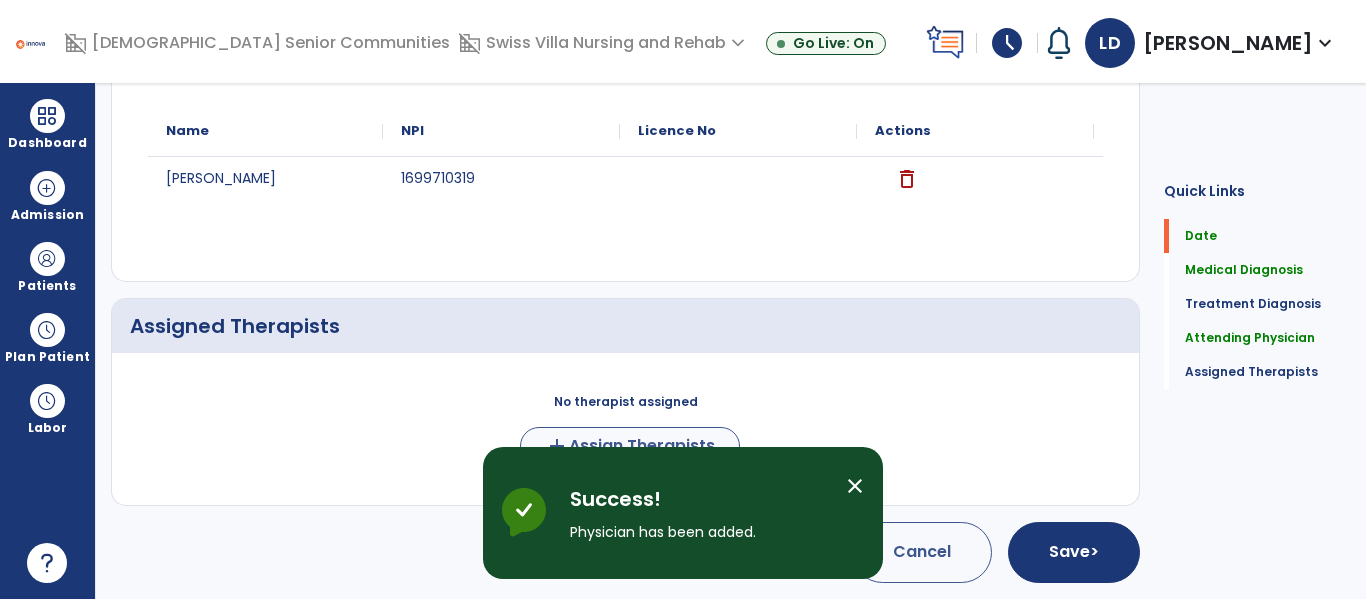 scroll, scrollTop: 695, scrollLeft: 0, axis: vertical 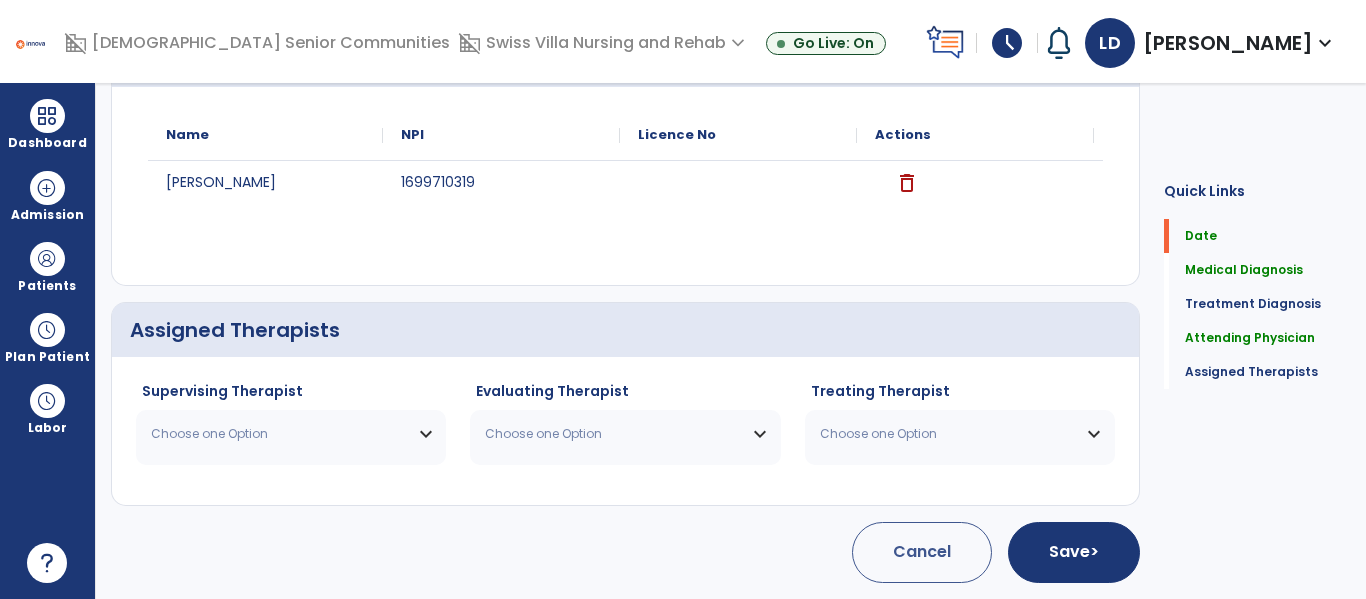 click on "Choose one Option" at bounding box center [278, 434] 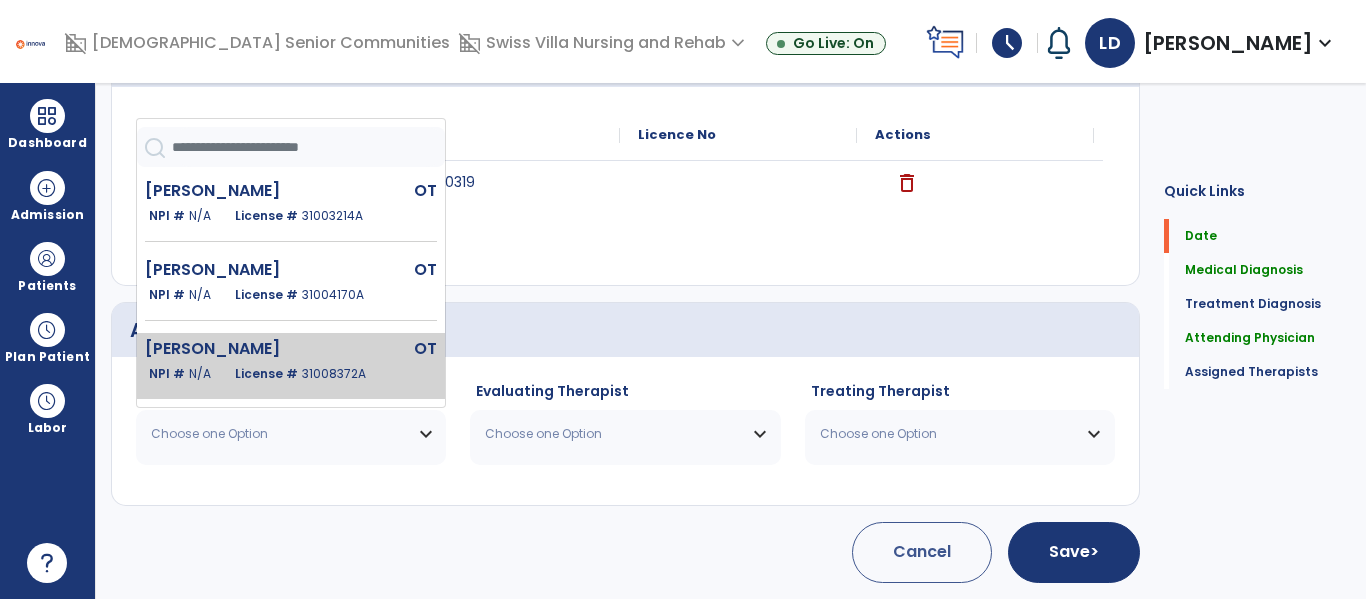 click on "Deckert Landyn" 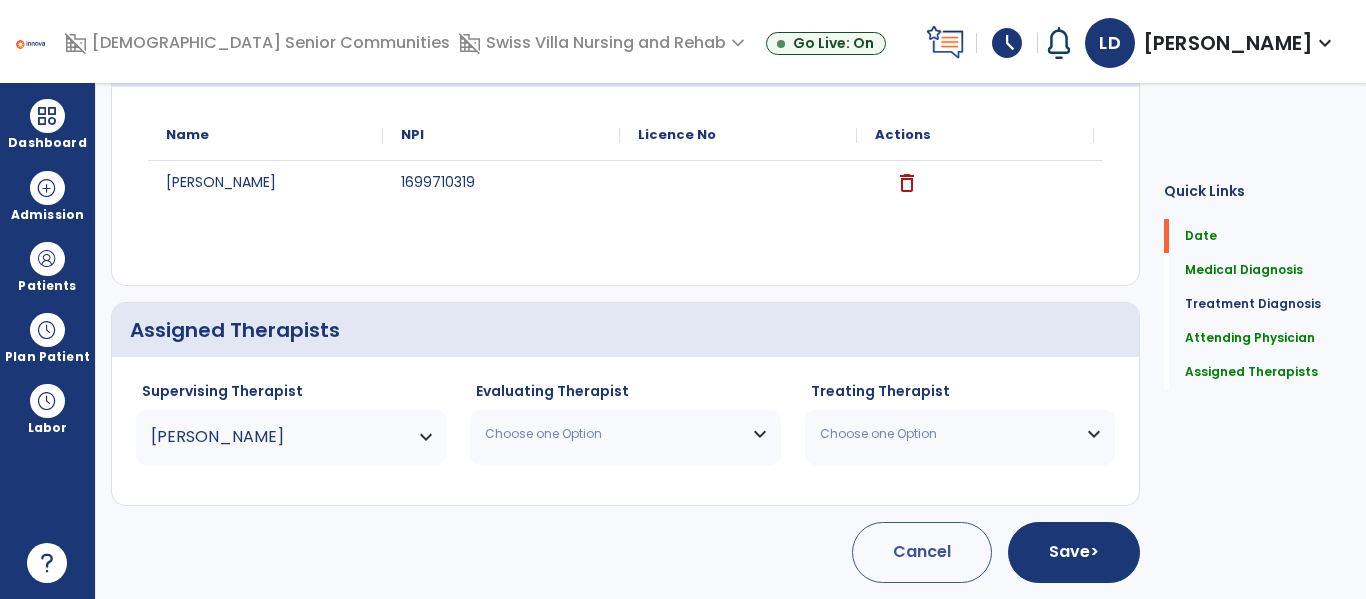 click on "Choose one Option" at bounding box center (612, 434) 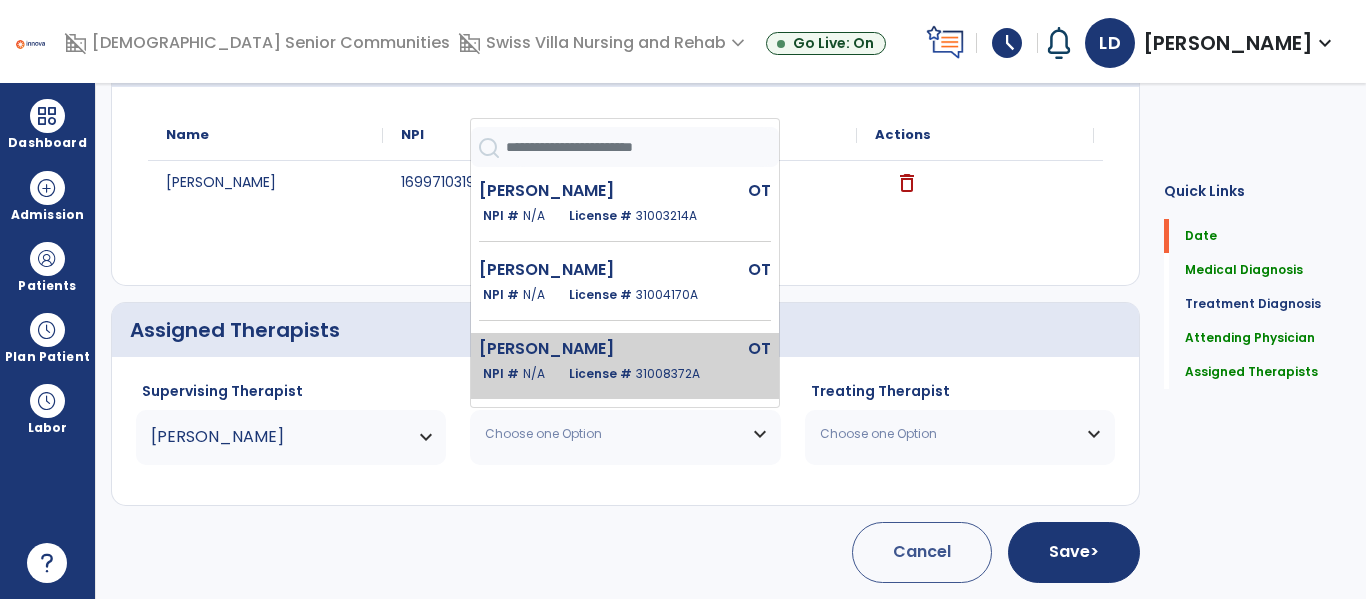 click on "Deckert Landyn  OT   NPI #  N/A   License #  31008372A" 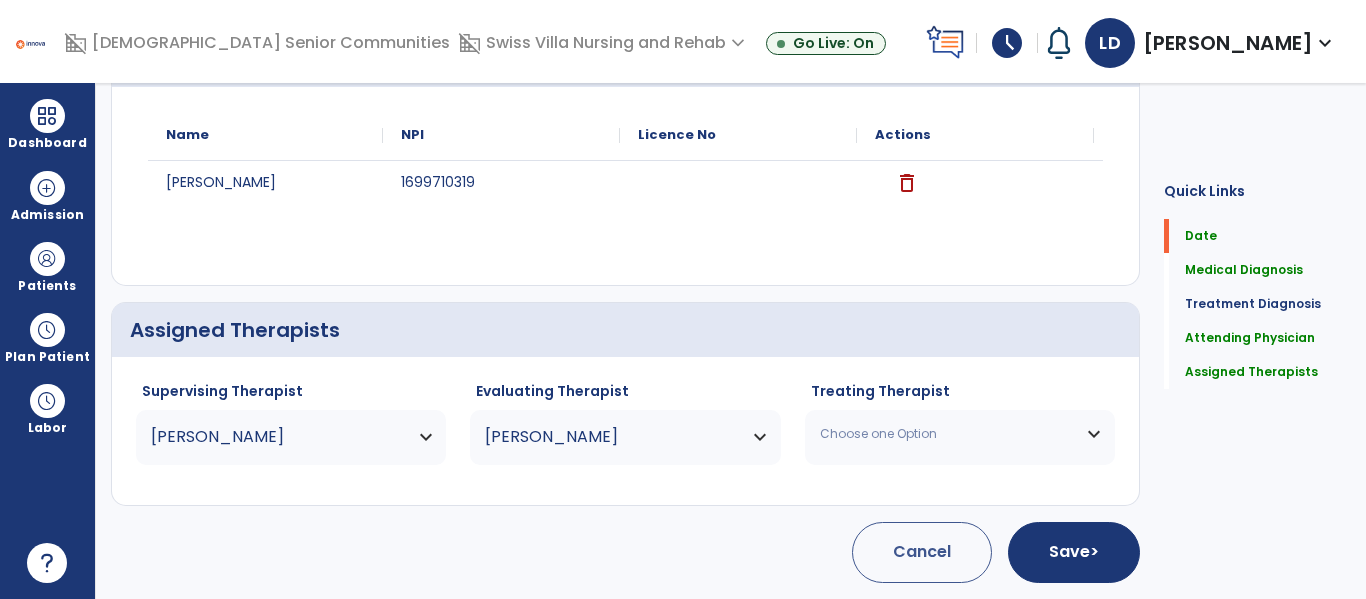 click on "Choose one Option" at bounding box center [947, 434] 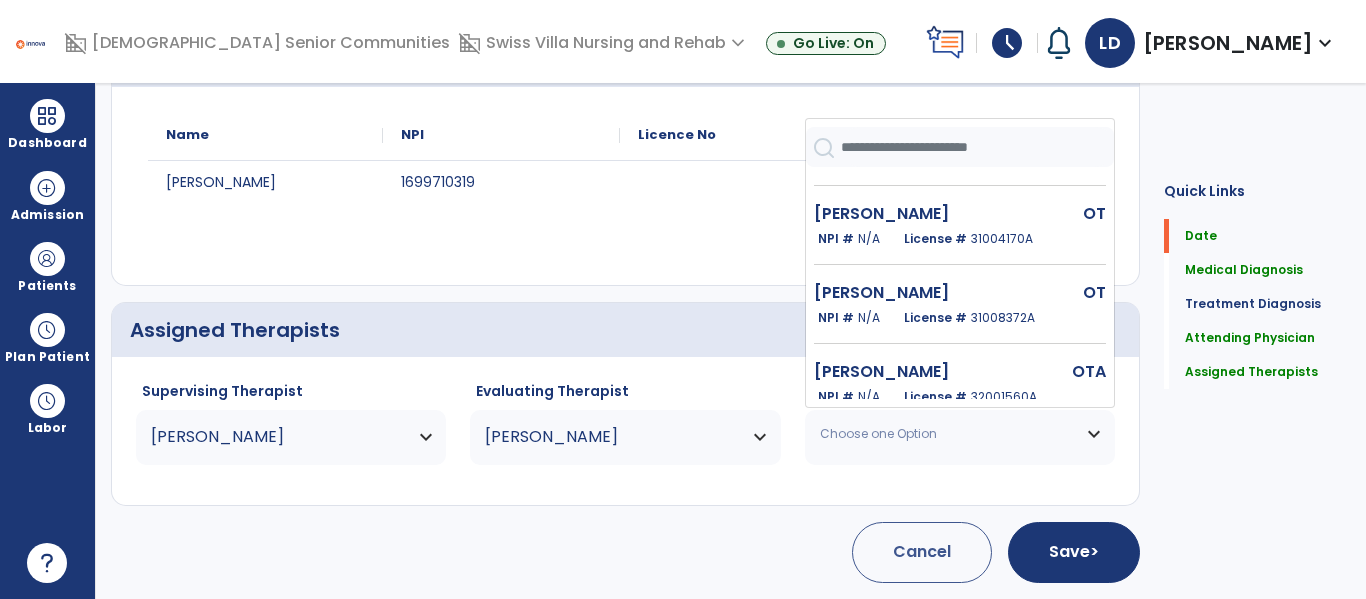 scroll, scrollTop: 129, scrollLeft: 0, axis: vertical 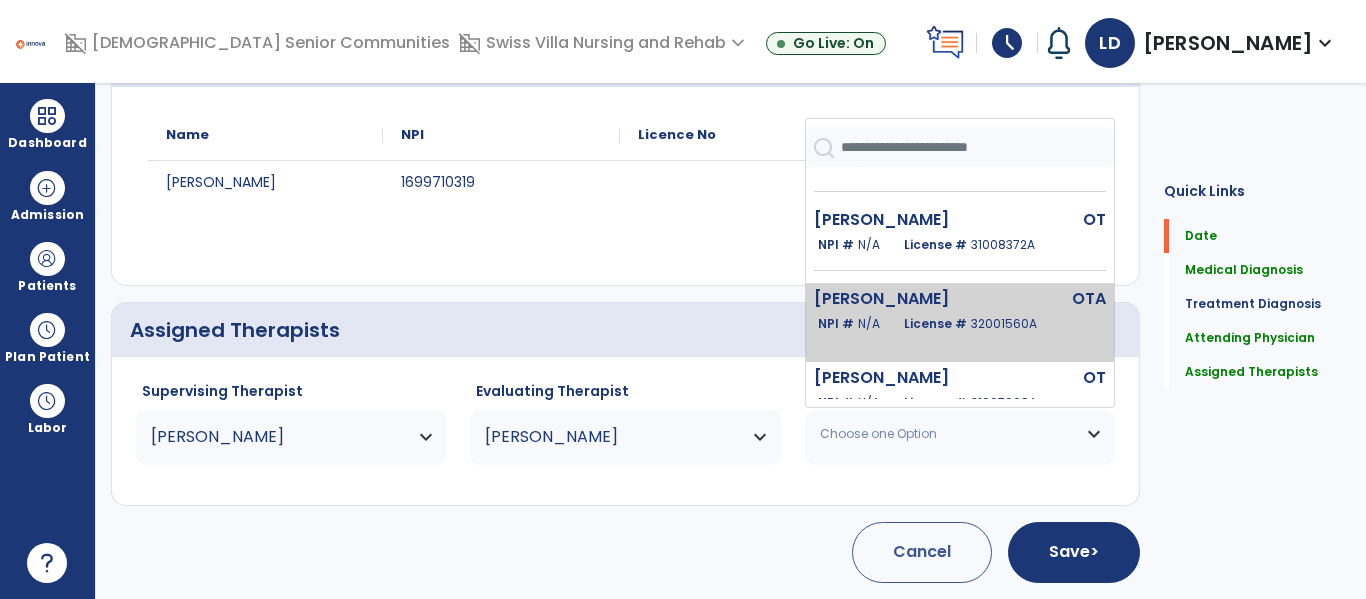 click on "Kinne Robin" 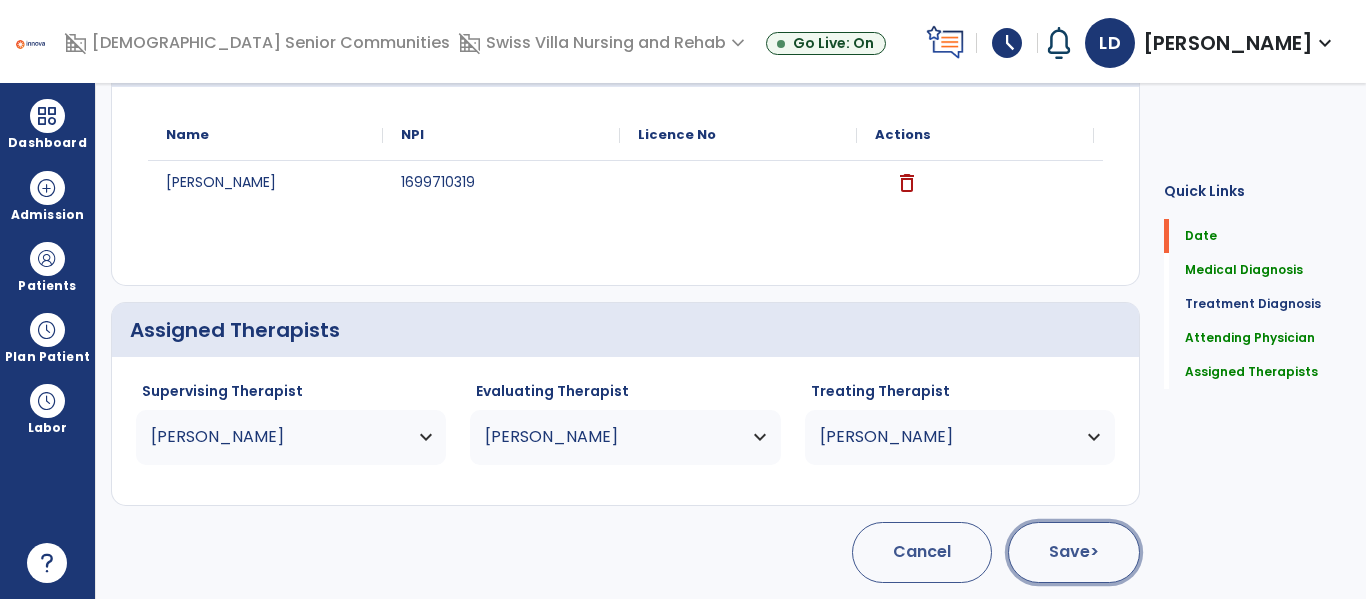 click on ">" 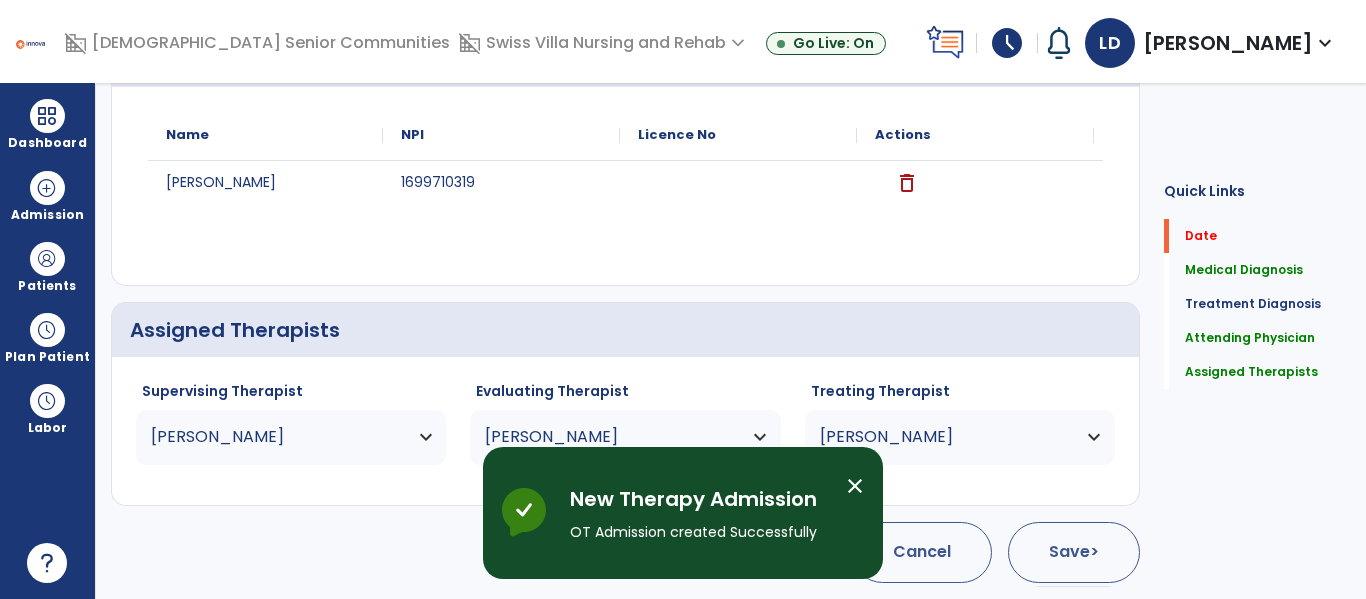 type 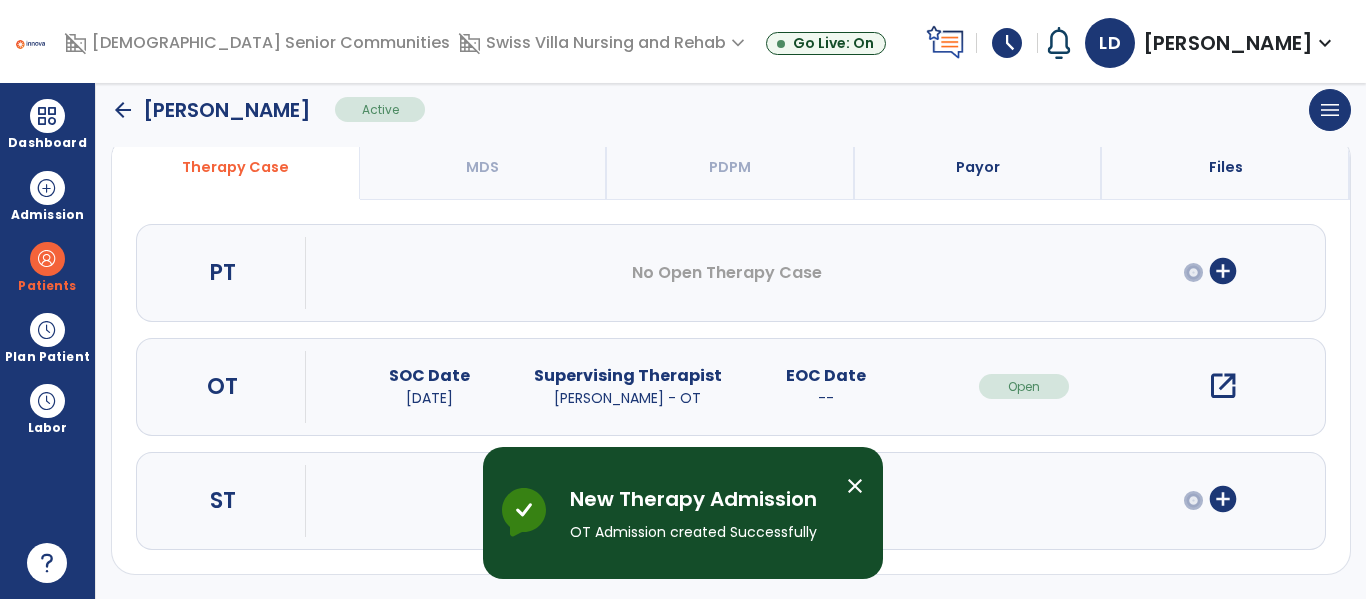 scroll, scrollTop: 0, scrollLeft: 0, axis: both 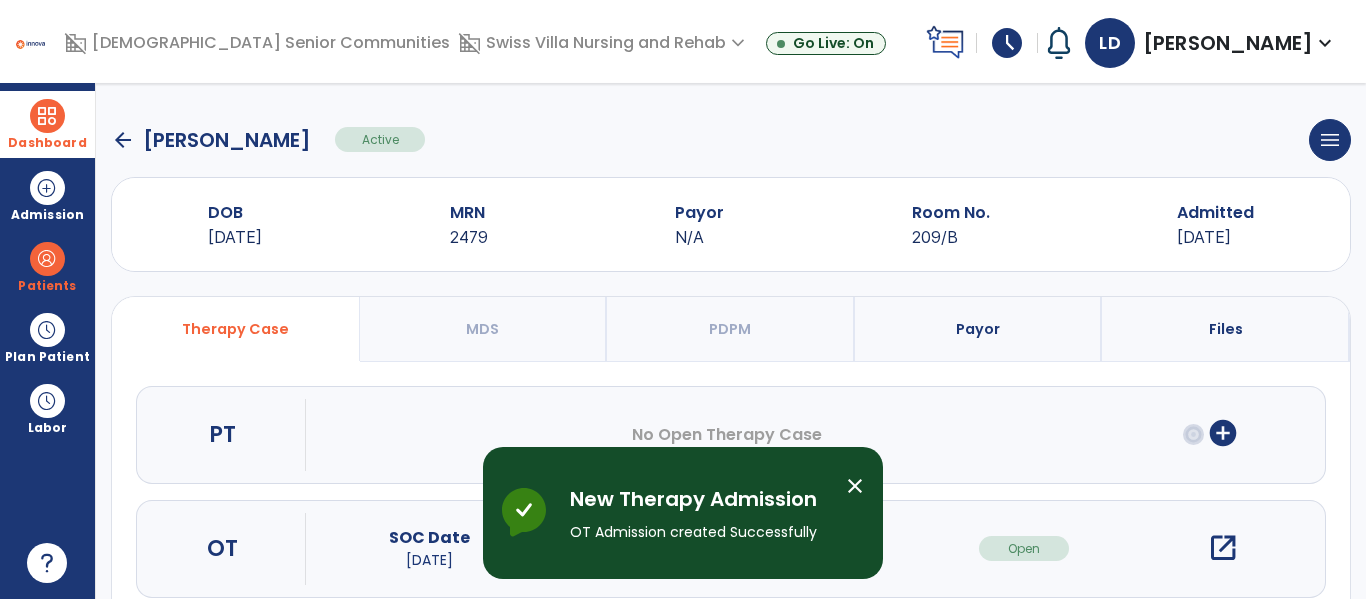 click at bounding box center [47, 116] 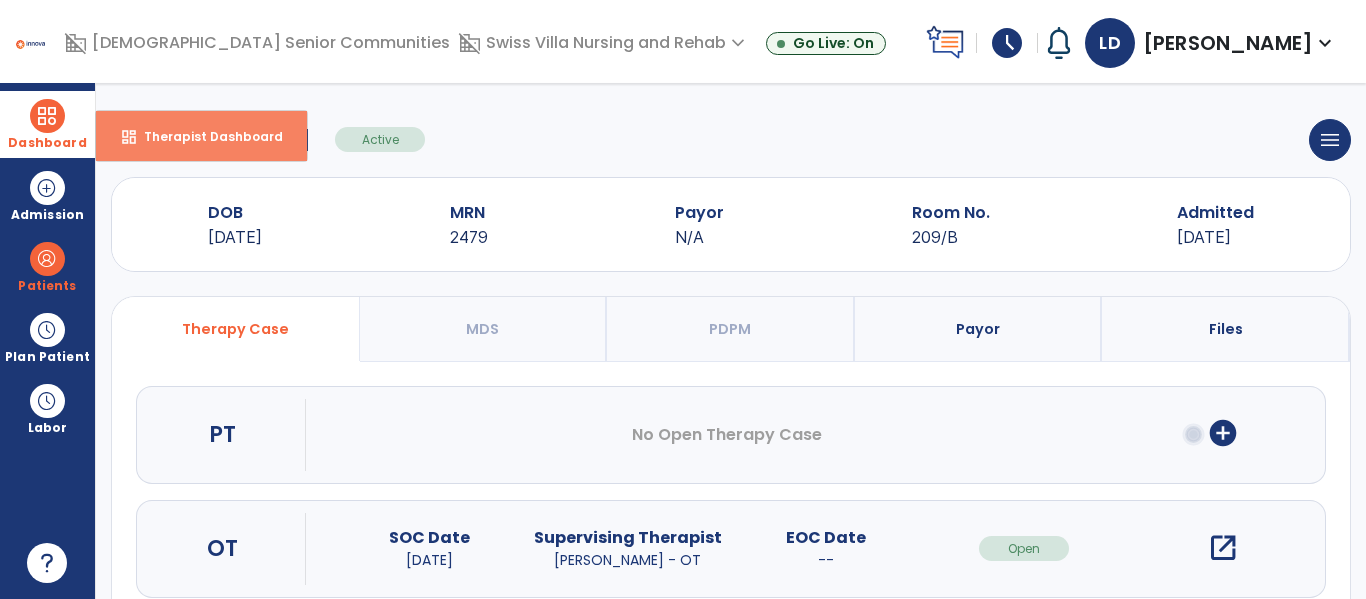 click on "dashboard" at bounding box center (129, 137) 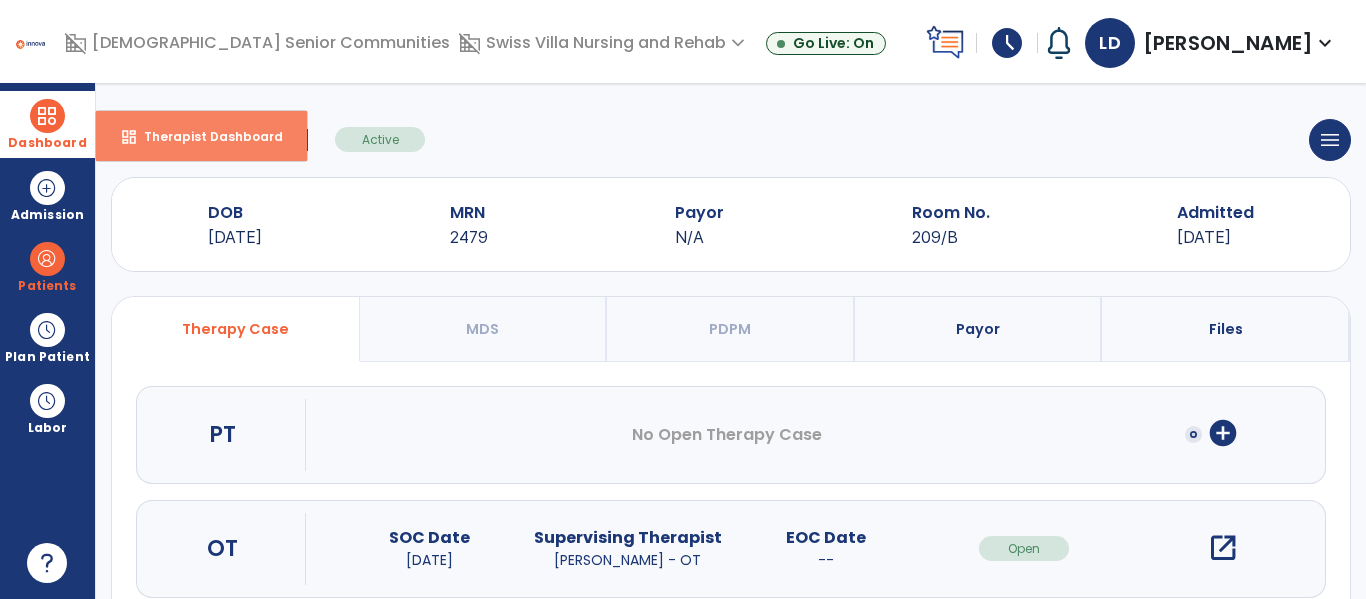 select on "****" 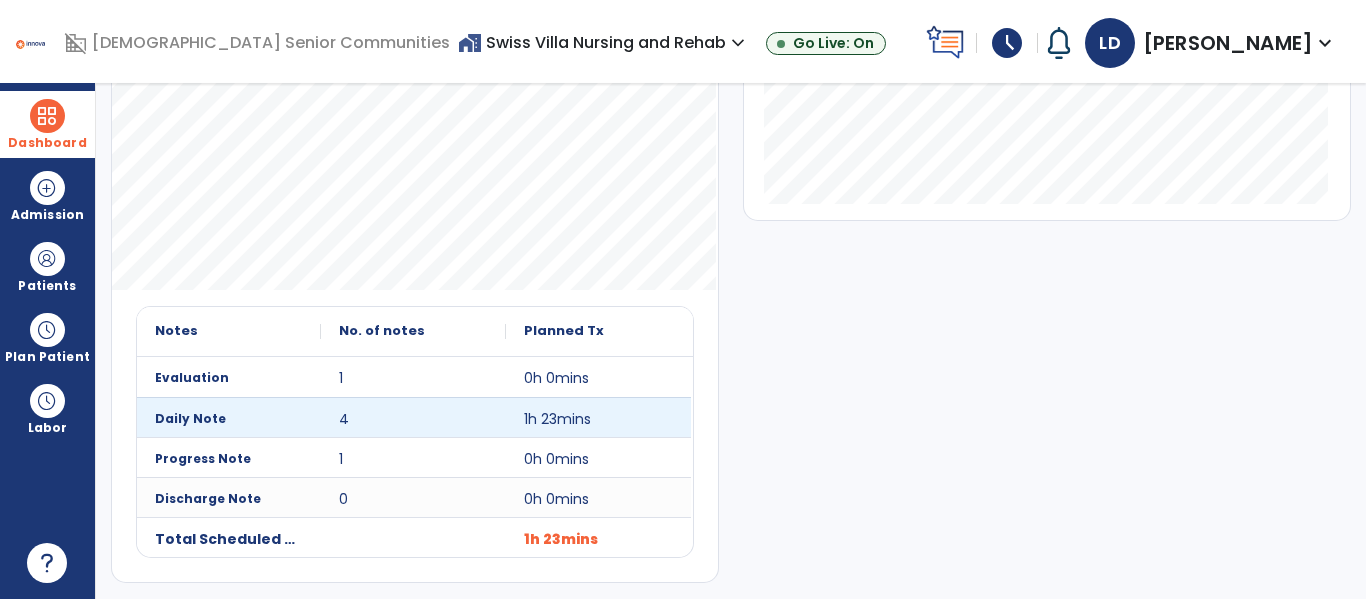 scroll, scrollTop: 0, scrollLeft: 0, axis: both 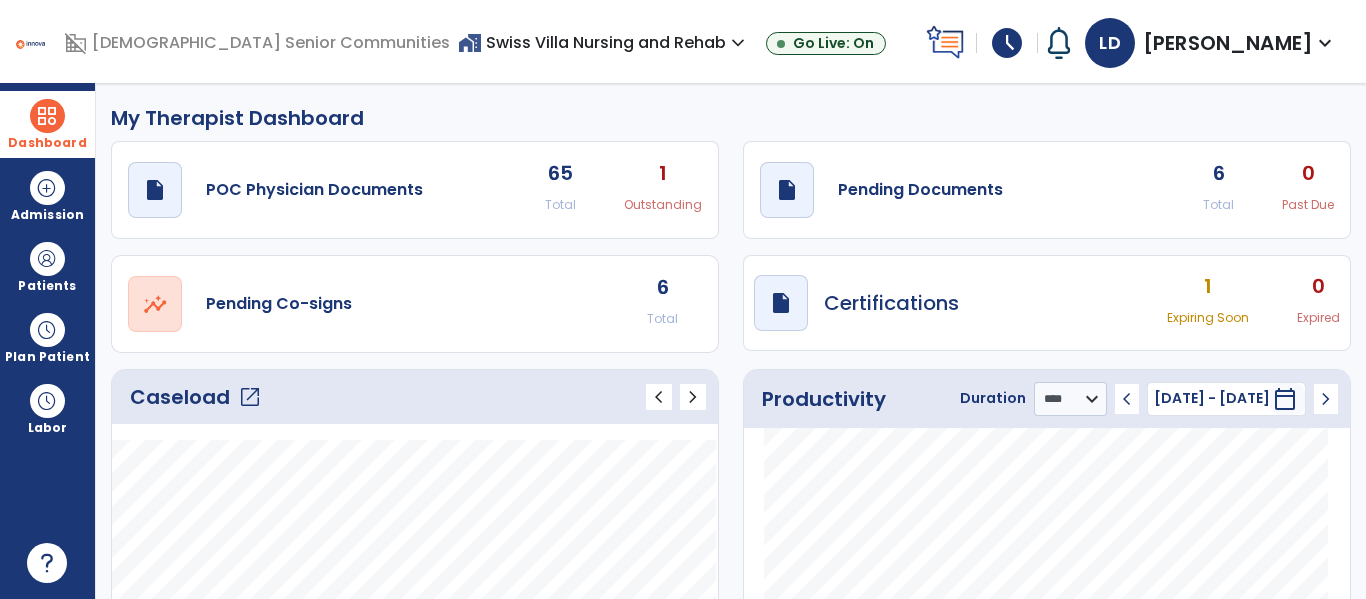 click on "open_in_new" 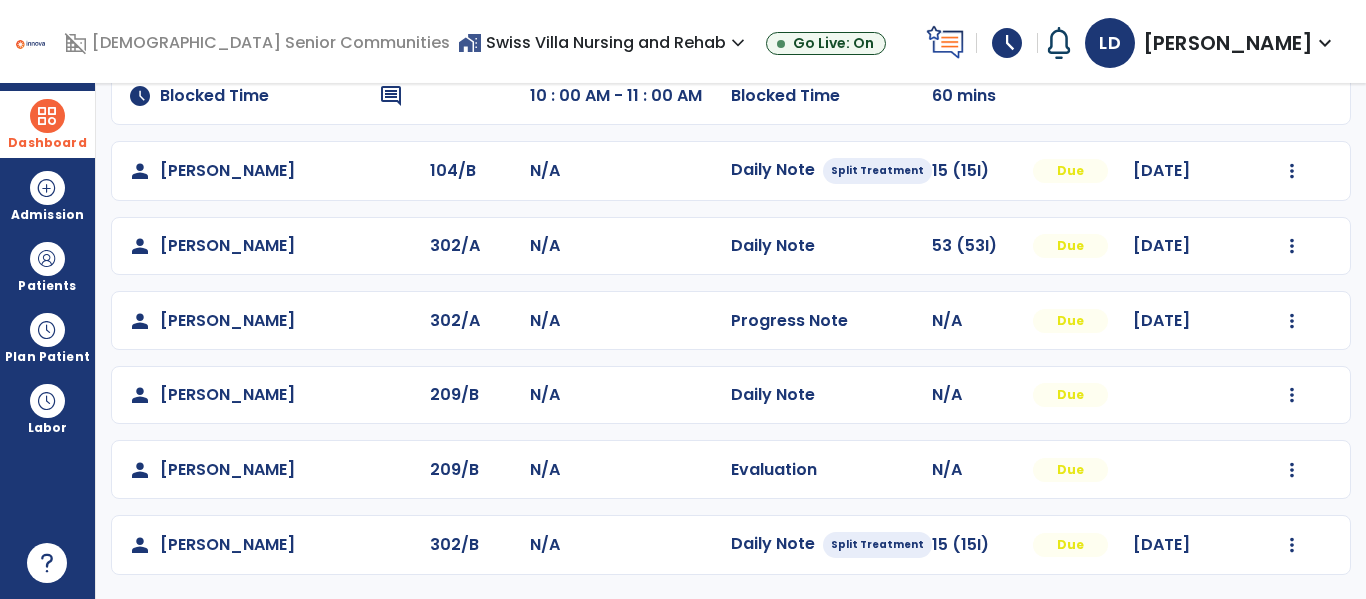 scroll, scrollTop: 0, scrollLeft: 0, axis: both 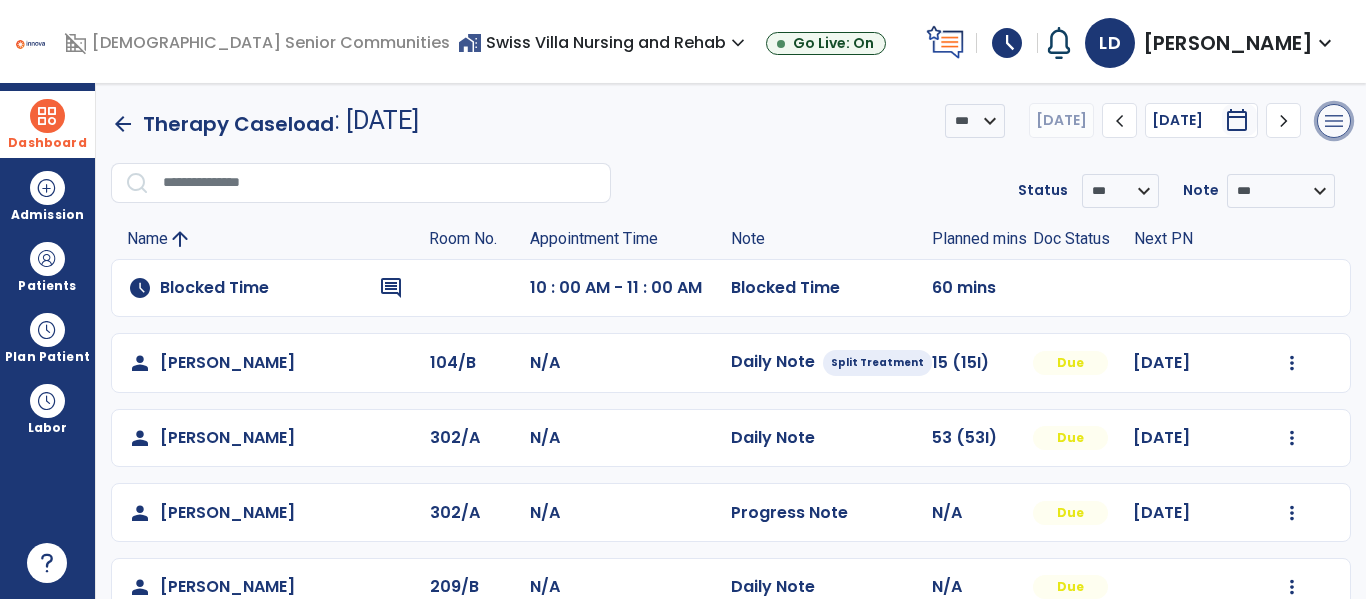 click on "menu" at bounding box center [1334, 121] 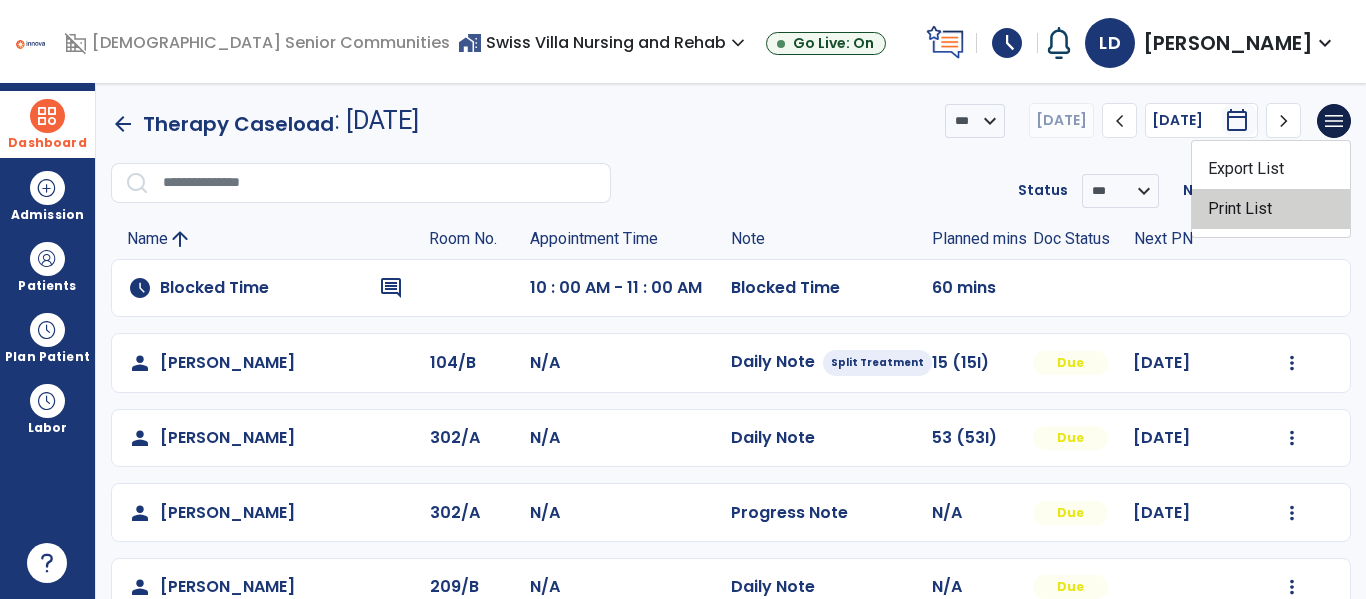 click on "Print List" 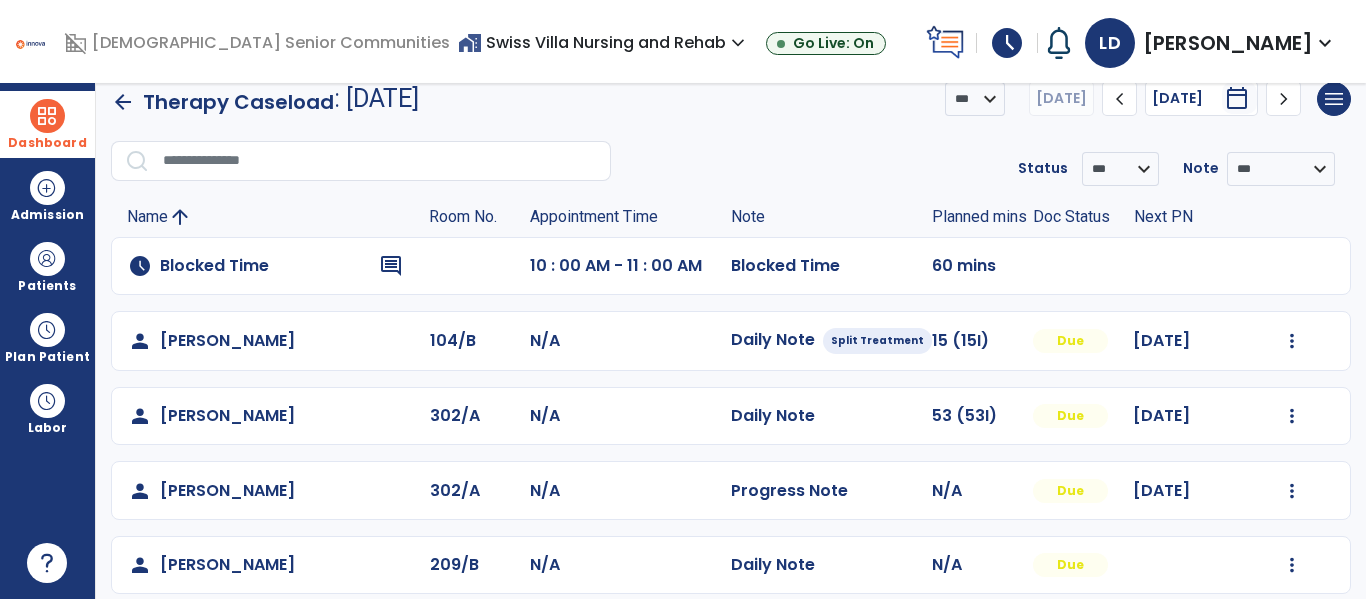 scroll, scrollTop: 192, scrollLeft: 0, axis: vertical 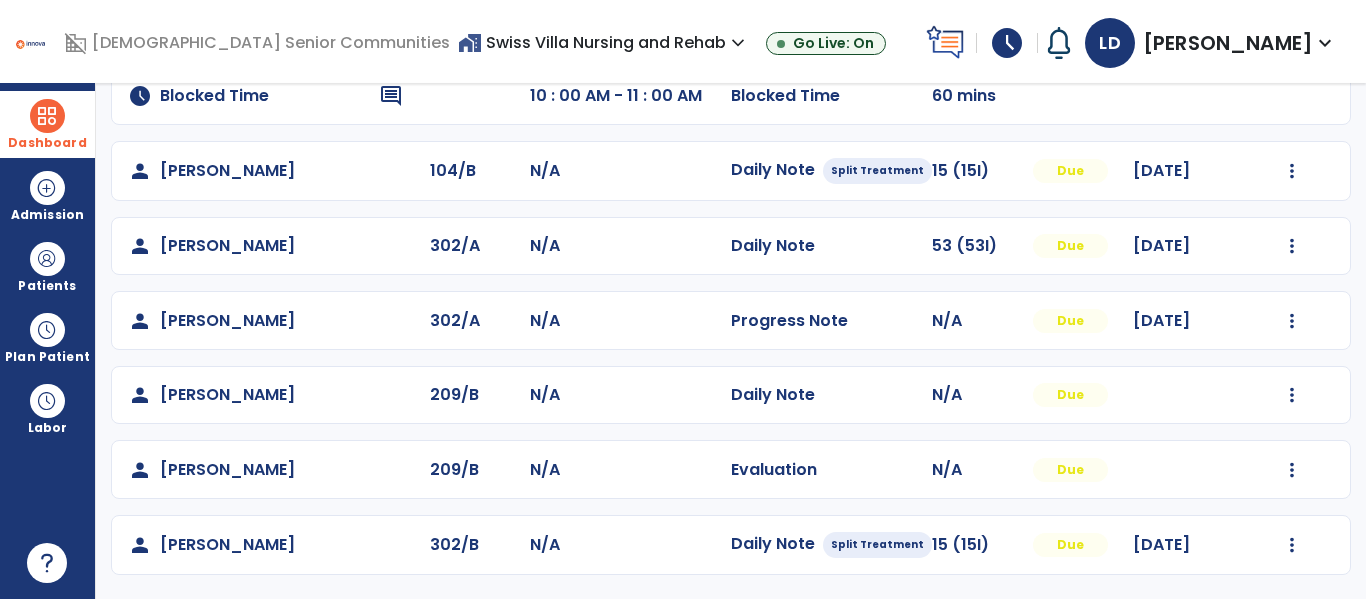 click on "home_work   Swiss Villa Nursing and Rehab   expand_more" at bounding box center [604, 42] 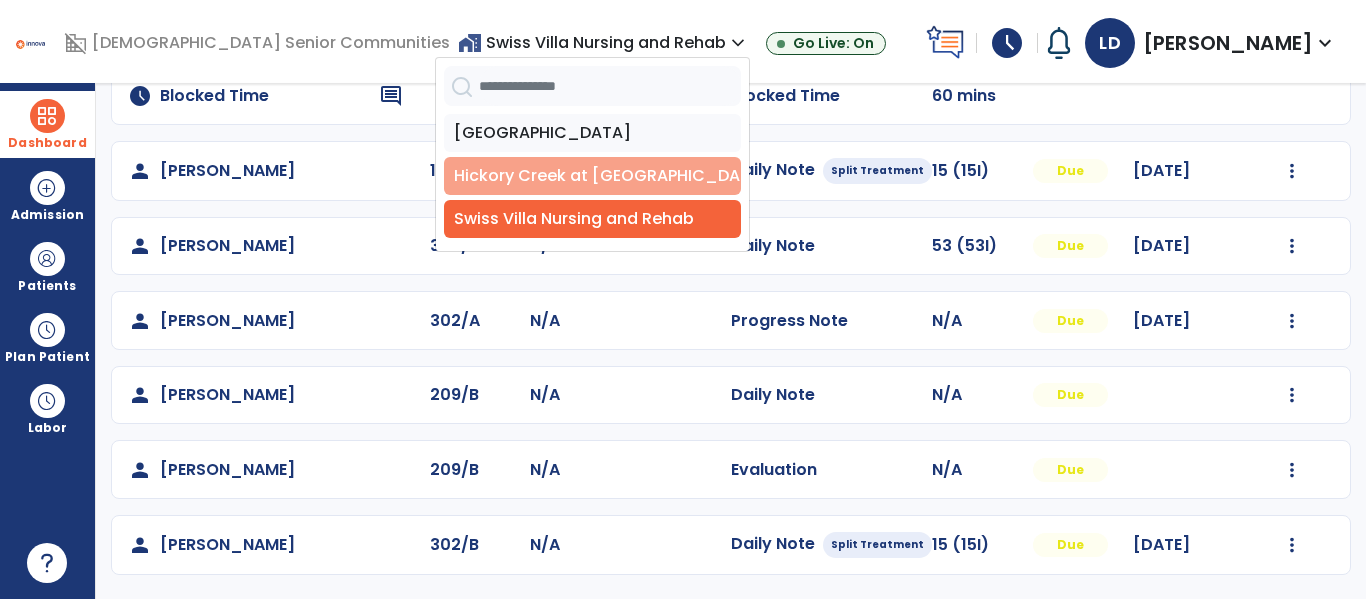 click on "Hickory Creek at [GEOGRAPHIC_DATA]" at bounding box center [592, 176] 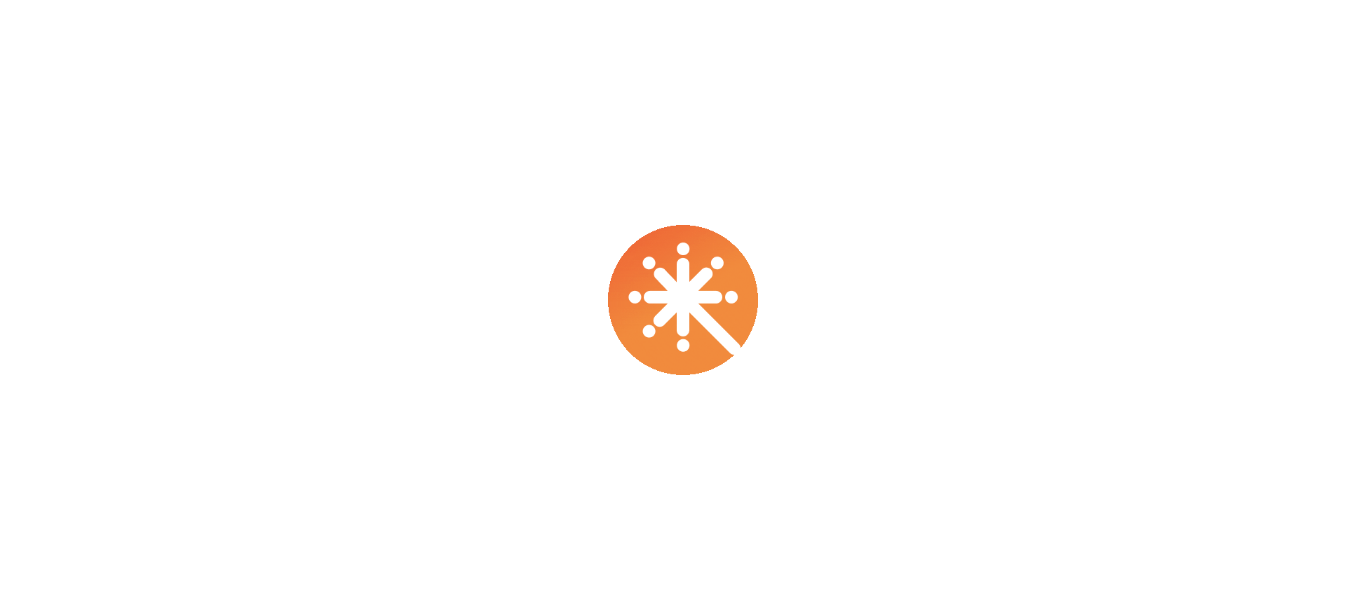 scroll, scrollTop: 0, scrollLeft: 0, axis: both 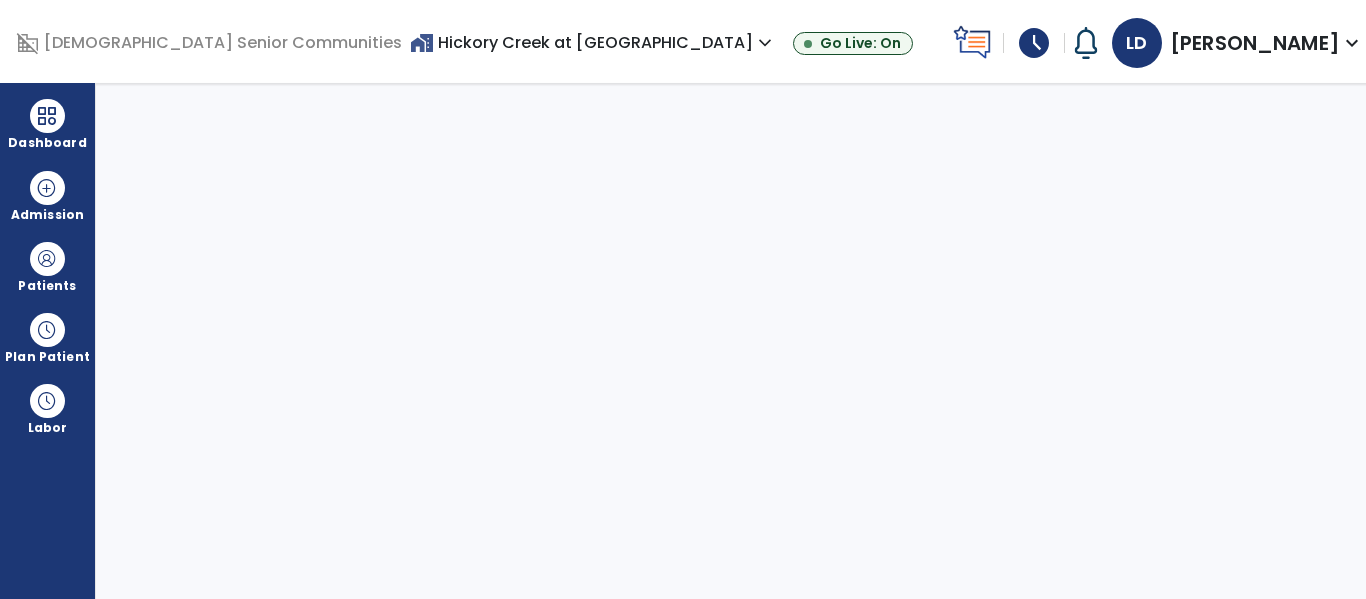 select on "****" 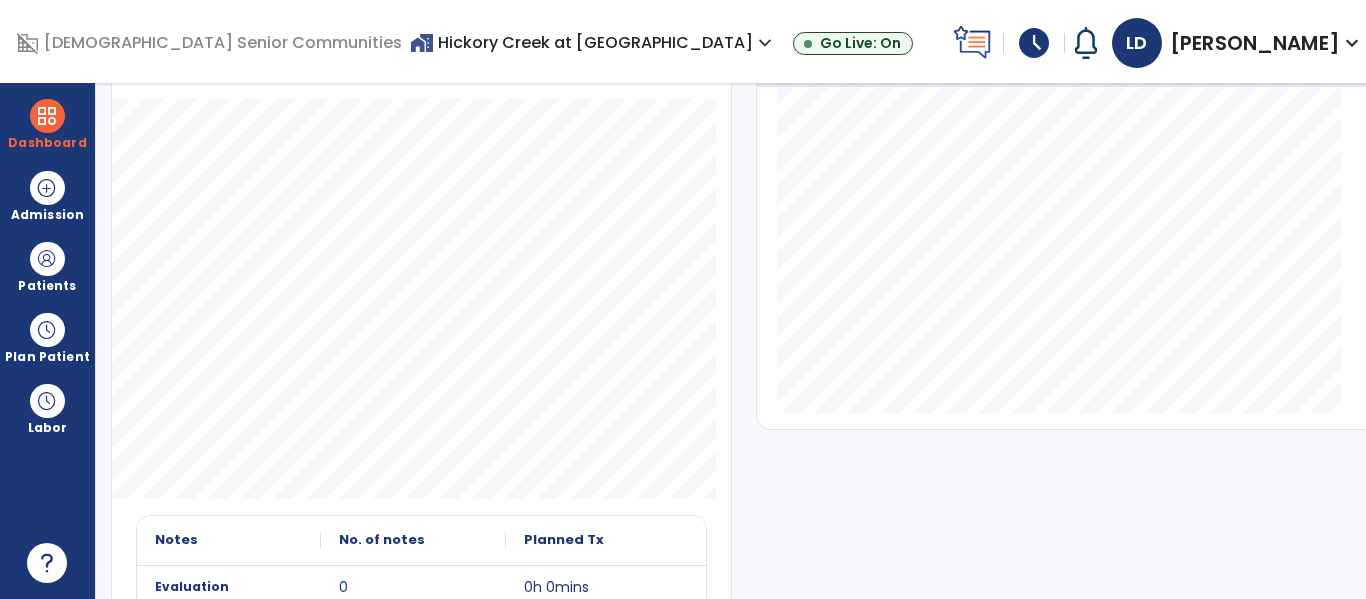 scroll, scrollTop: 0, scrollLeft: 0, axis: both 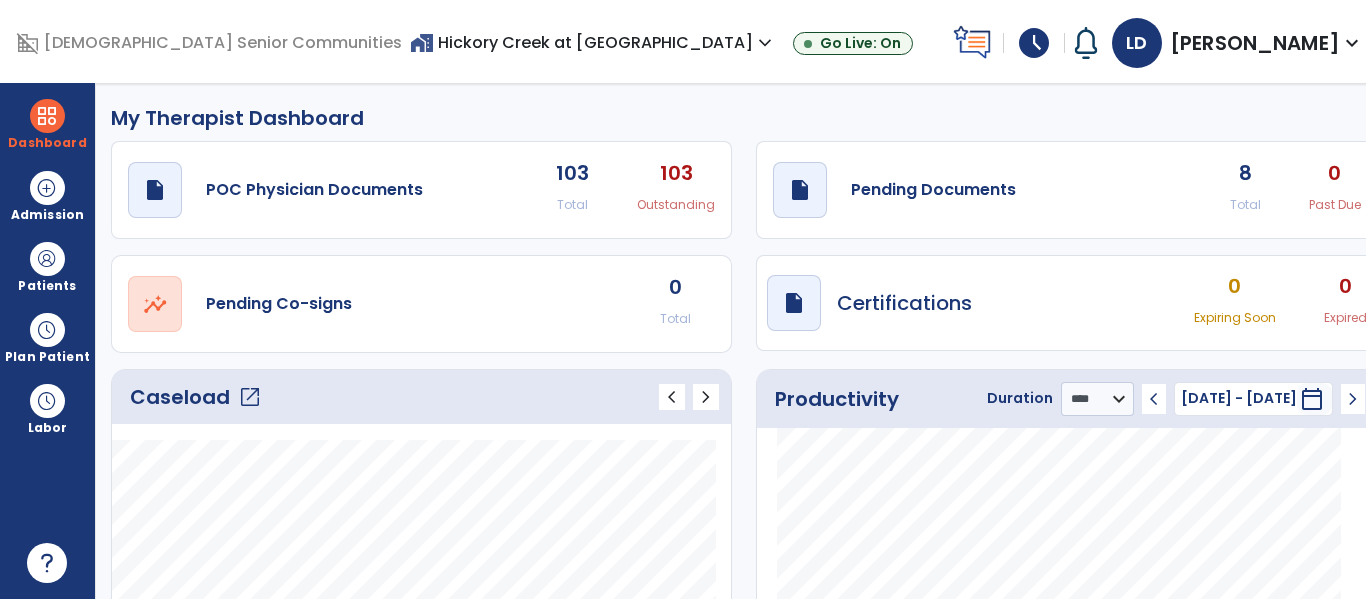 click on "home_work   [GEOGRAPHIC_DATA] at [GEOGRAPHIC_DATA]   expand_more   [GEOGRAPHIC_DATA]   [GEOGRAPHIC_DATA] at [GEOGRAPHIC_DATA] and Rehab  Go Live: On" at bounding box center (677, 43) 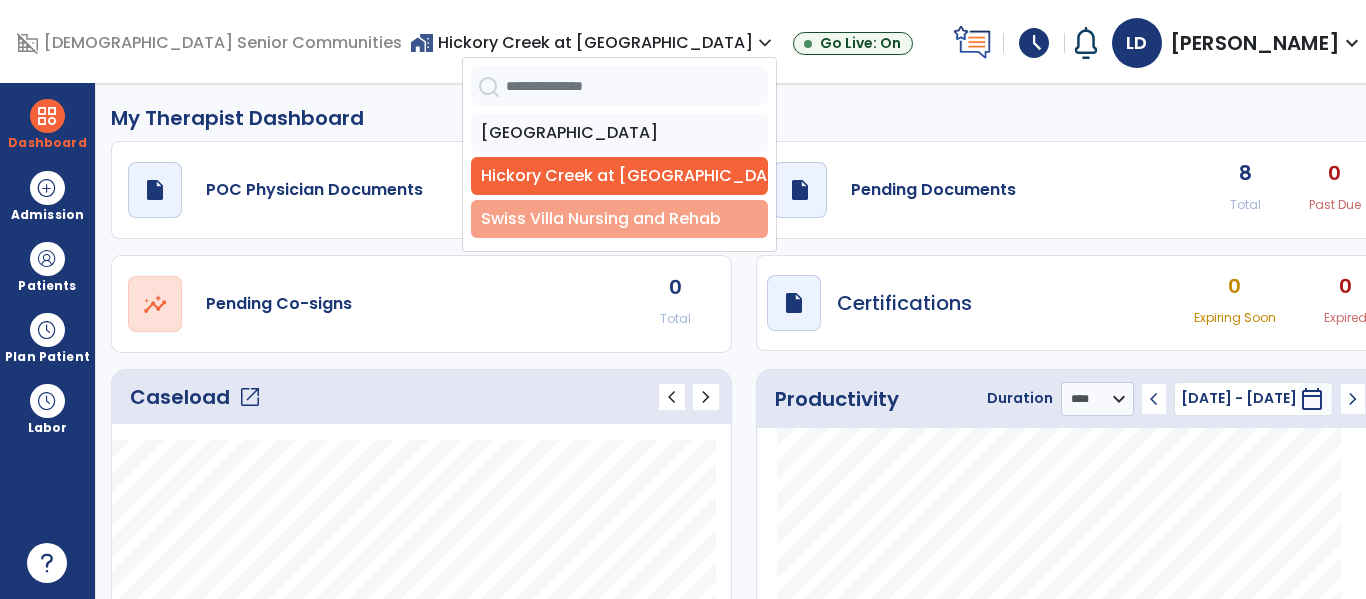 click on "Swiss Villa Nursing and Rehab" at bounding box center (619, 219) 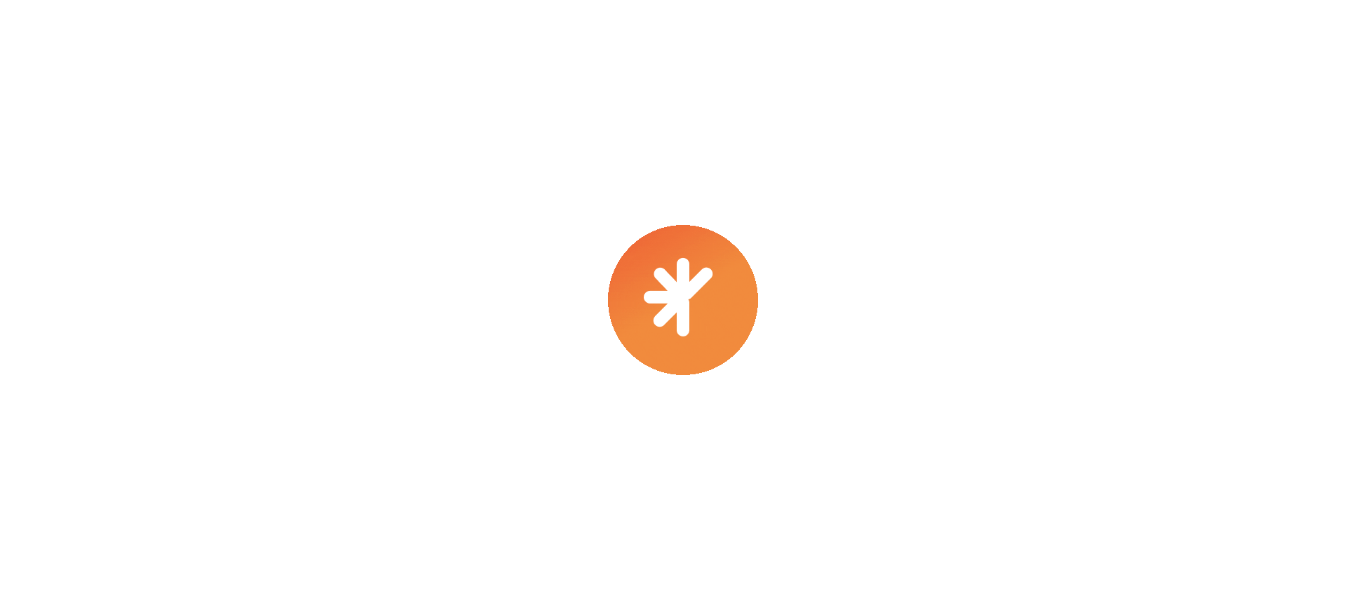scroll, scrollTop: 0, scrollLeft: 0, axis: both 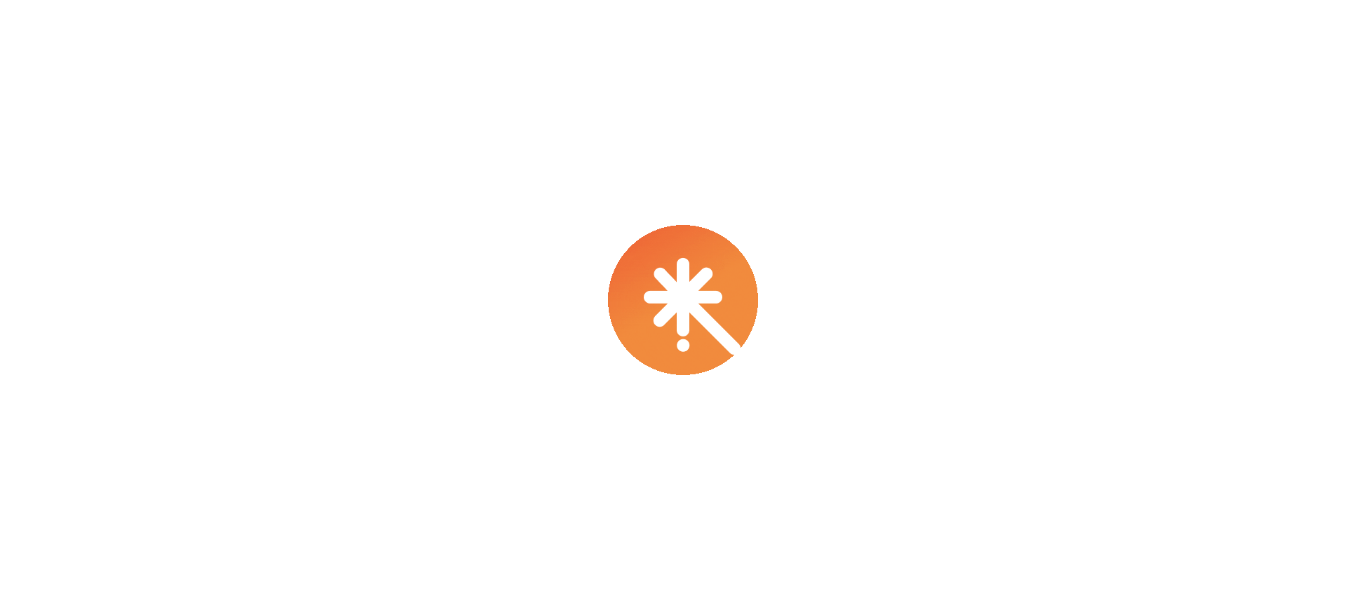 select on "****" 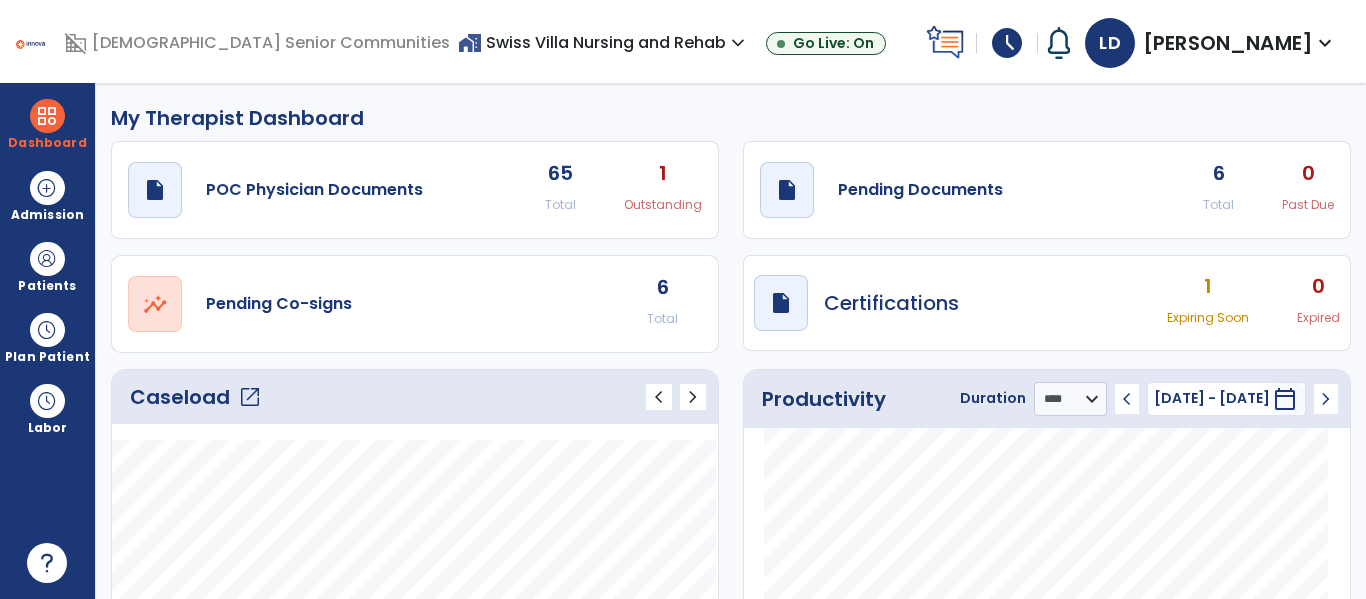 click on "open_in_new" 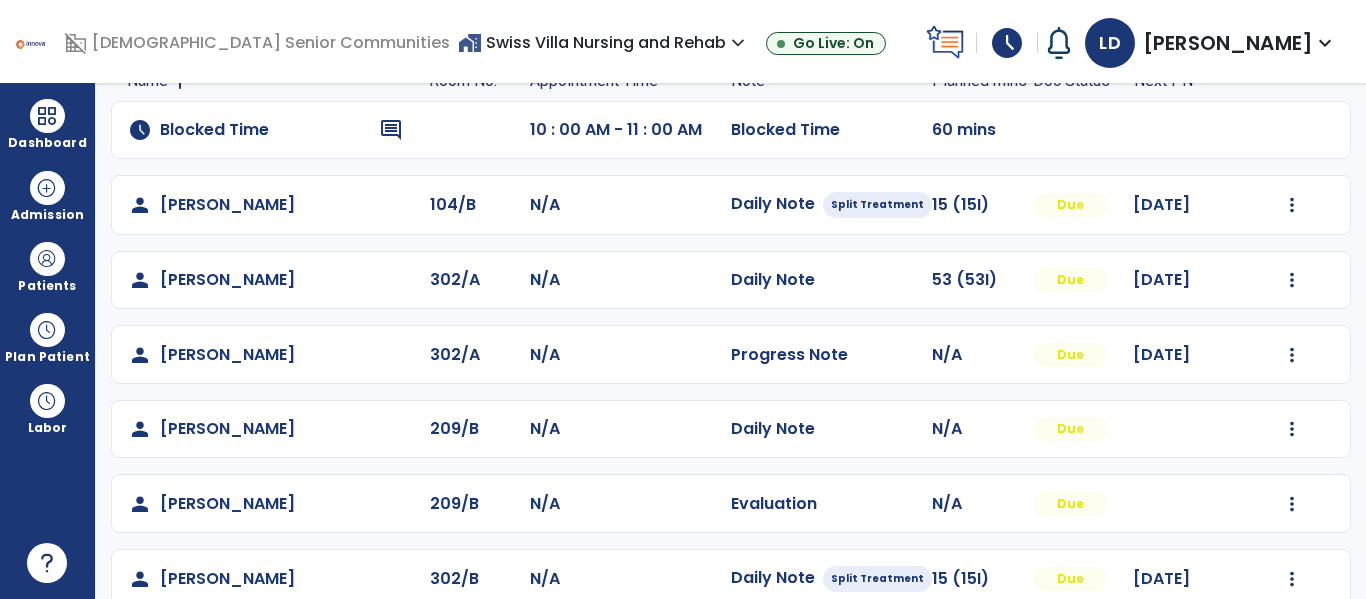 scroll, scrollTop: 175, scrollLeft: 0, axis: vertical 